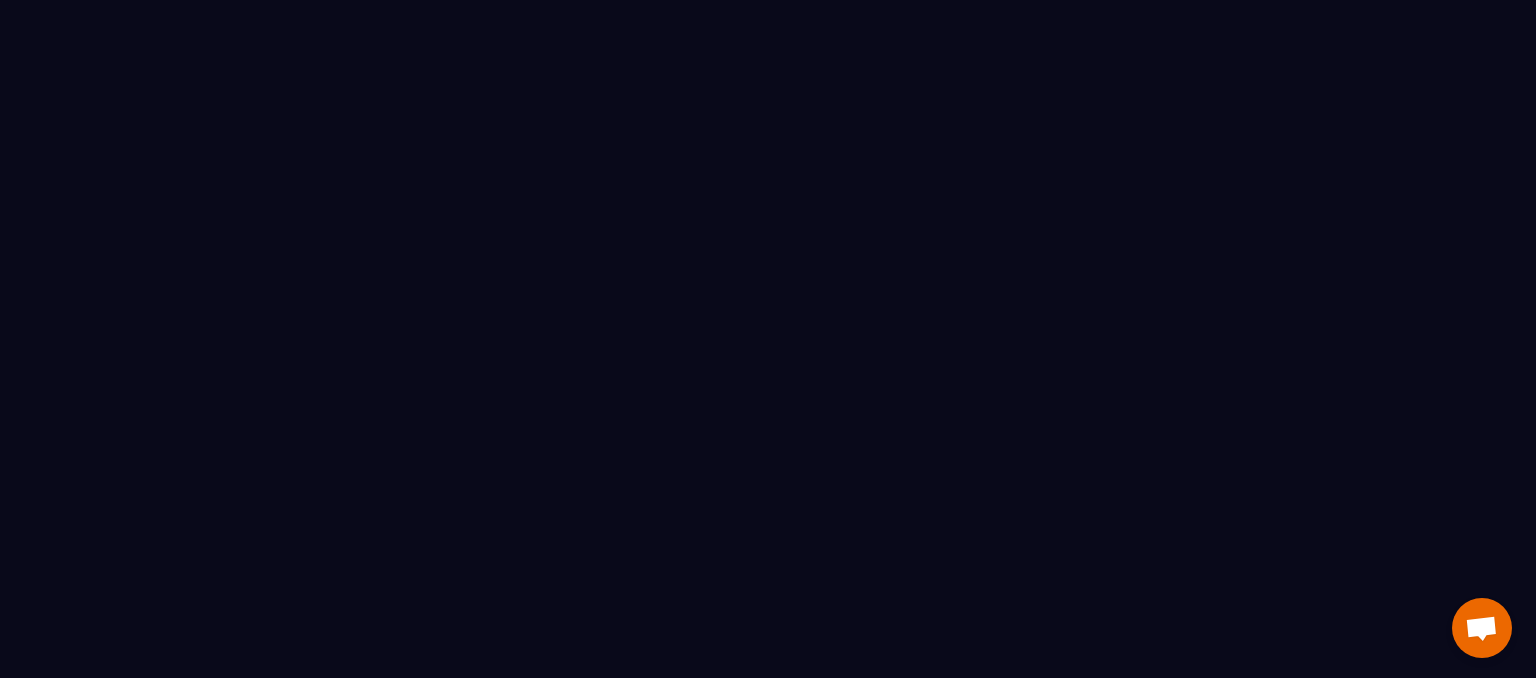 scroll, scrollTop: 0, scrollLeft: 0, axis: both 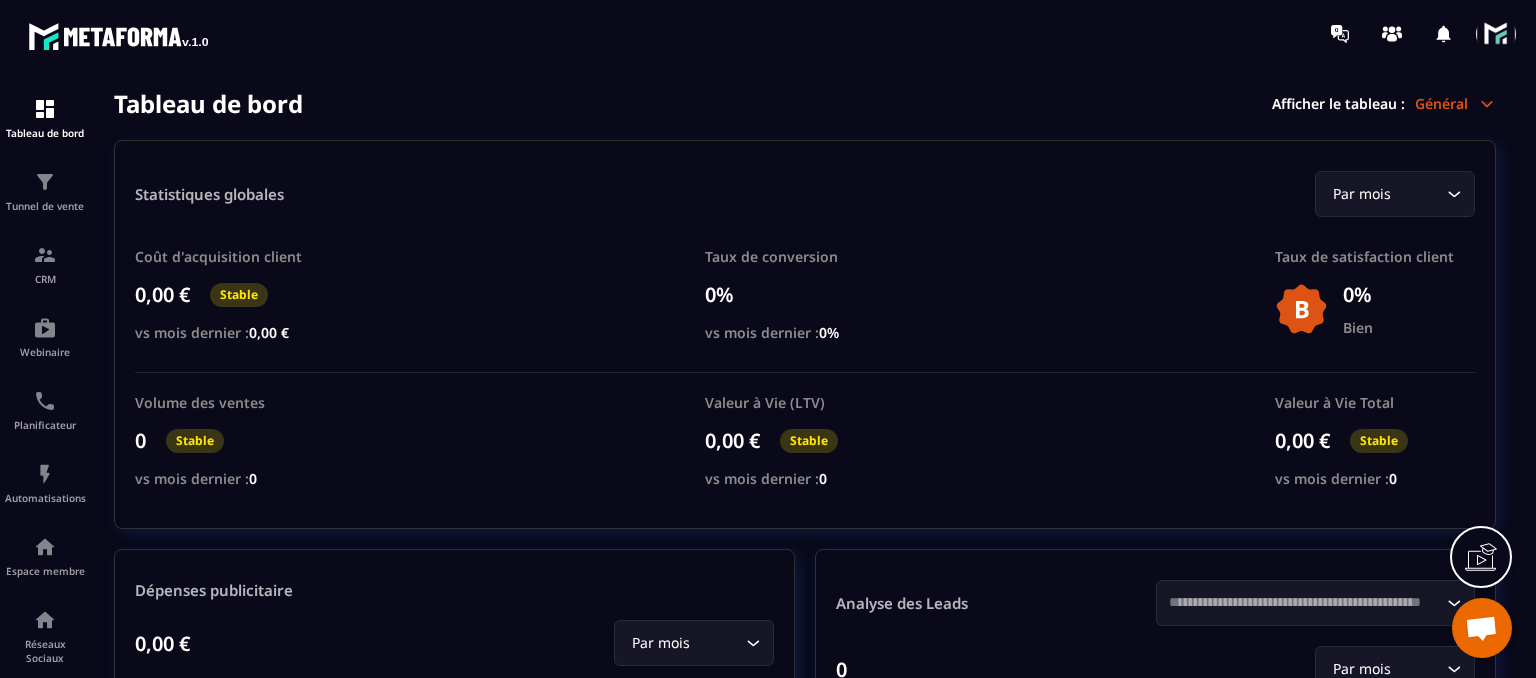 click on "Général" at bounding box center (1455, 103) 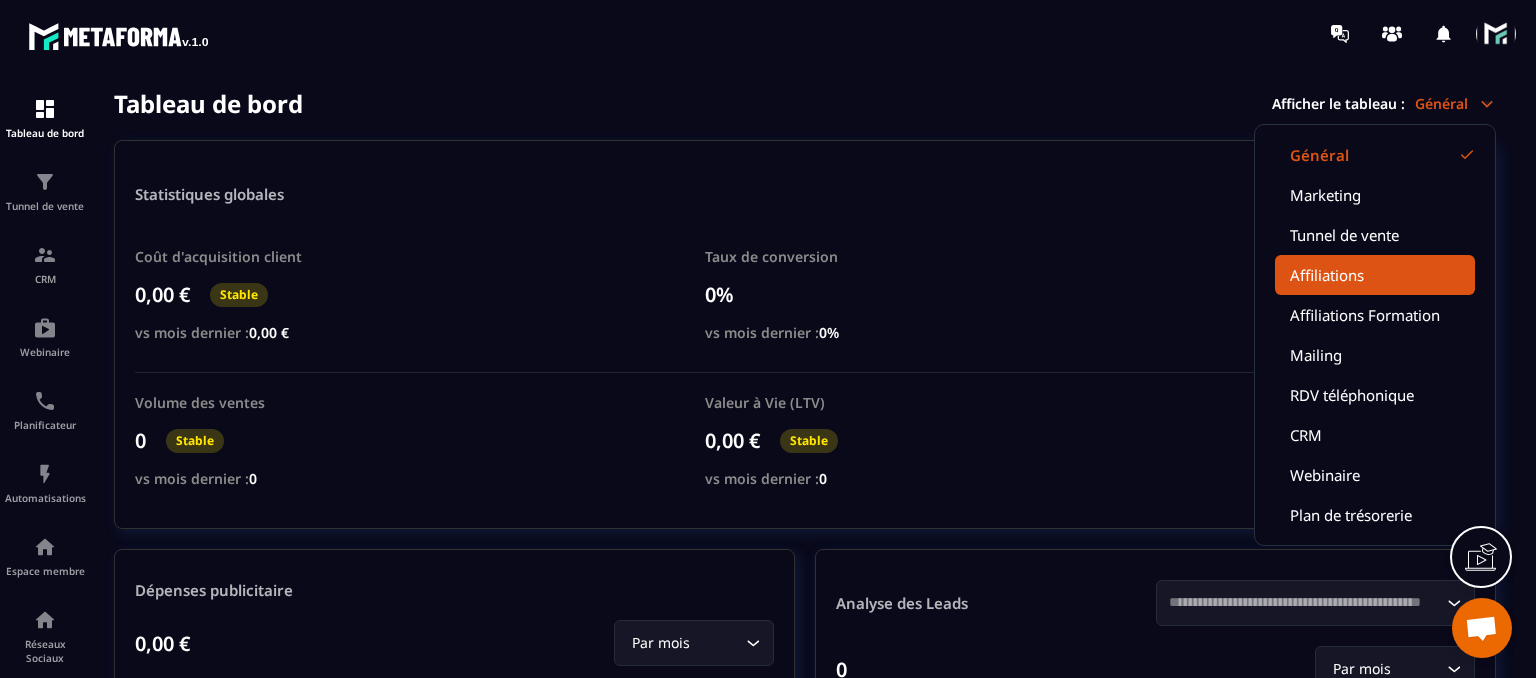 click on "Affiliations" at bounding box center [1375, 275] 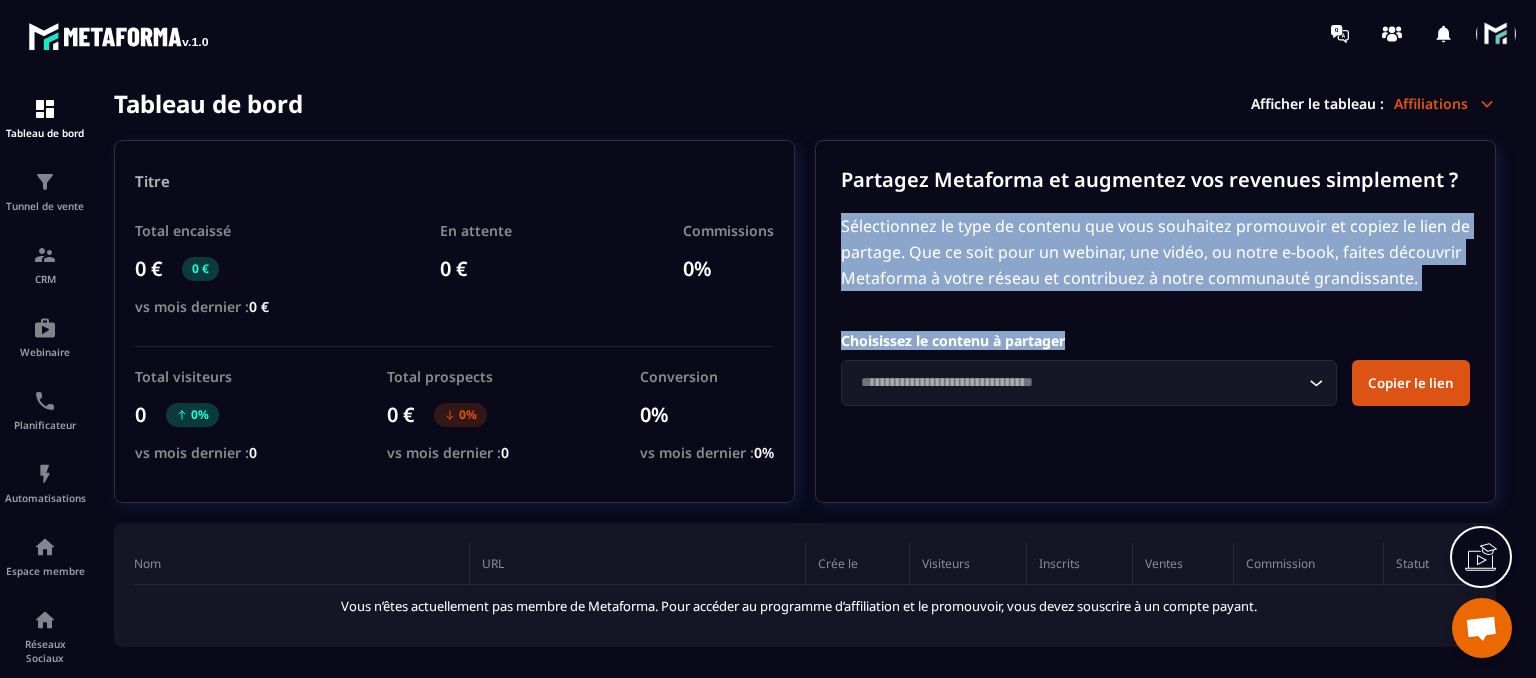 drag, startPoint x: 835, startPoint y: 207, endPoint x: 1145, endPoint y: 305, distance: 325.12152 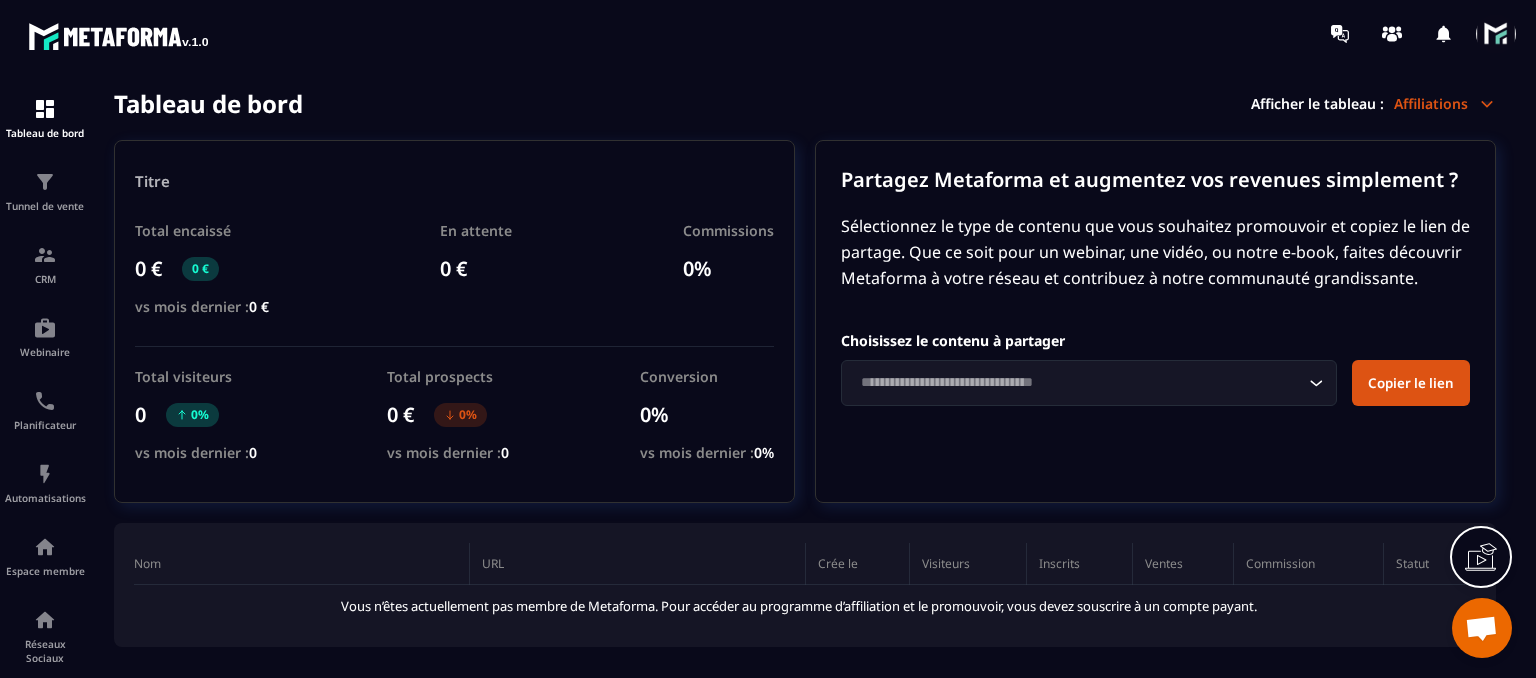 click on "Sélectionnez le type de contenu que vous souhaitez promouvoir et copiez le lien de partage. Que ce soit pour un webinar, une vidéo, ou notre e-book, faites découvrir Metaforma à votre réseau et contribuez à notre communauté grandissante." at bounding box center (1155, 252) 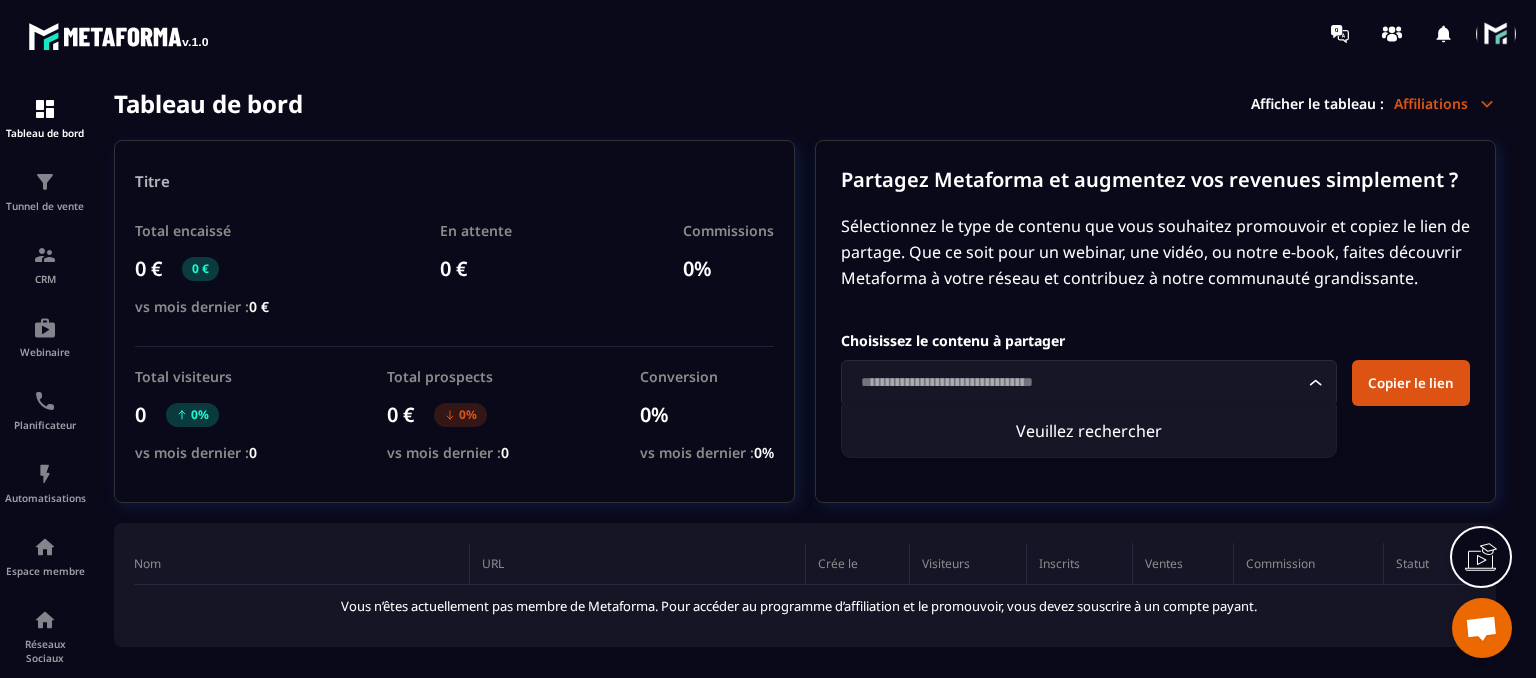 click 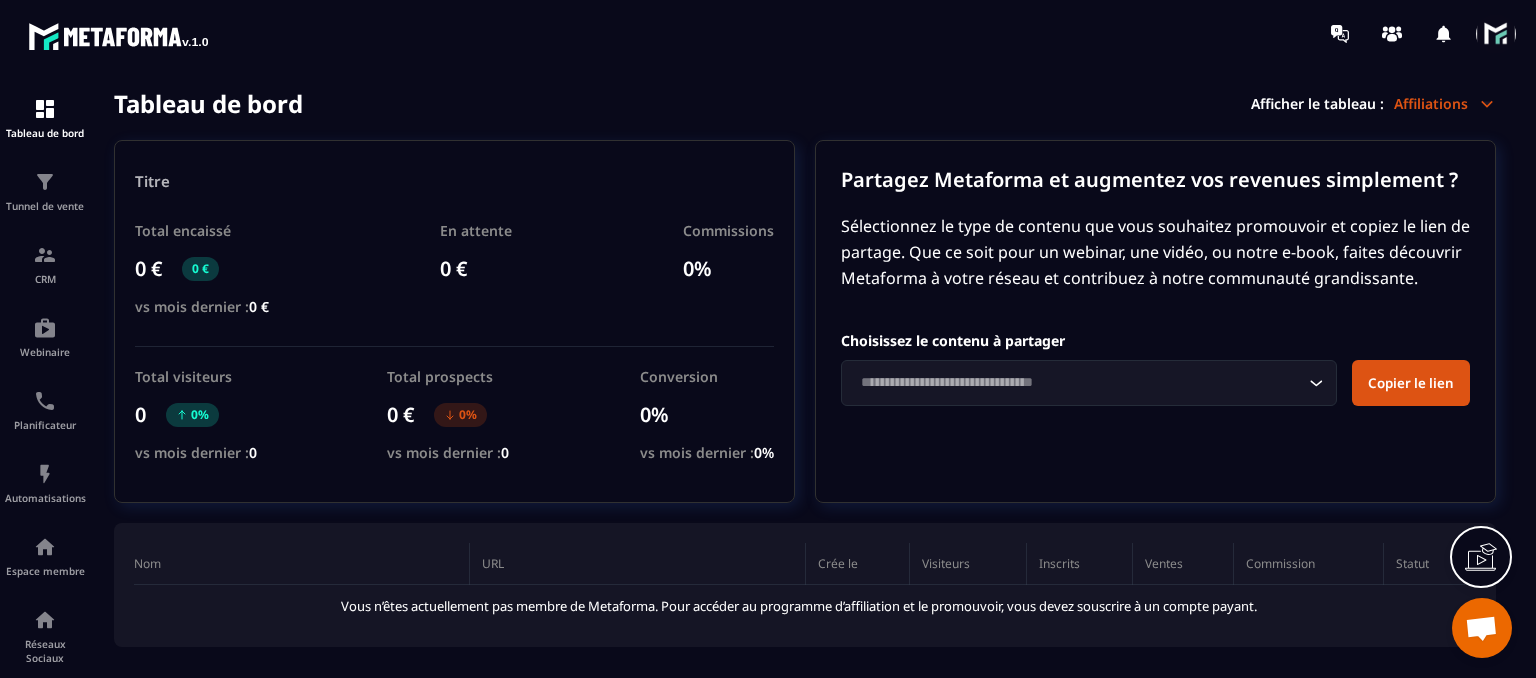 click on "Affiliations" at bounding box center [1445, 103] 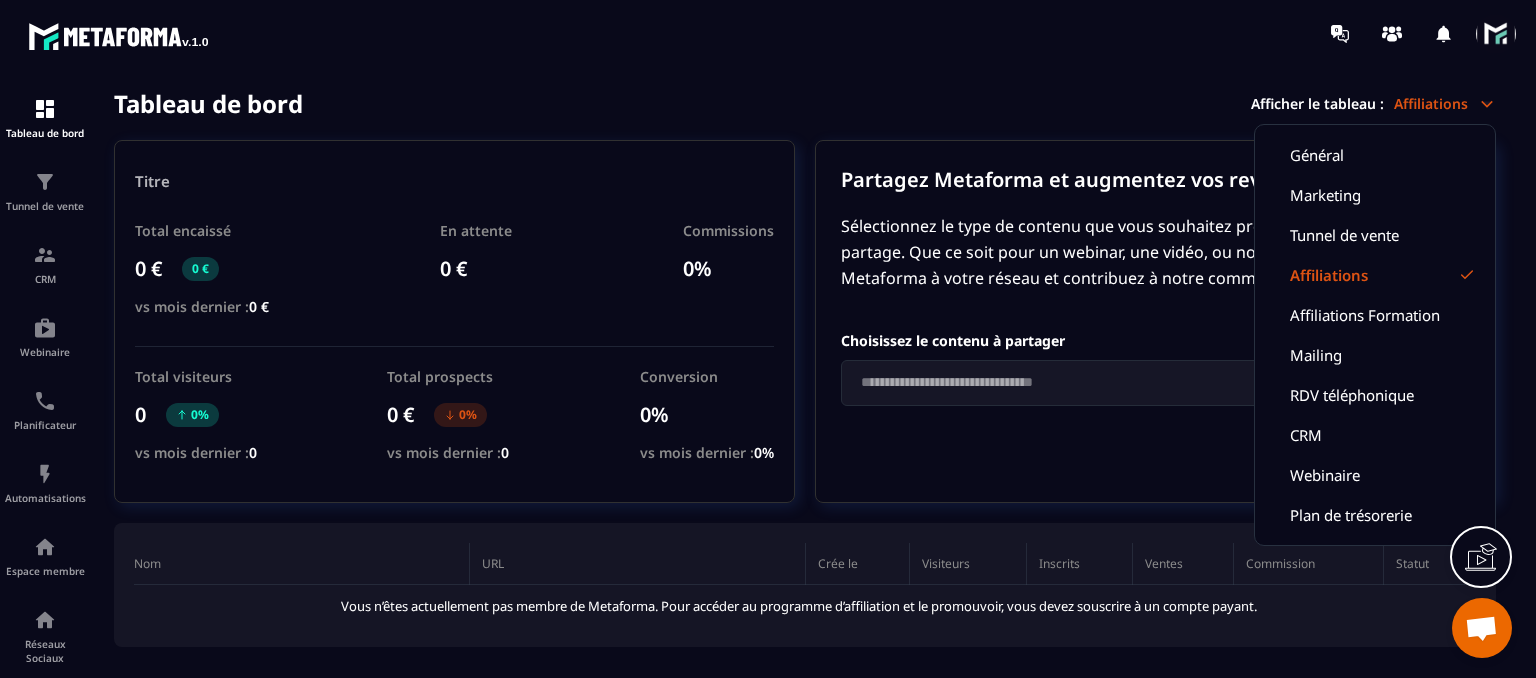 click on "Partagez Metaforma et augmentez vos revenues simplement ? Sélectionnez le type de contenu que vous souhaitez promouvoir et copiez le lien de partage. Que ce soit pour un webinar, une vidéo, ou notre e-book, faites découvrir Metaforma à votre réseau et contribuez à notre communauté grandissante. Choisissez le contenu à partager Loading... Copier le lien" at bounding box center [1155, 321] 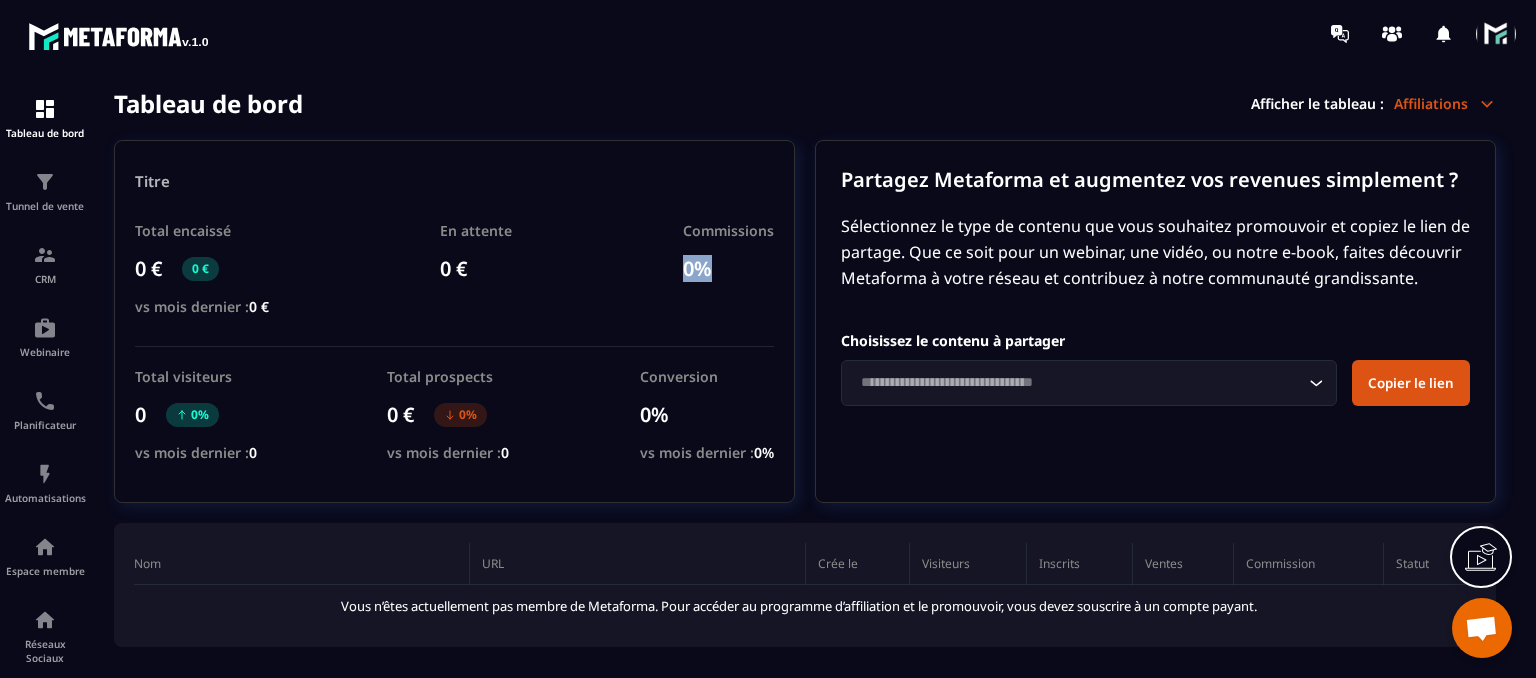drag, startPoint x: 650, startPoint y: 253, endPoint x: 739, endPoint y: 296, distance: 98.84331 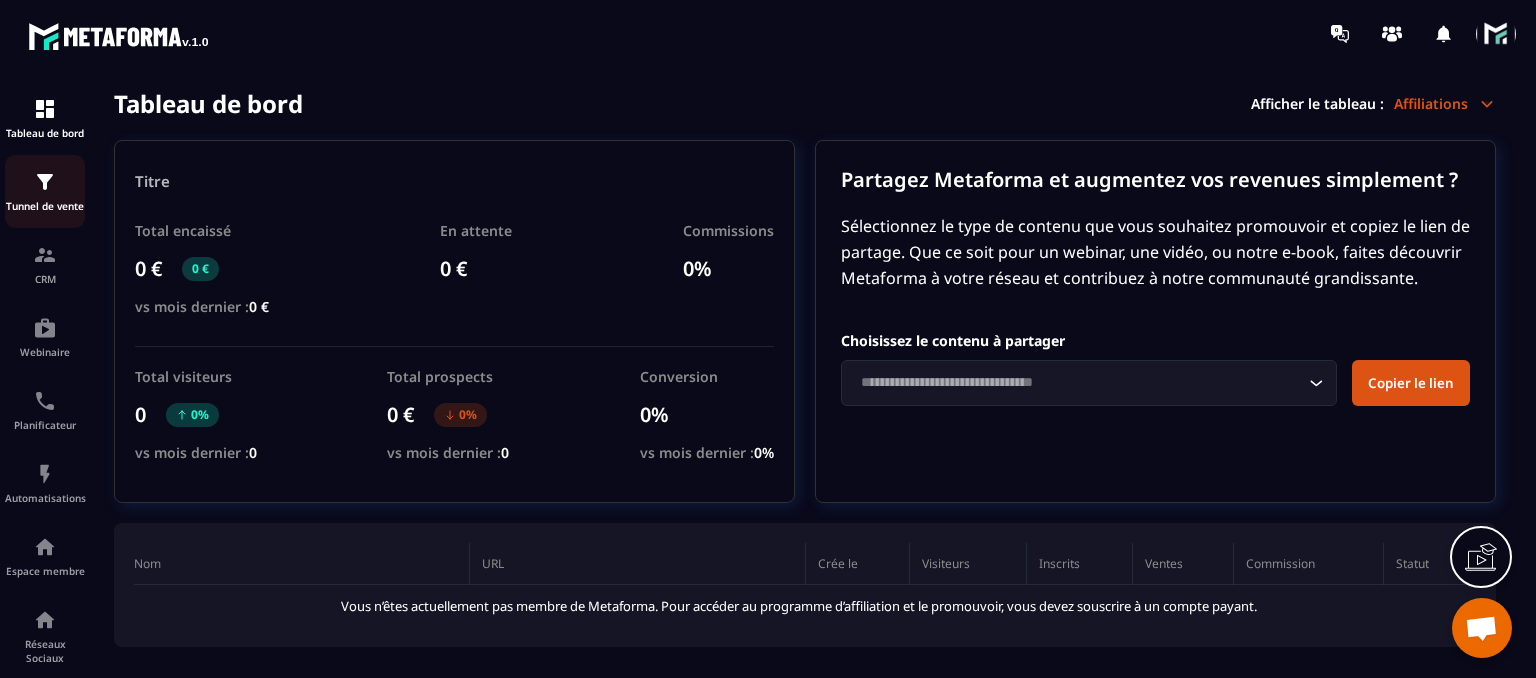 click on "Tunnel de vente" 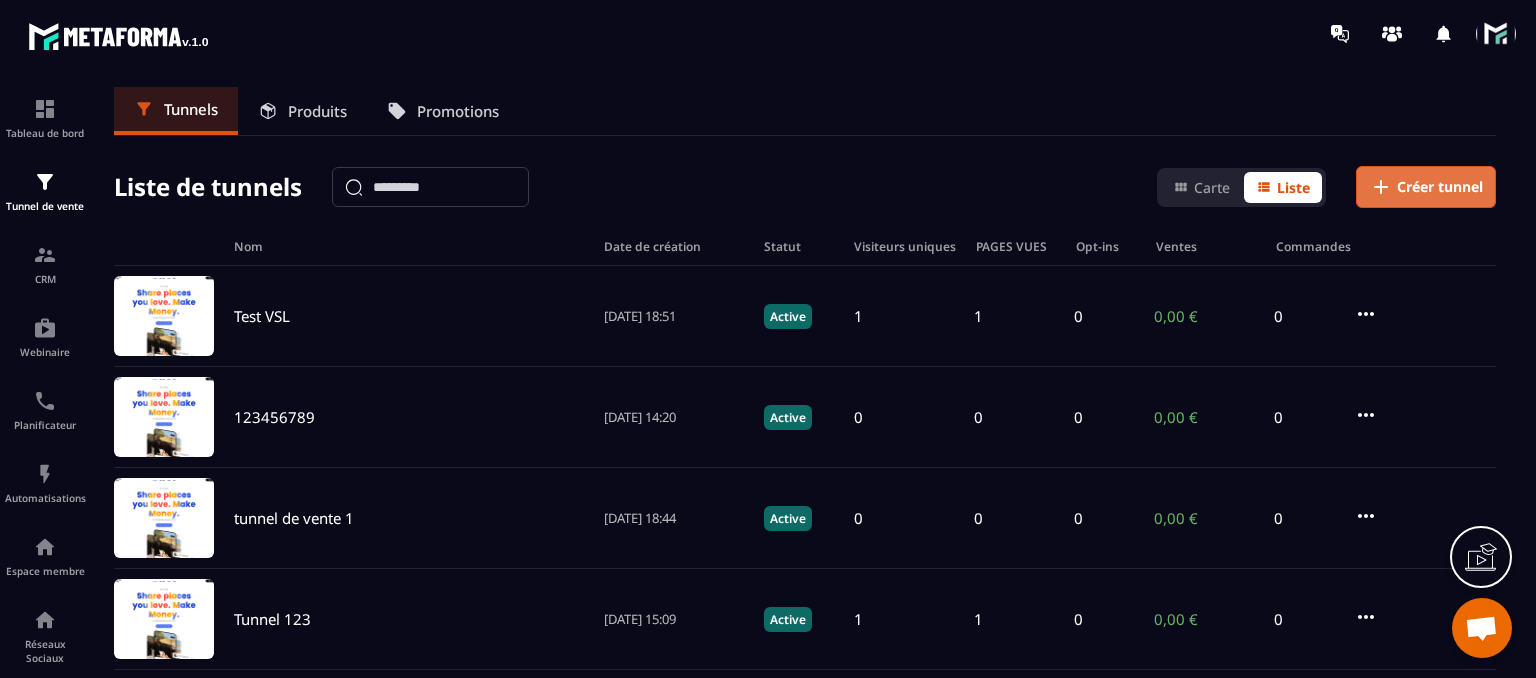 click on "Créer tunnel" 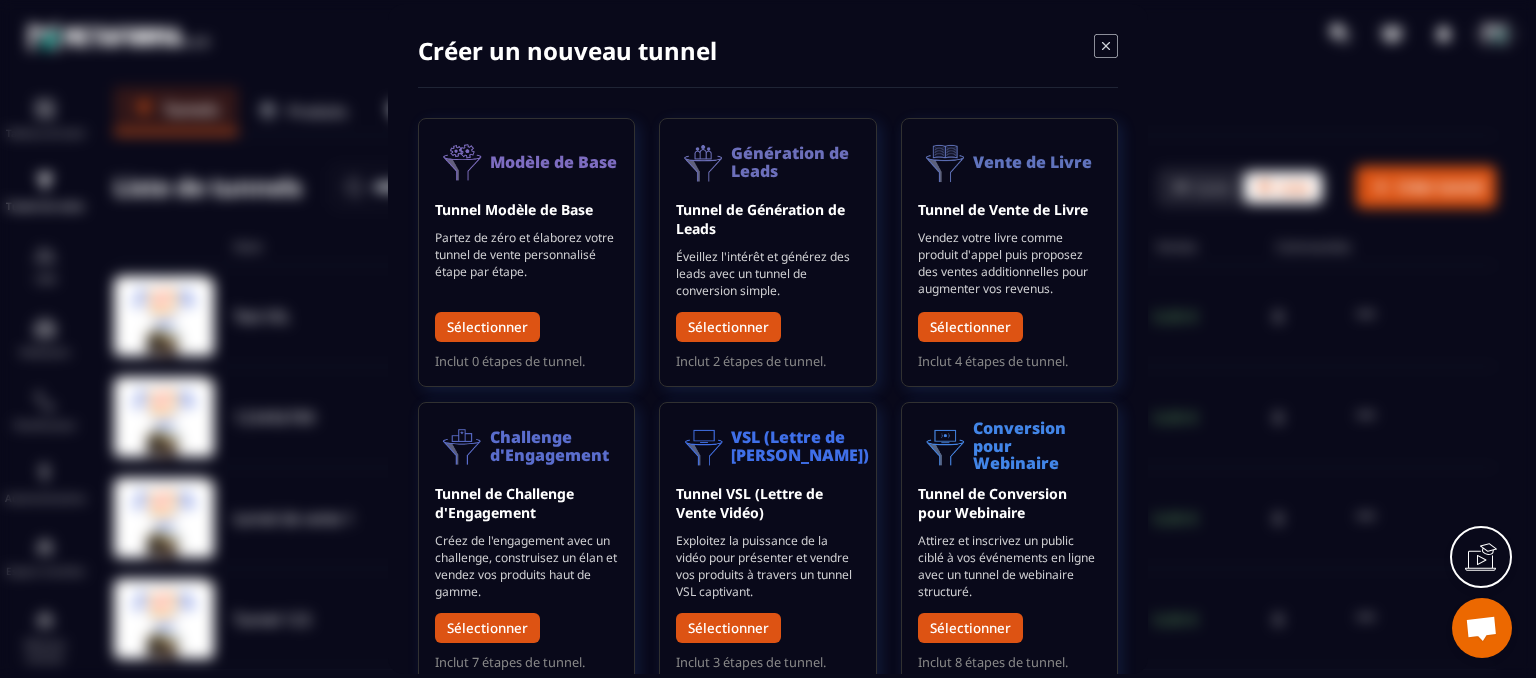 click 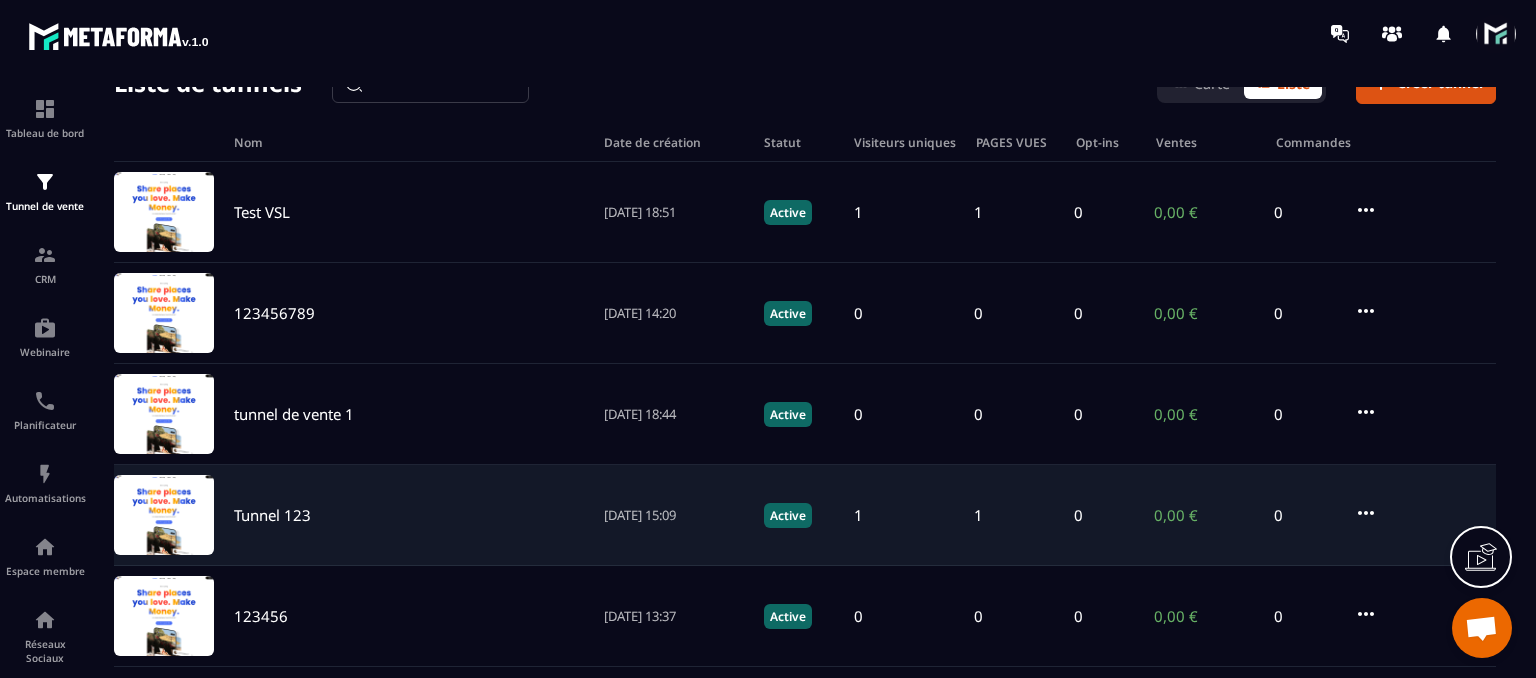 scroll, scrollTop: 0, scrollLeft: 0, axis: both 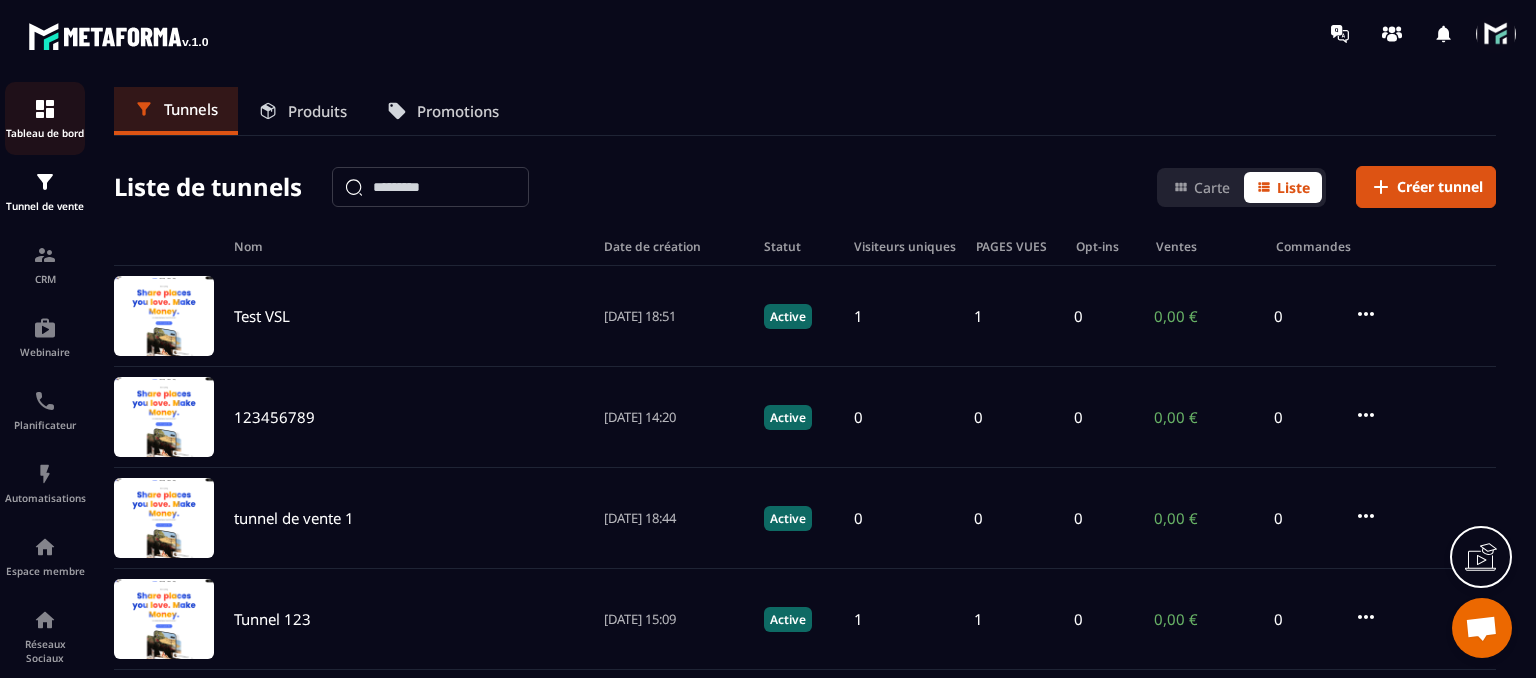 click on "Tableau de bord" at bounding box center (45, 133) 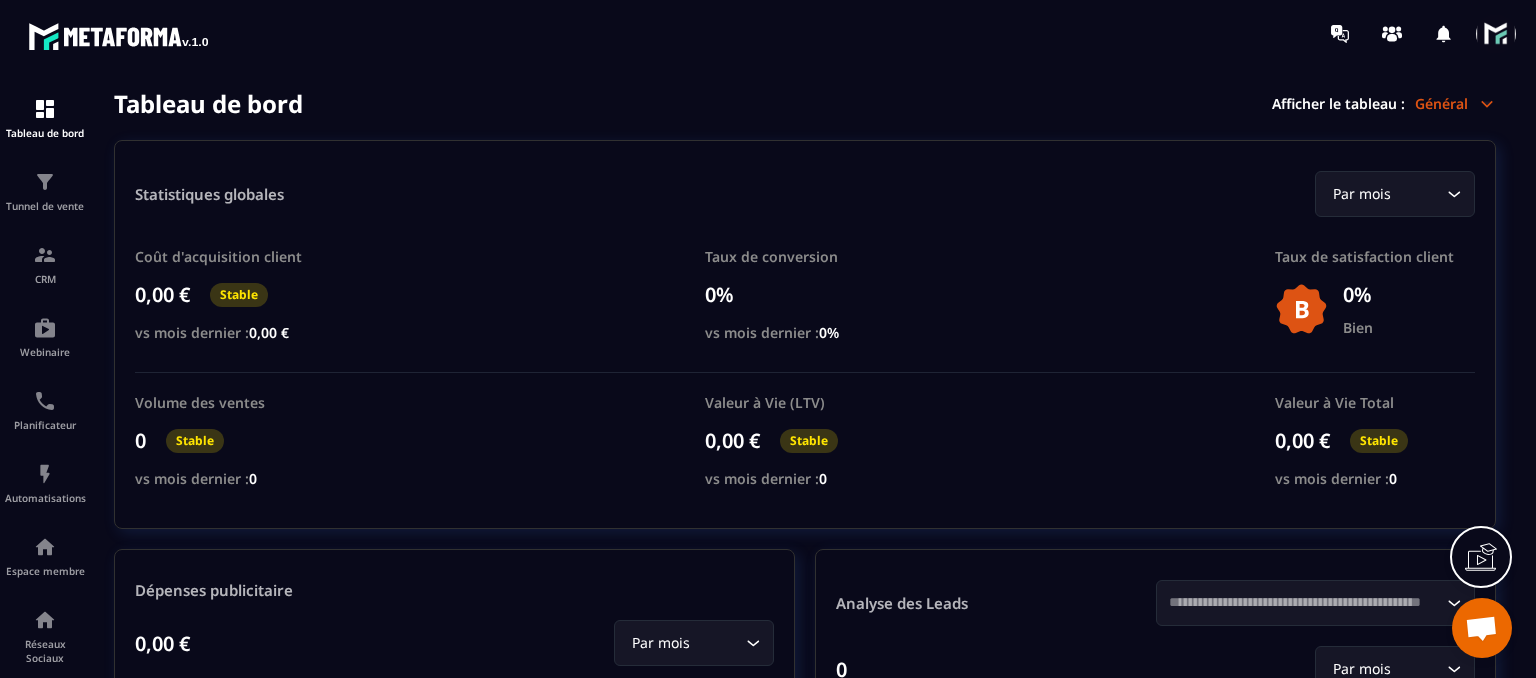 click on "Général" at bounding box center [1455, 103] 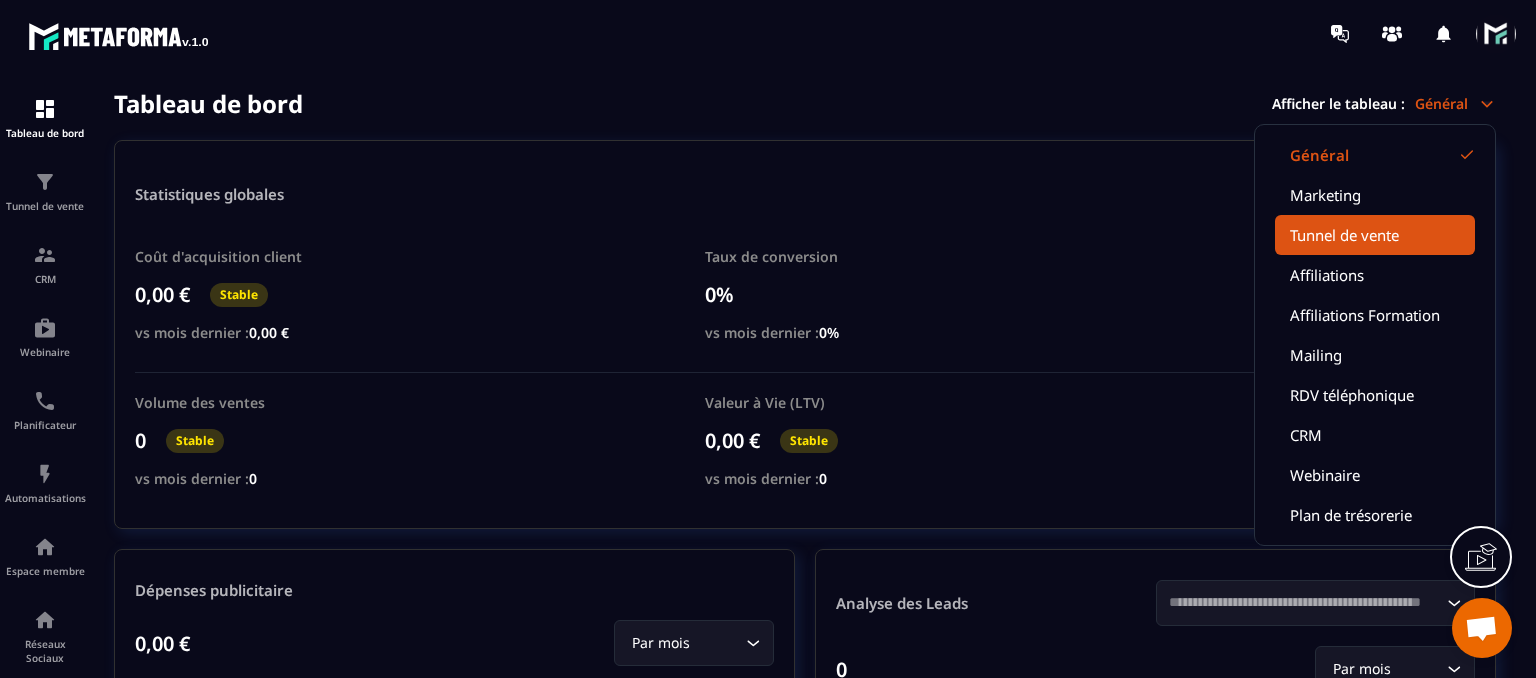 click on "Tunnel de vente" at bounding box center [1375, 235] 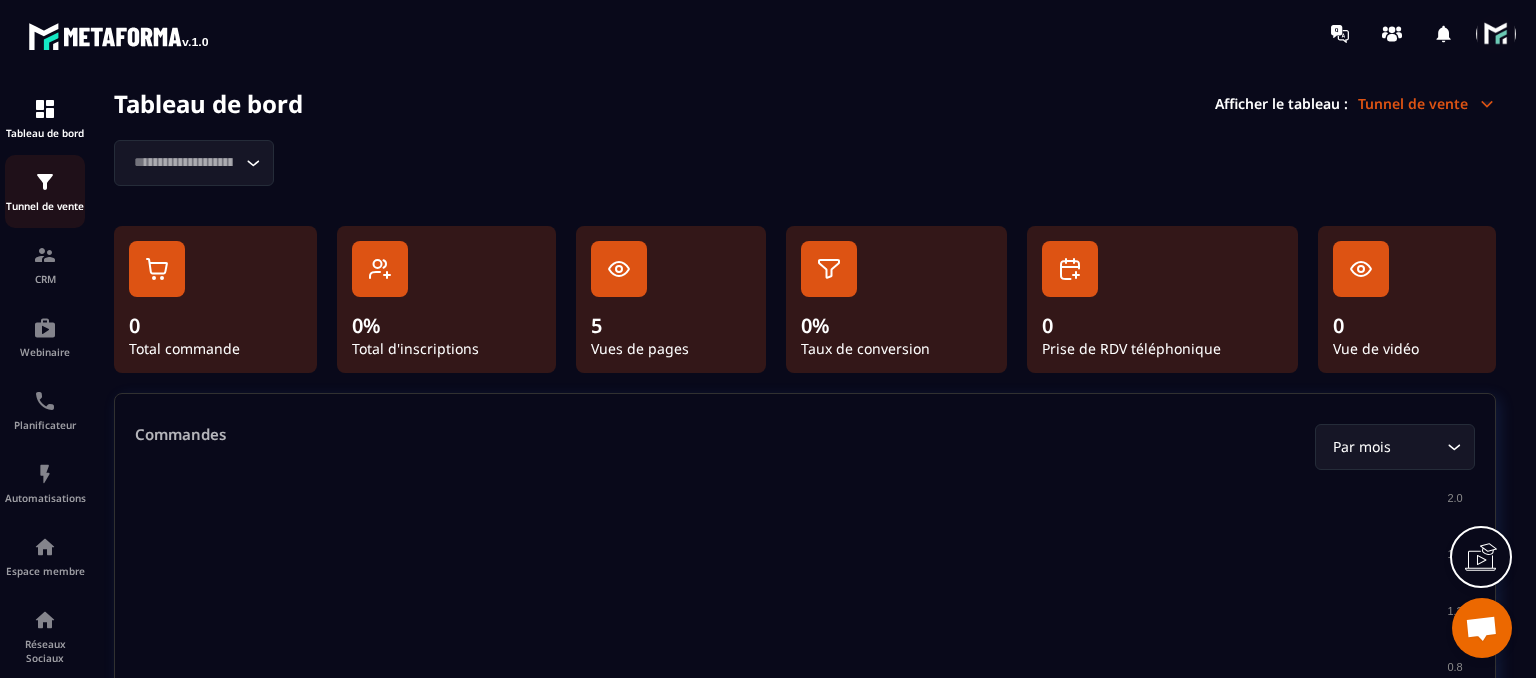 click on "Tunnel de vente" at bounding box center [45, 206] 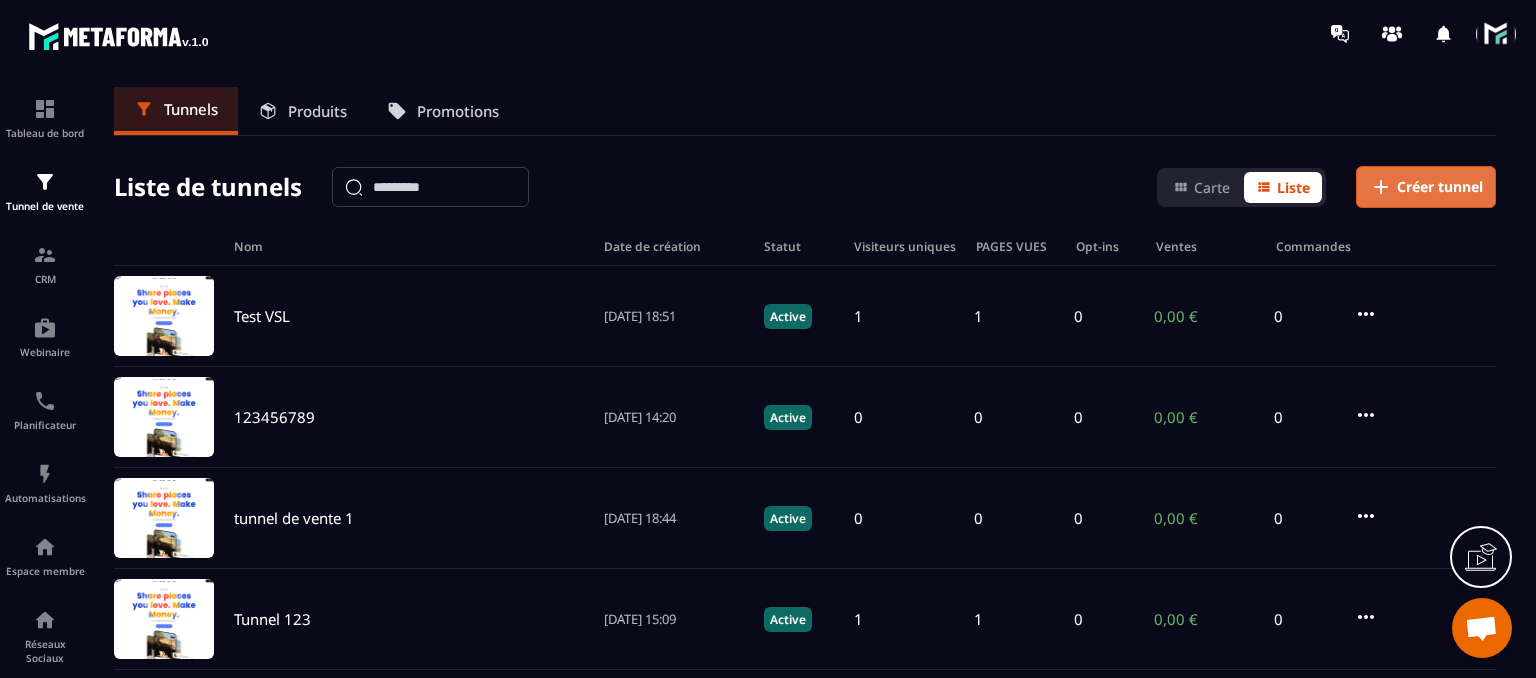 click on "Créer tunnel" at bounding box center [1440, 187] 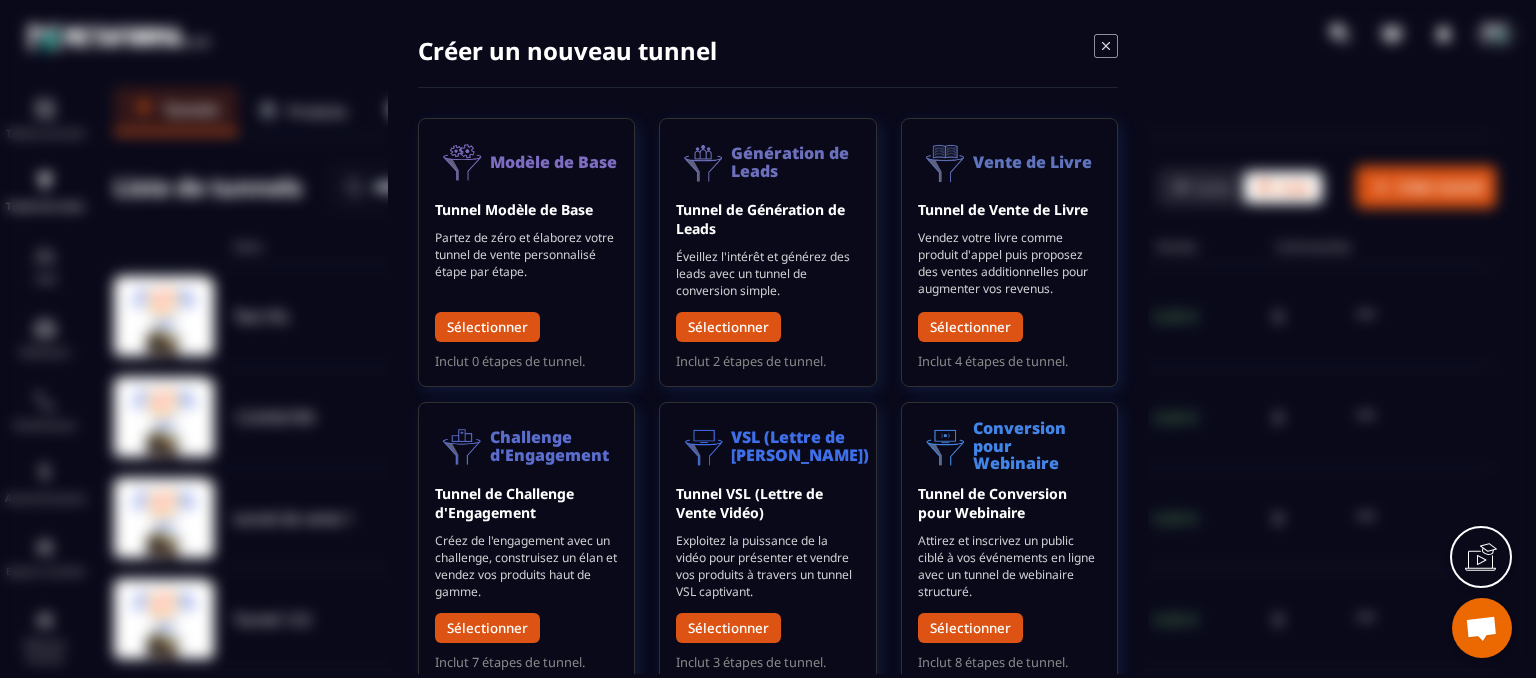 click 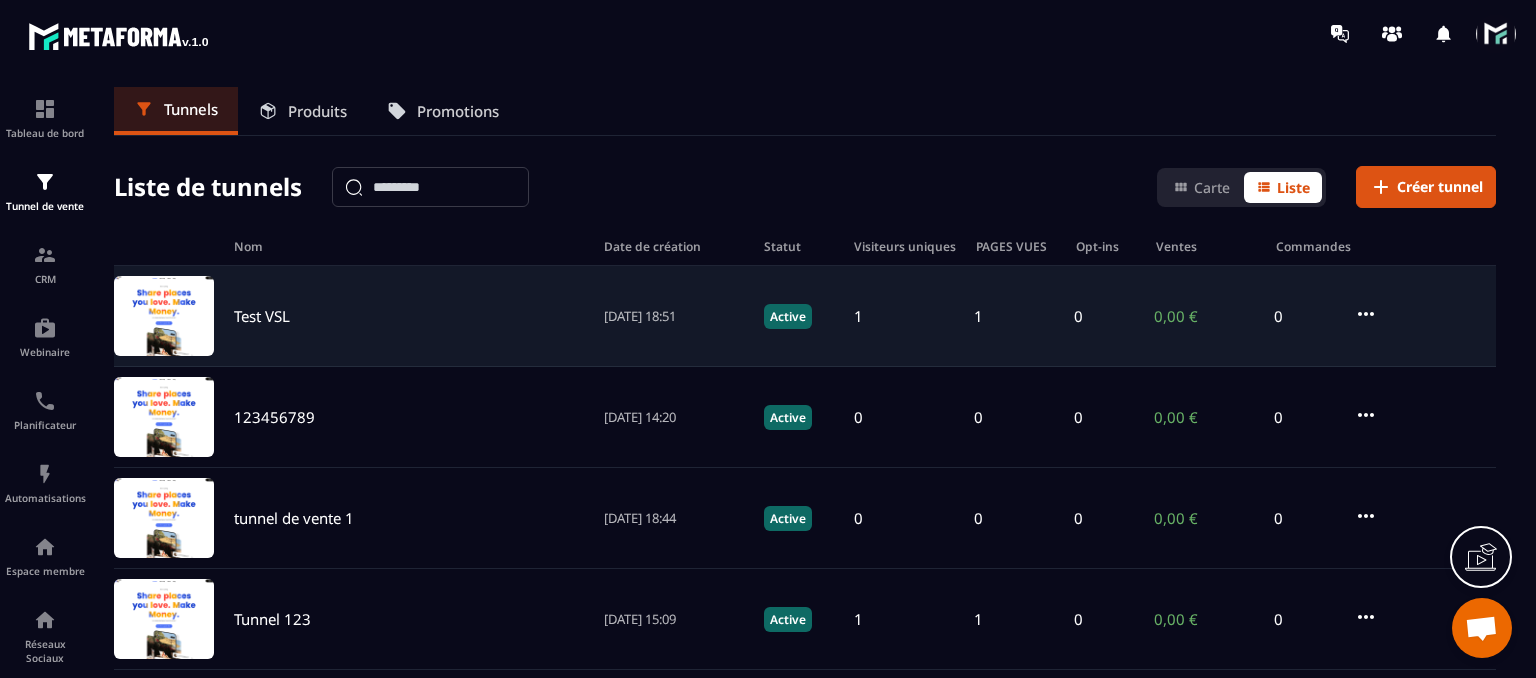click on "Test VSL" at bounding box center (262, 316) 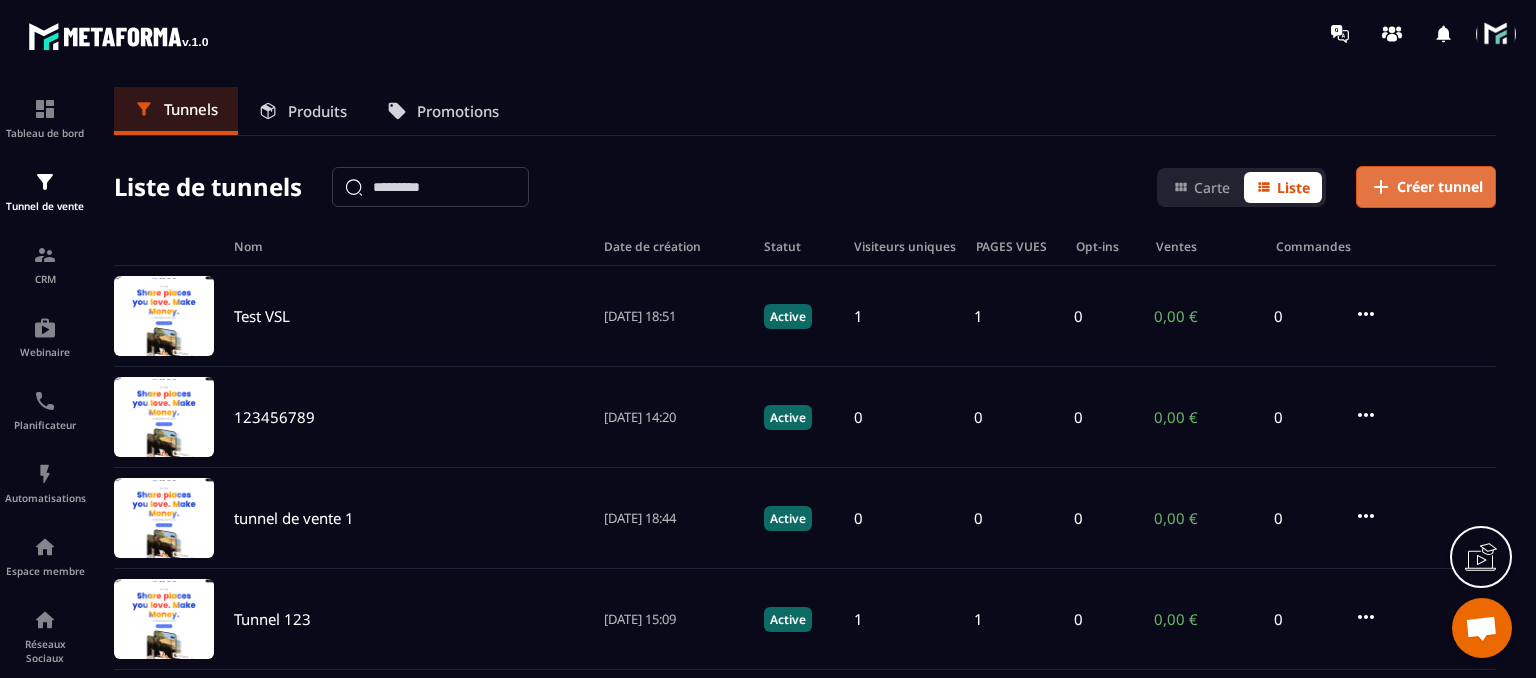 click on "Créer tunnel" at bounding box center [1440, 187] 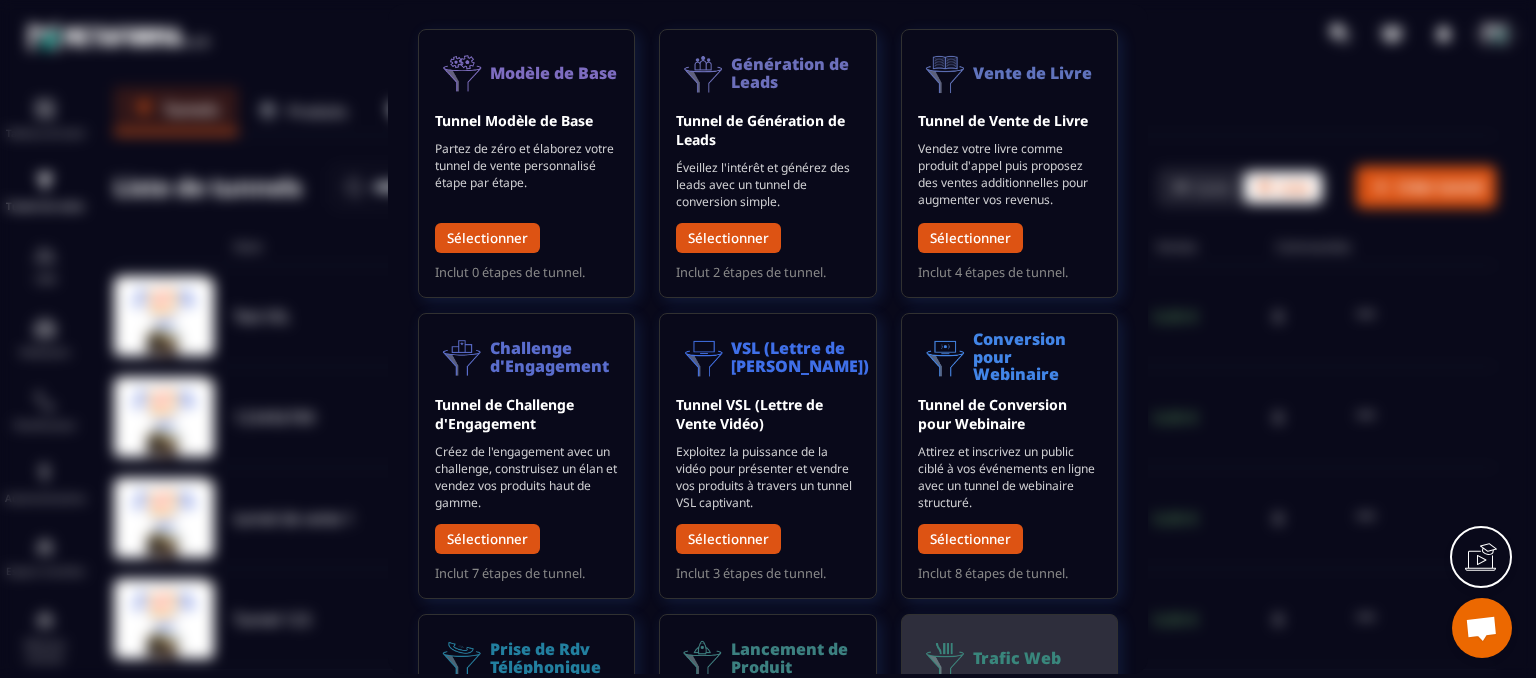 scroll, scrollTop: 66, scrollLeft: 0, axis: vertical 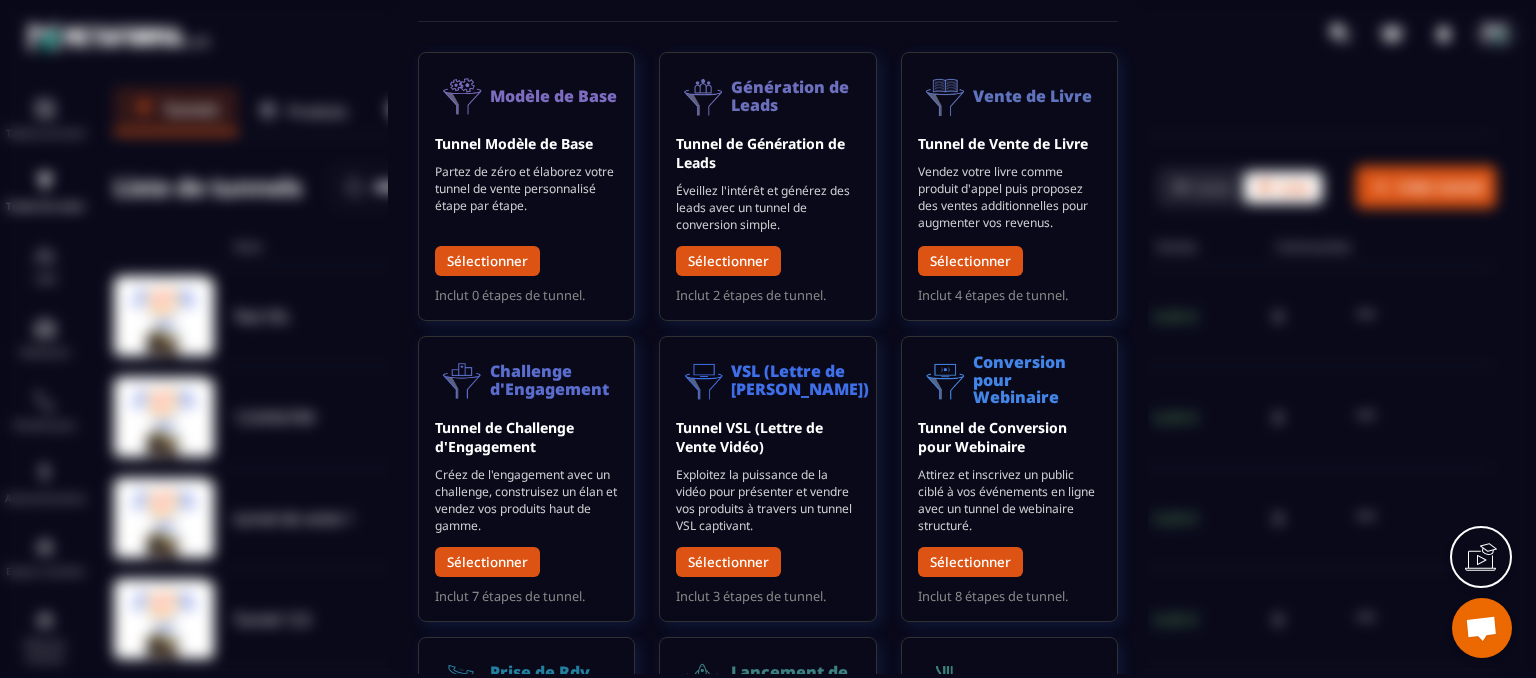 click at bounding box center [768, 339] 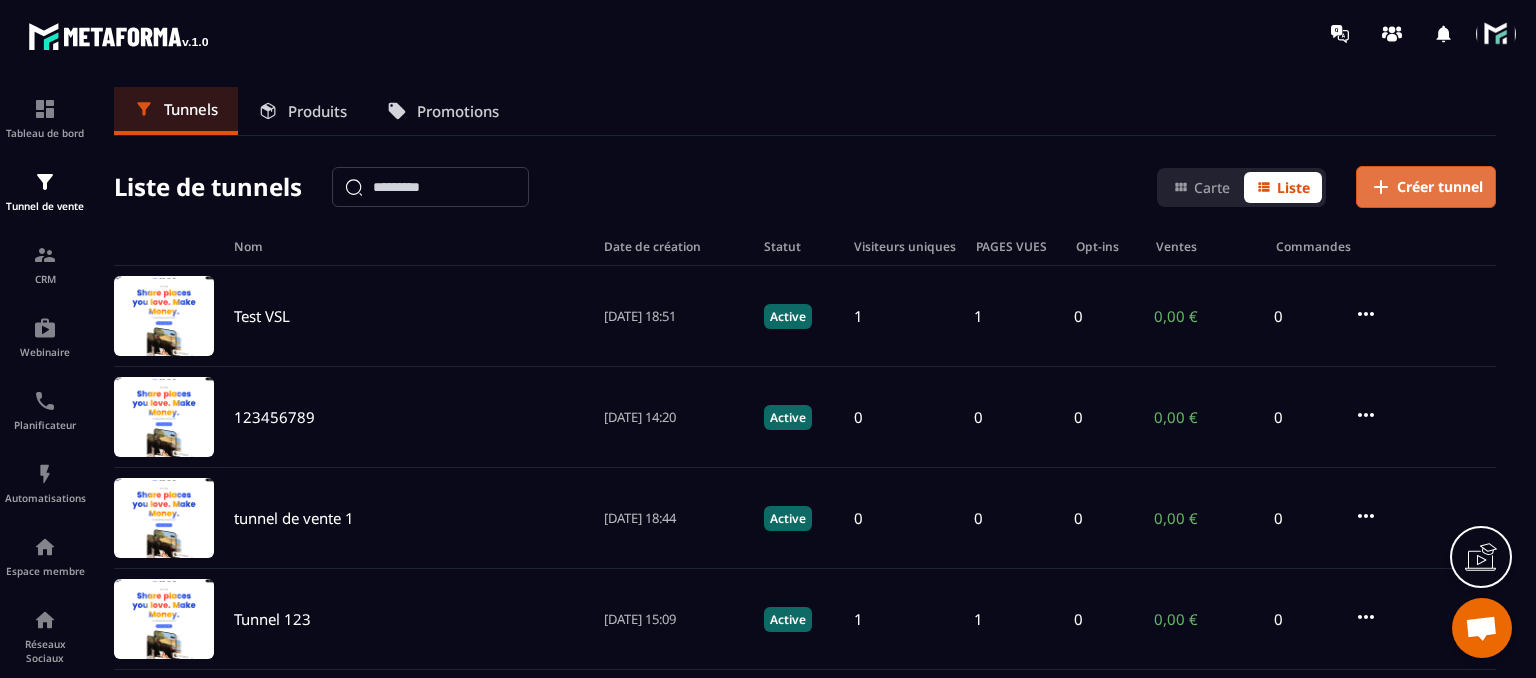 click on "Créer tunnel" at bounding box center [1440, 187] 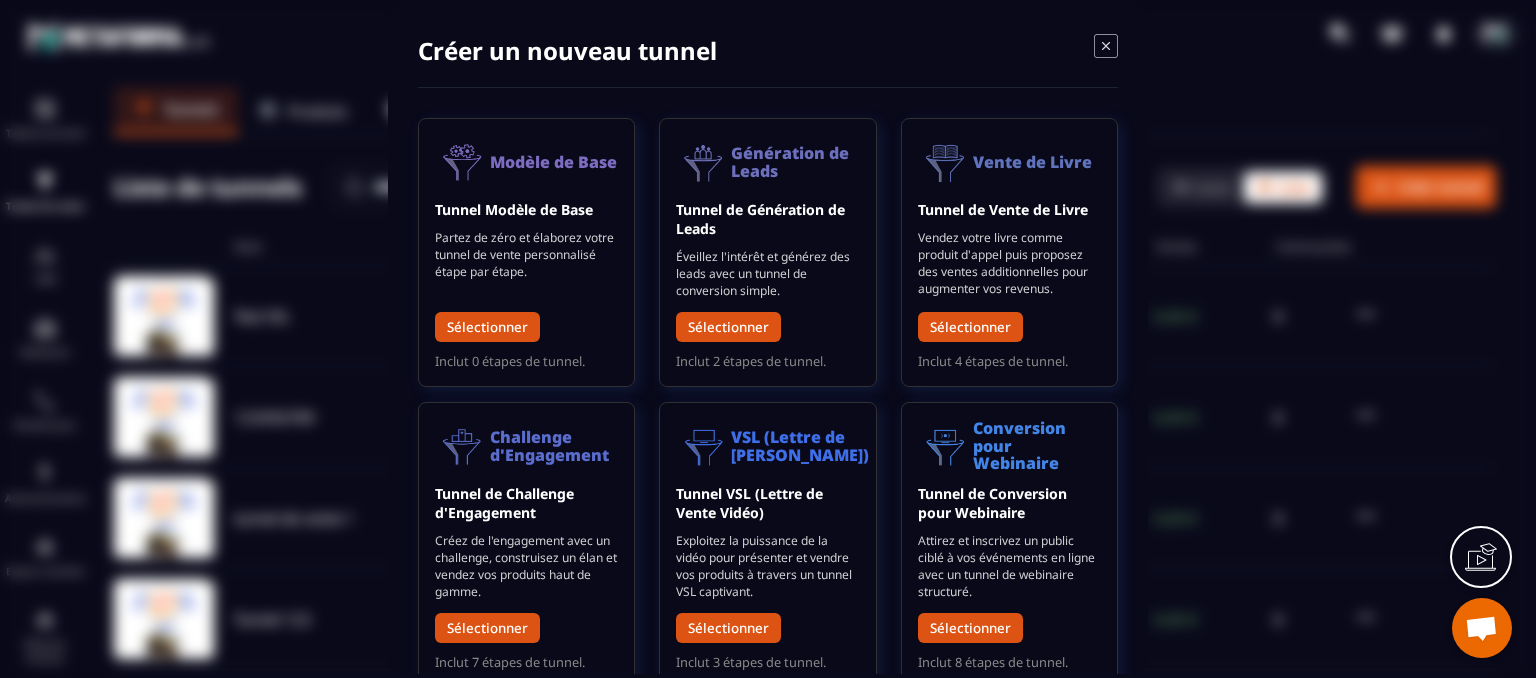 click 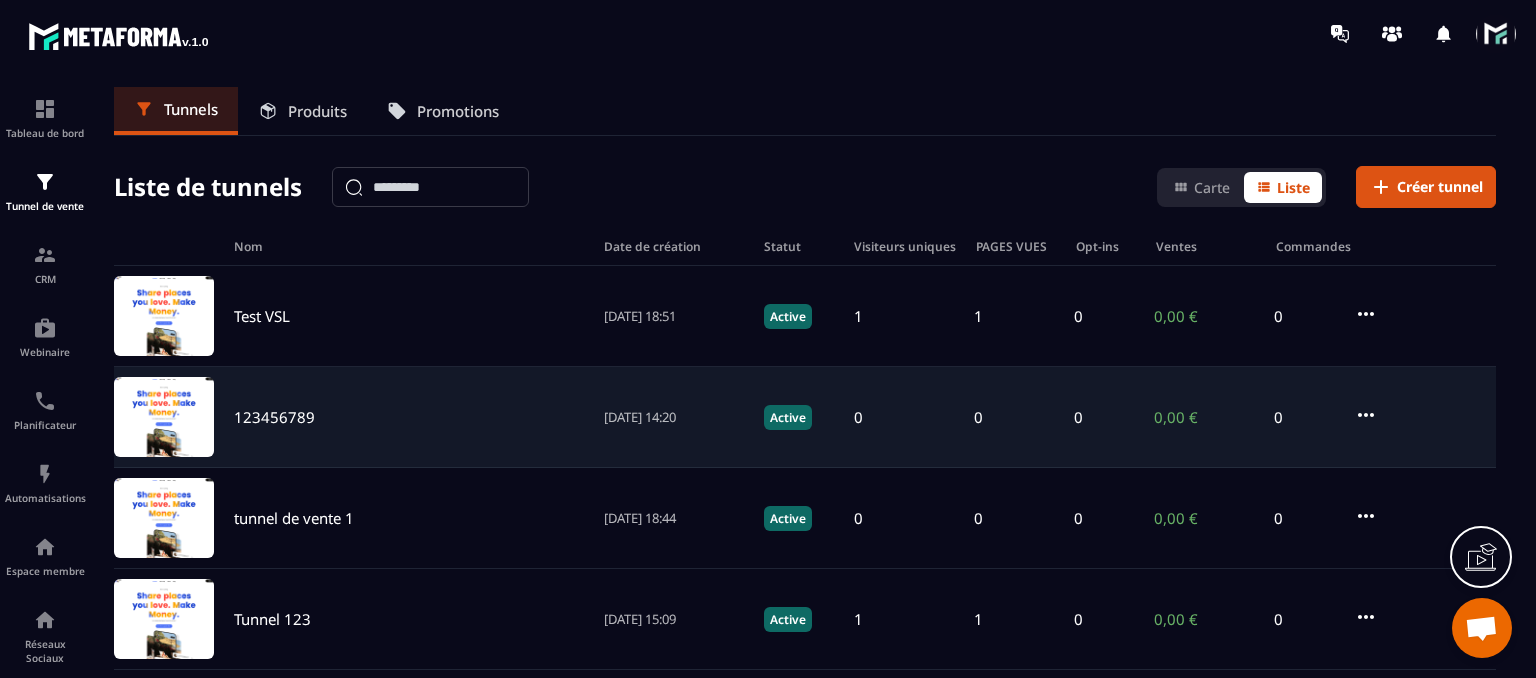 click on "123456789" at bounding box center [274, 417] 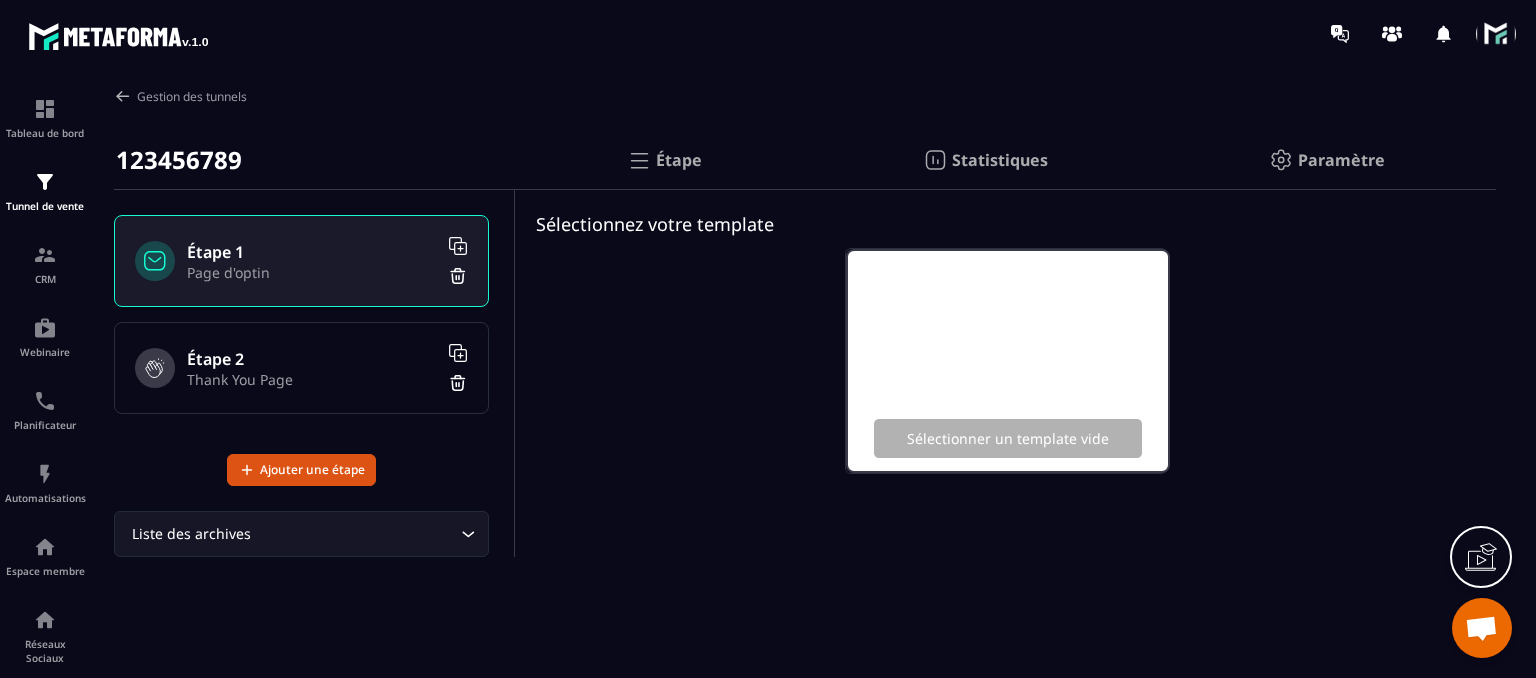click 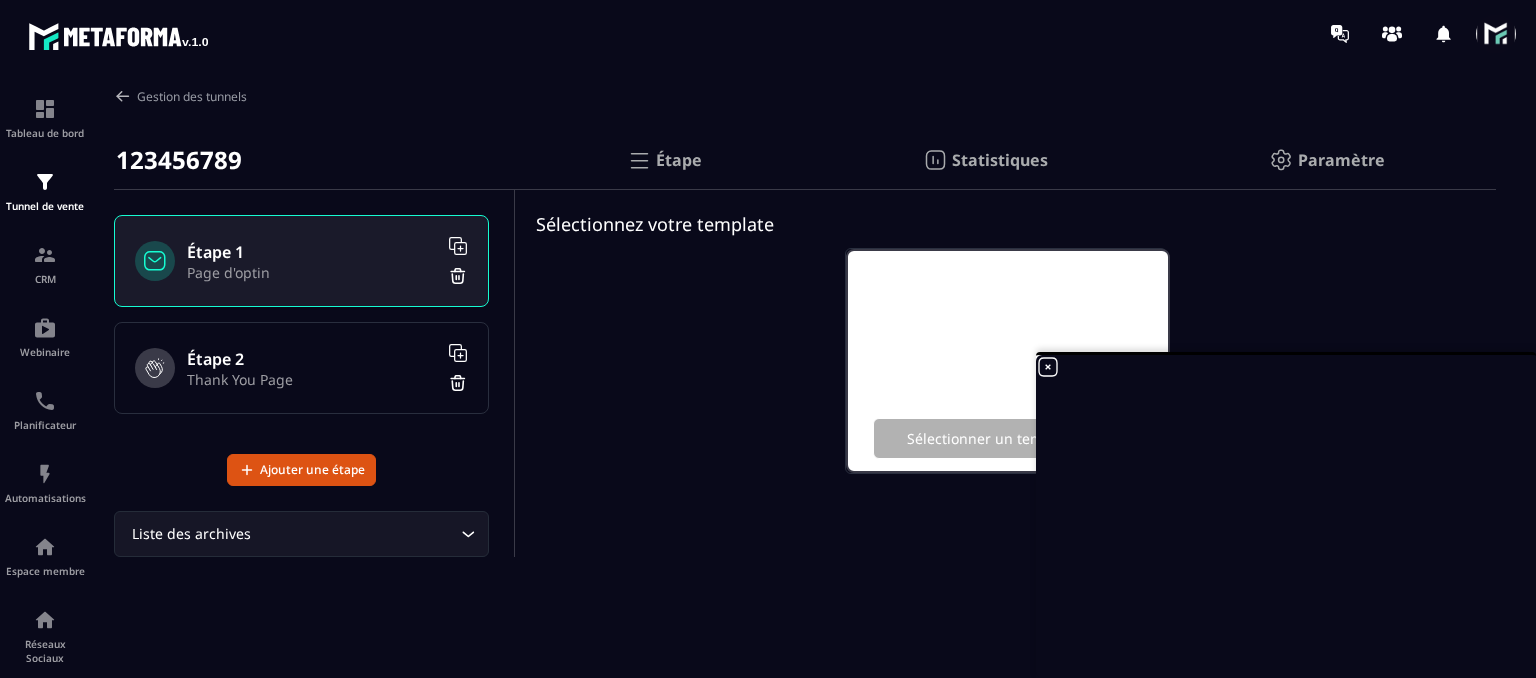 click 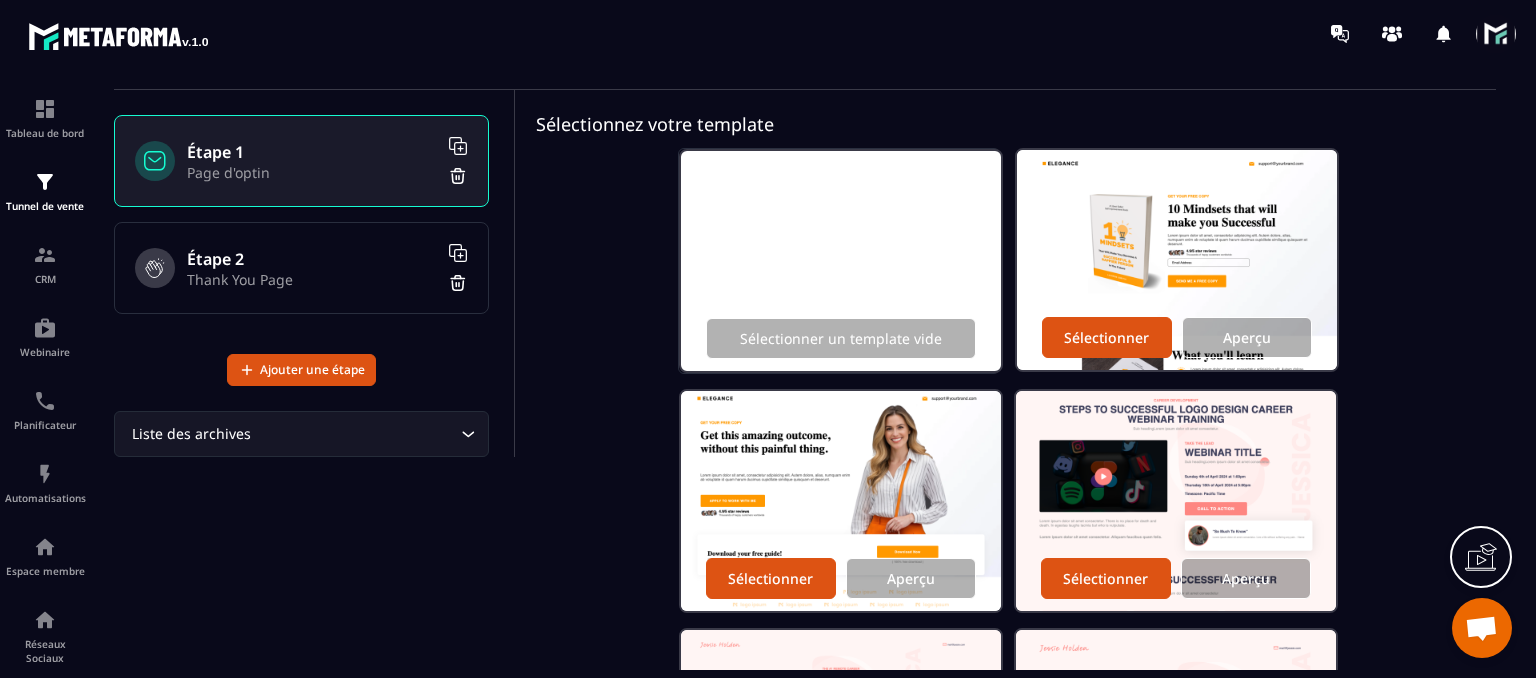 scroll, scrollTop: 0, scrollLeft: 0, axis: both 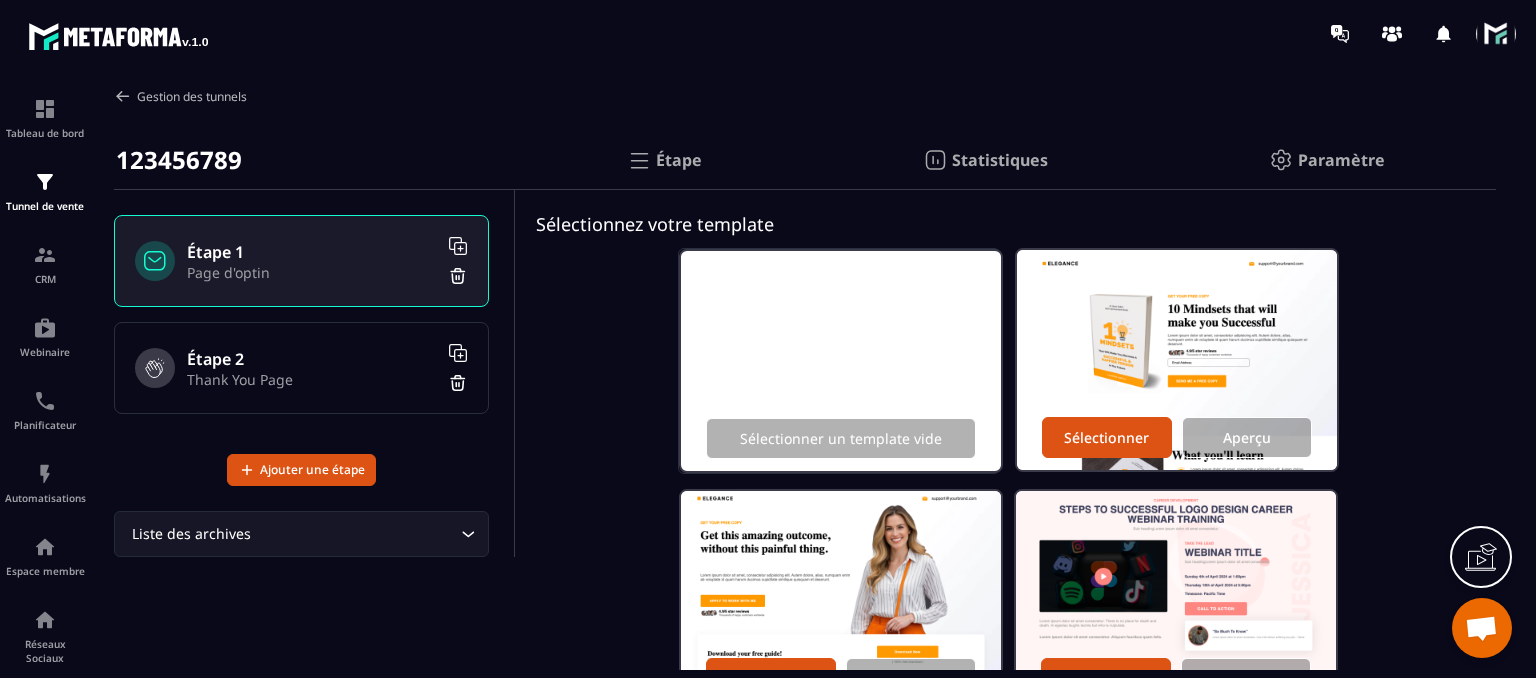 click at bounding box center (123, 96) 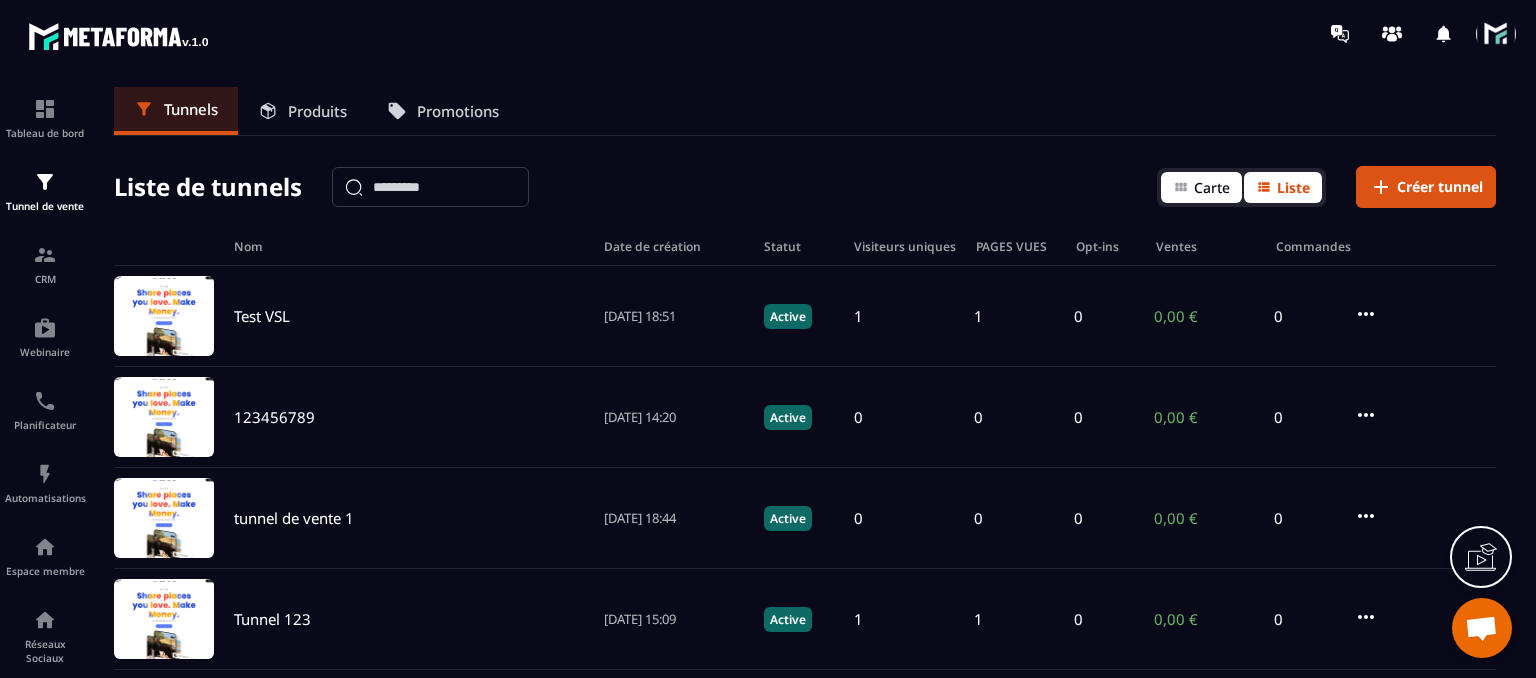 click on "Carte" at bounding box center [1212, 187] 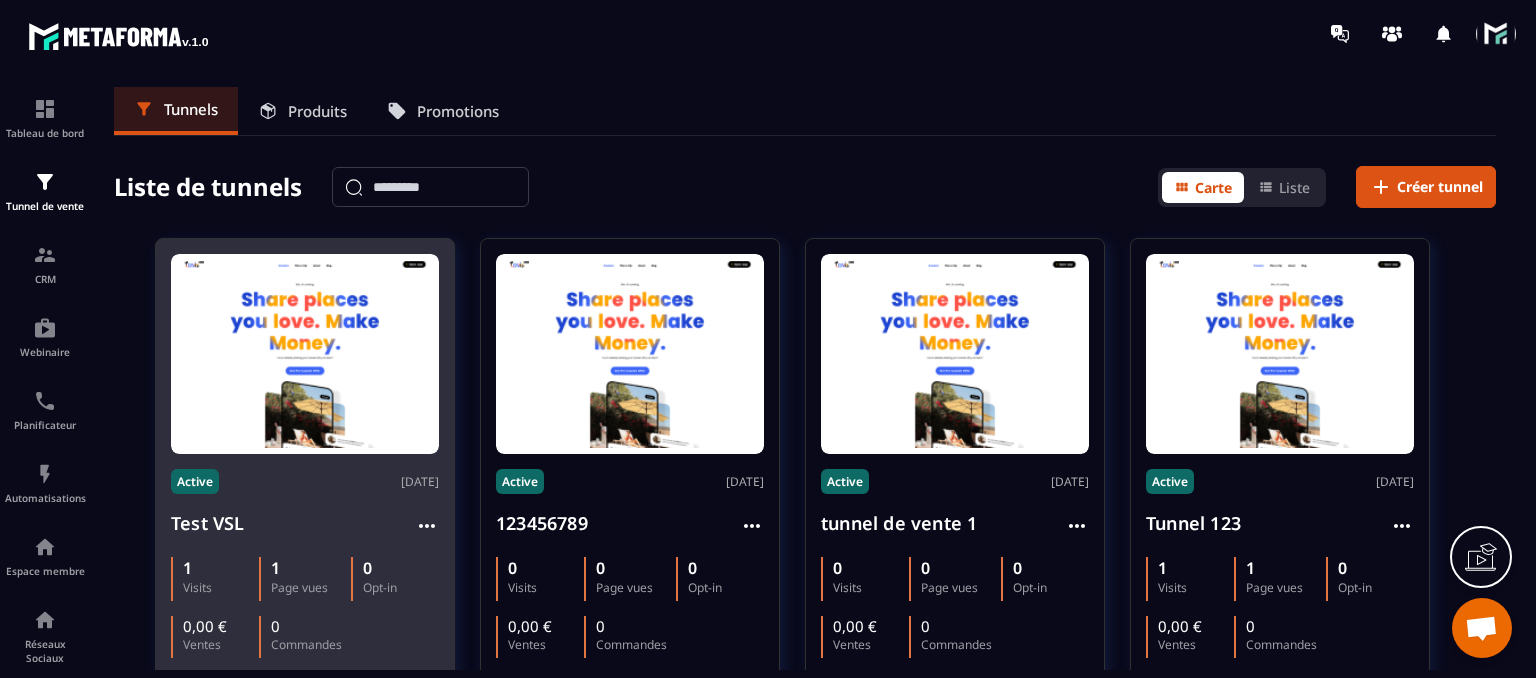 click at bounding box center (305, 354) 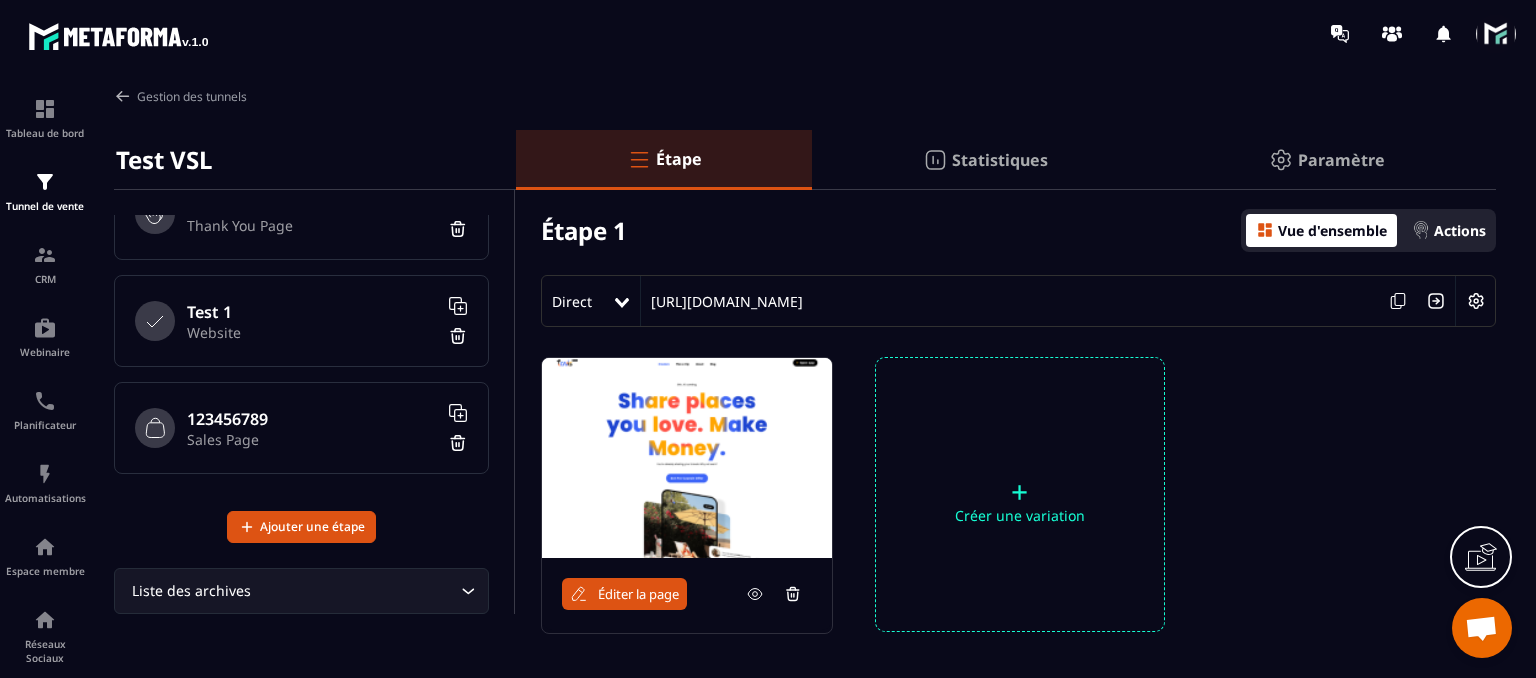 scroll, scrollTop: 368, scrollLeft: 0, axis: vertical 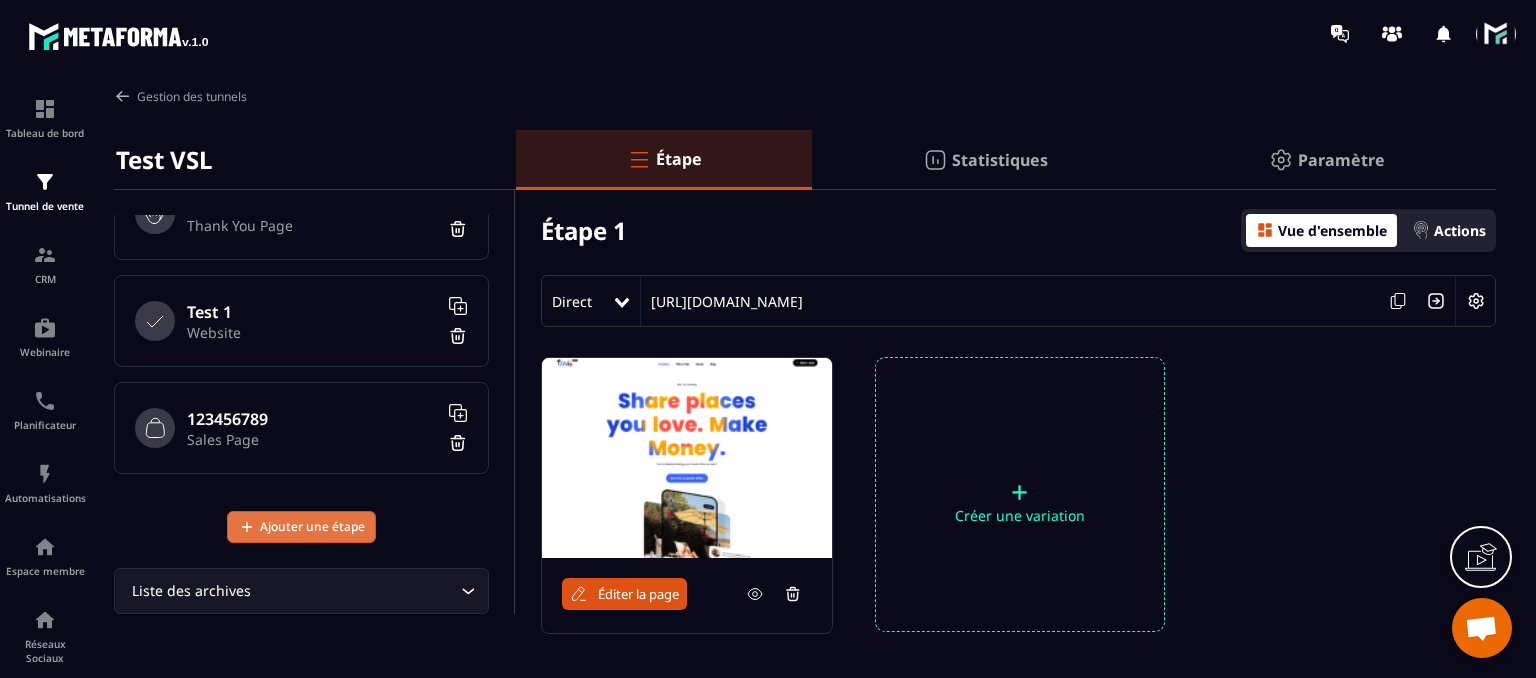 click on "Ajouter une étape" at bounding box center [312, 527] 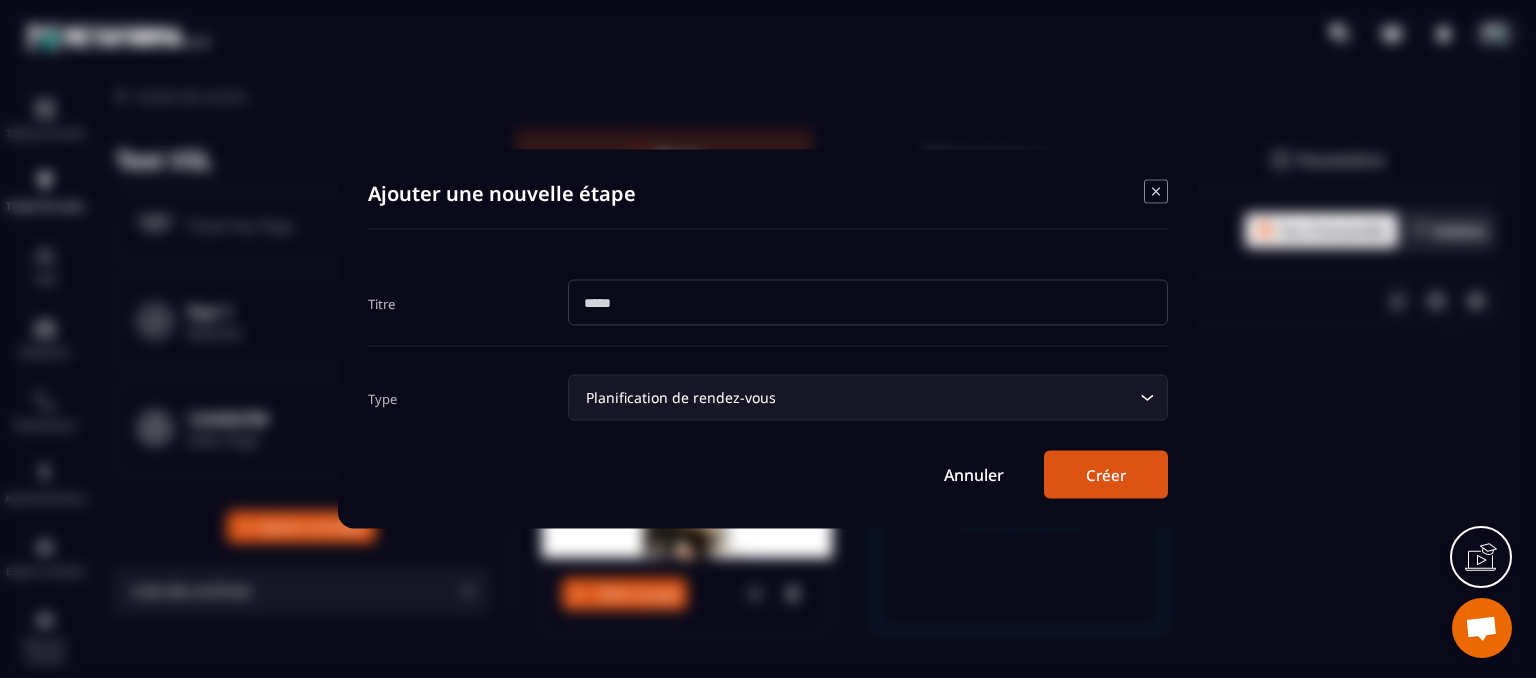 click 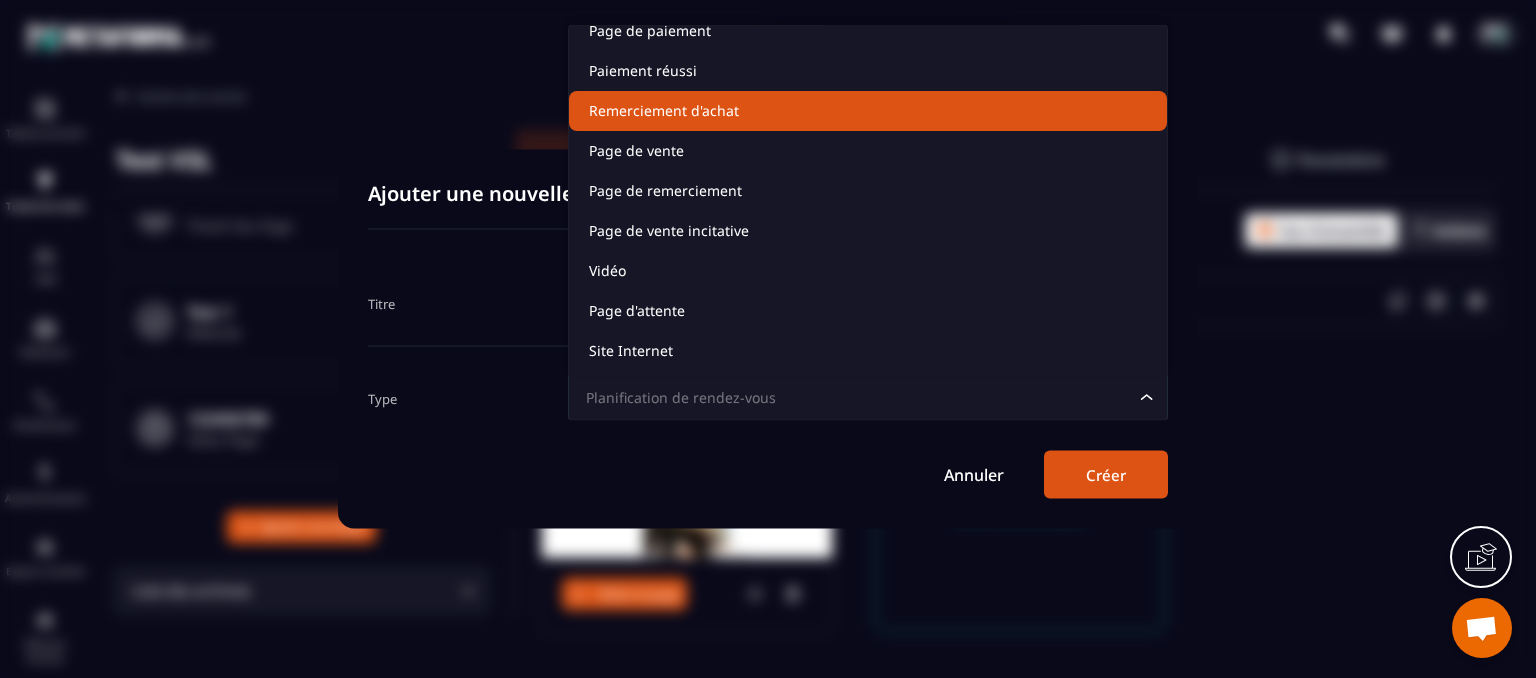 scroll, scrollTop: 140, scrollLeft: 0, axis: vertical 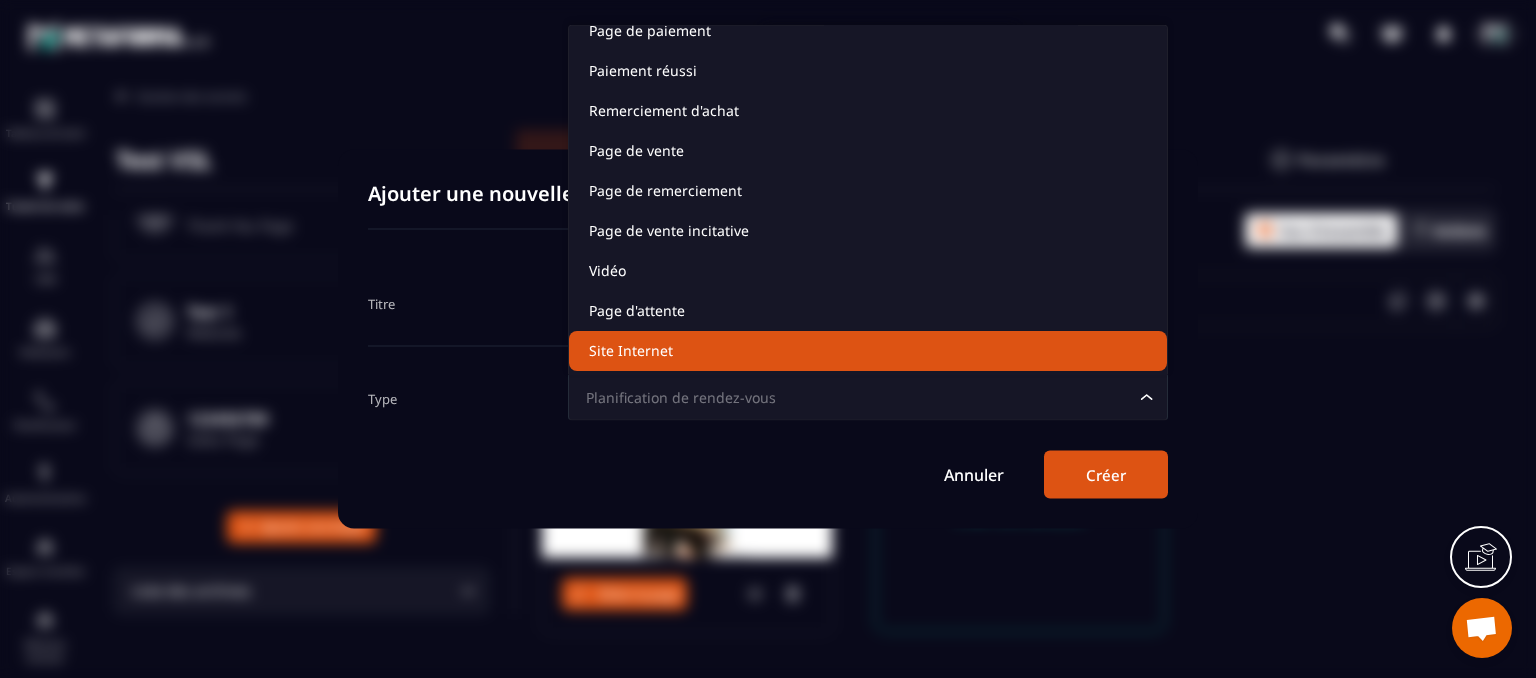 click on "Site Internet" 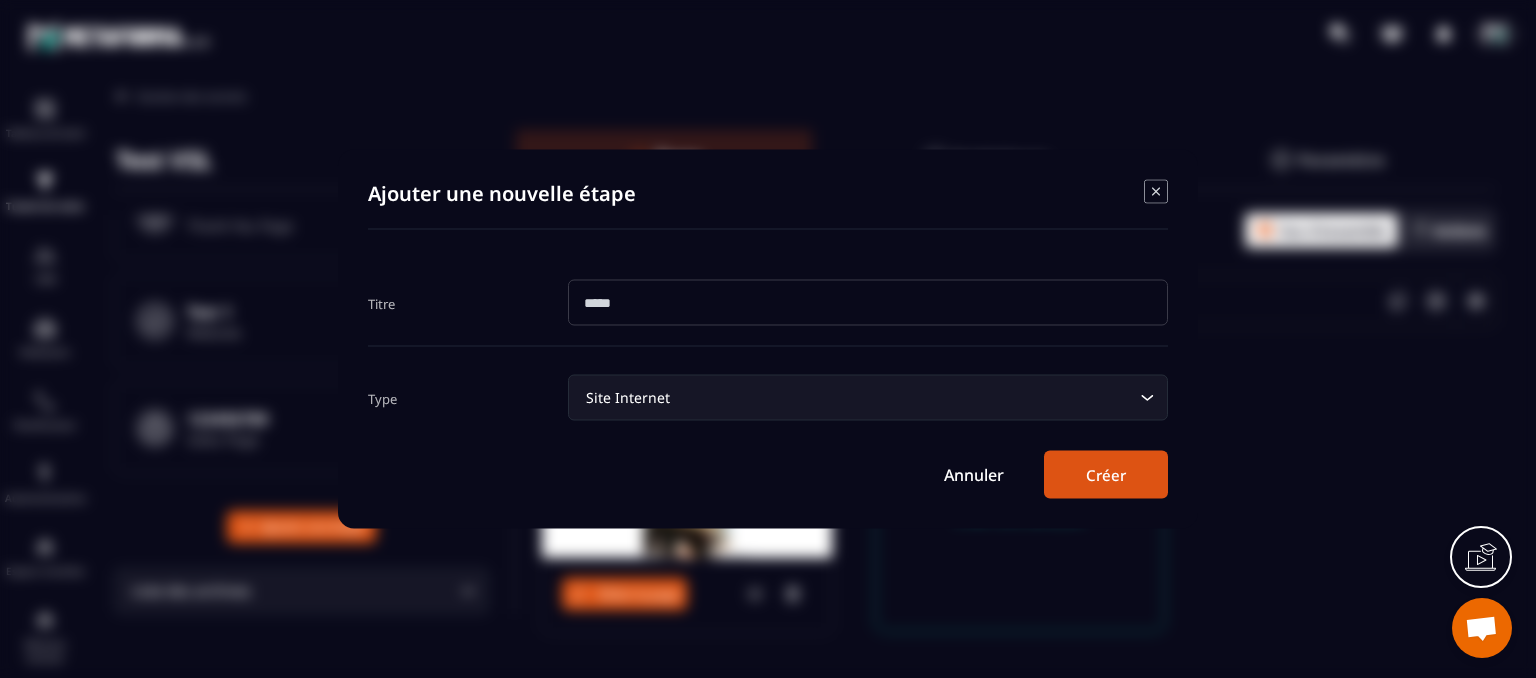 click 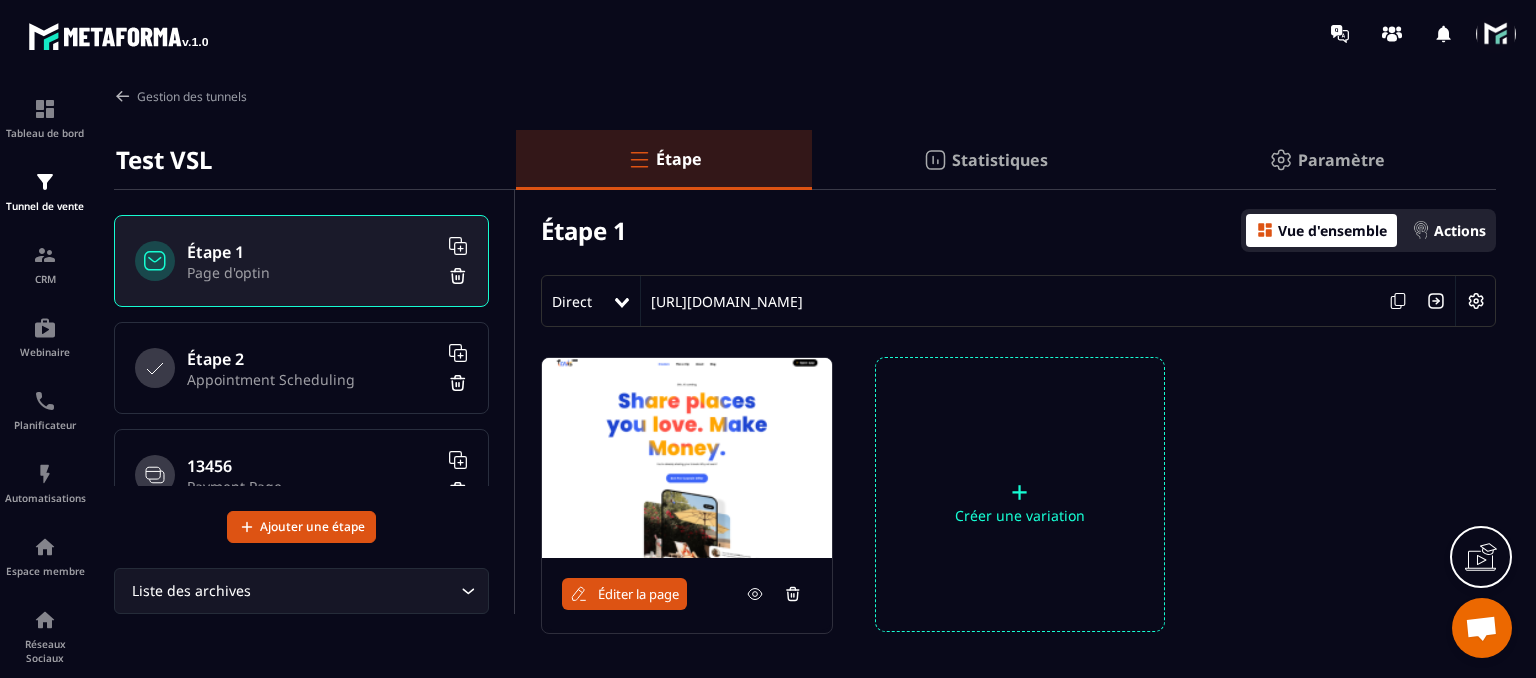 scroll, scrollTop: 368, scrollLeft: 0, axis: vertical 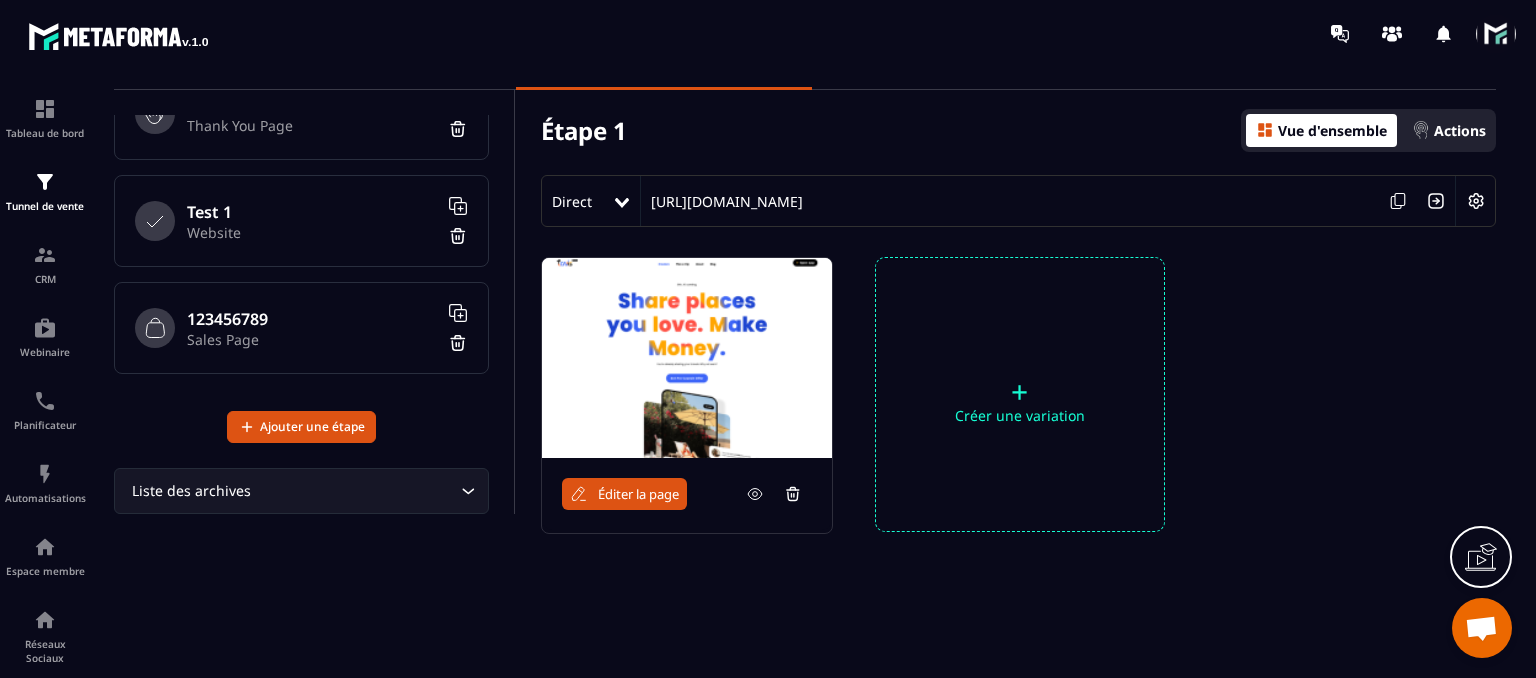 click on "Website" at bounding box center (312, 232) 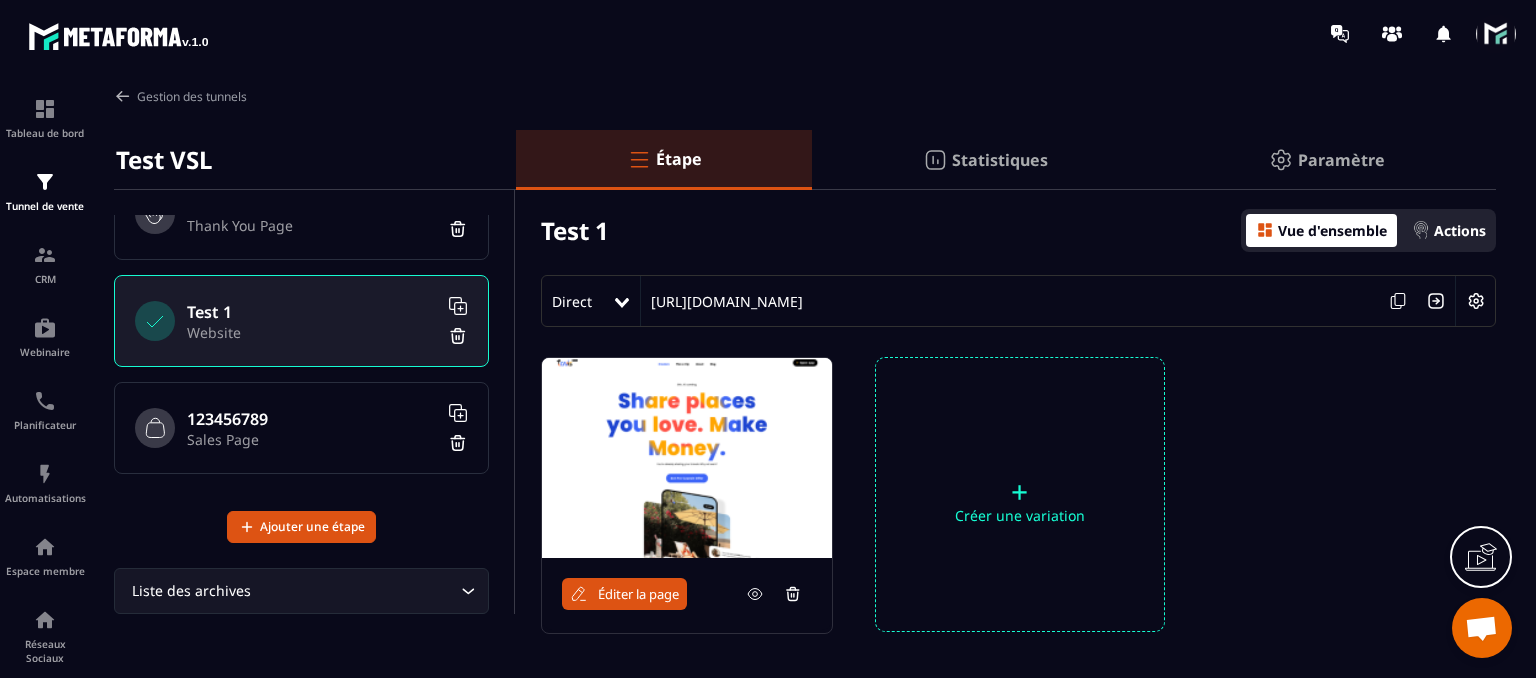 click on "+  Créer une variation" 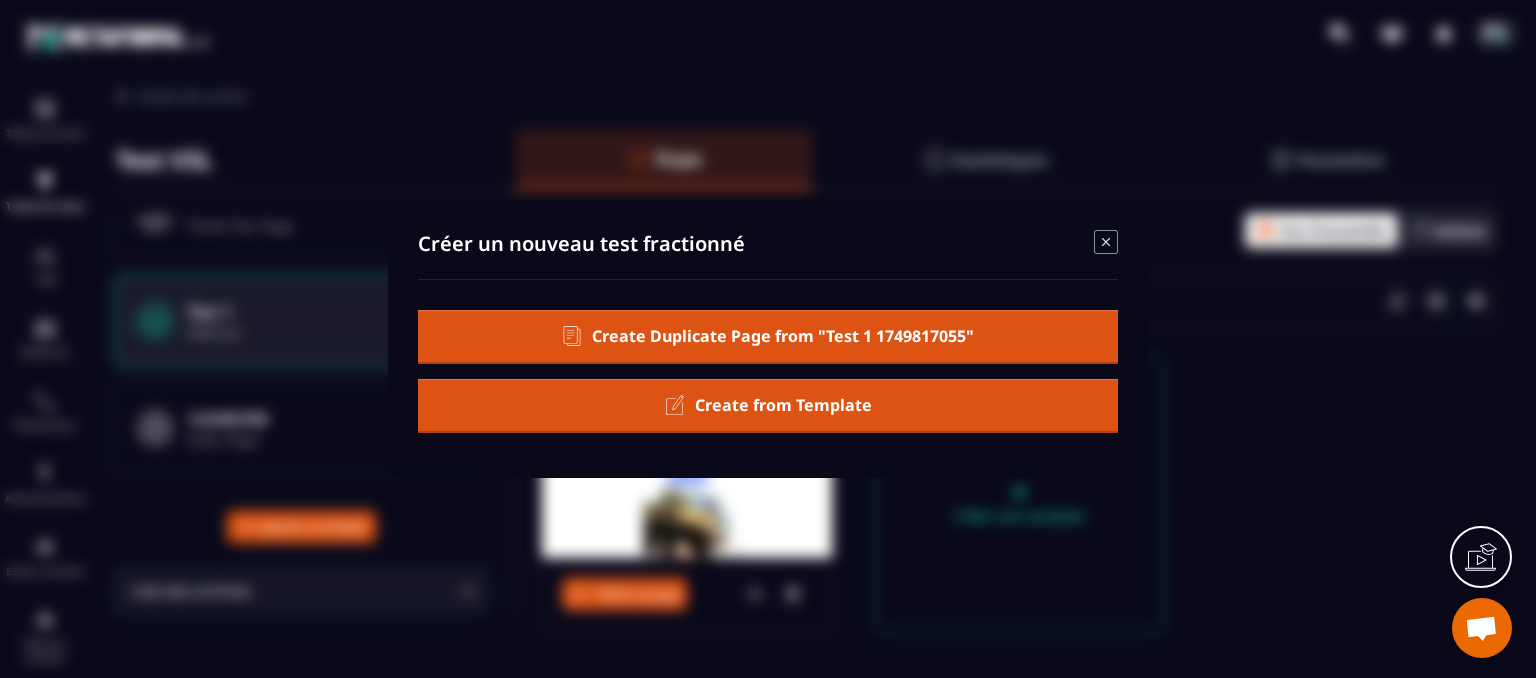 click 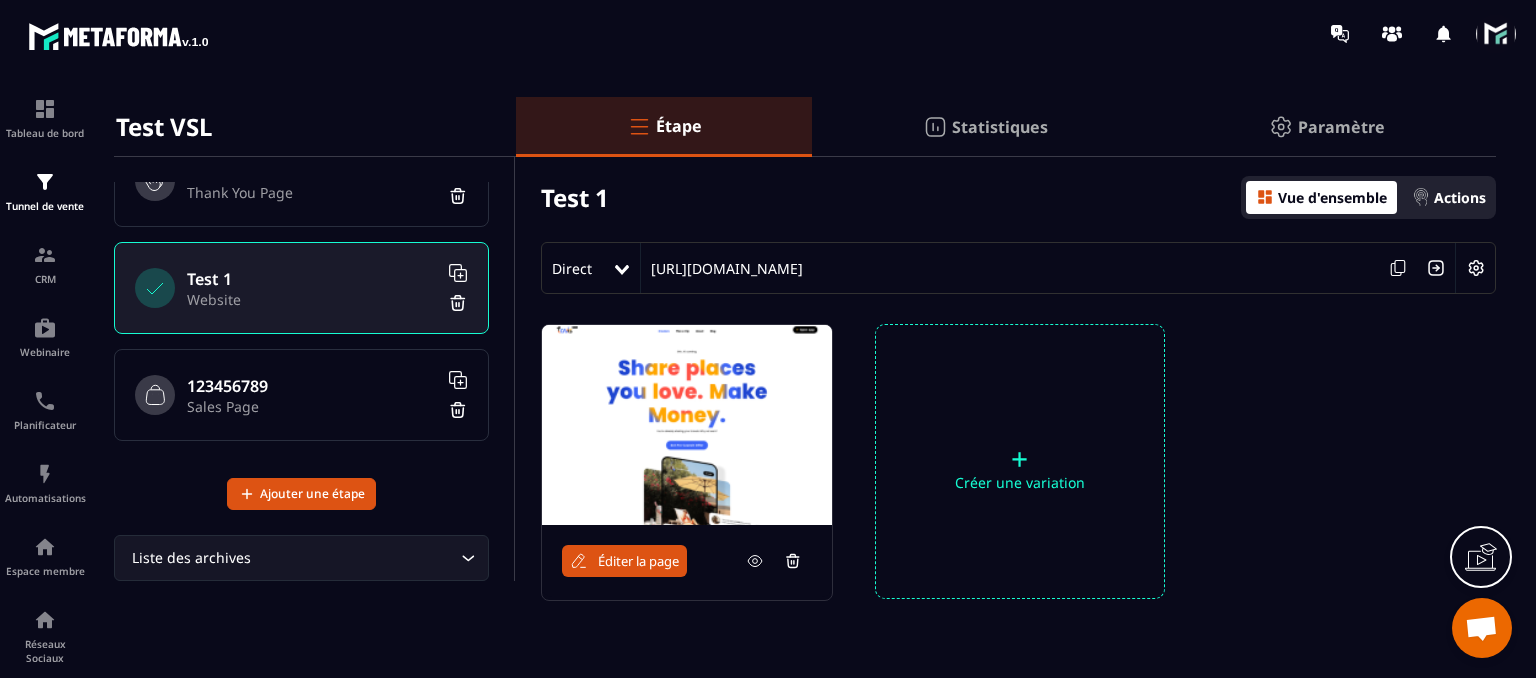 scroll, scrollTop: 0, scrollLeft: 0, axis: both 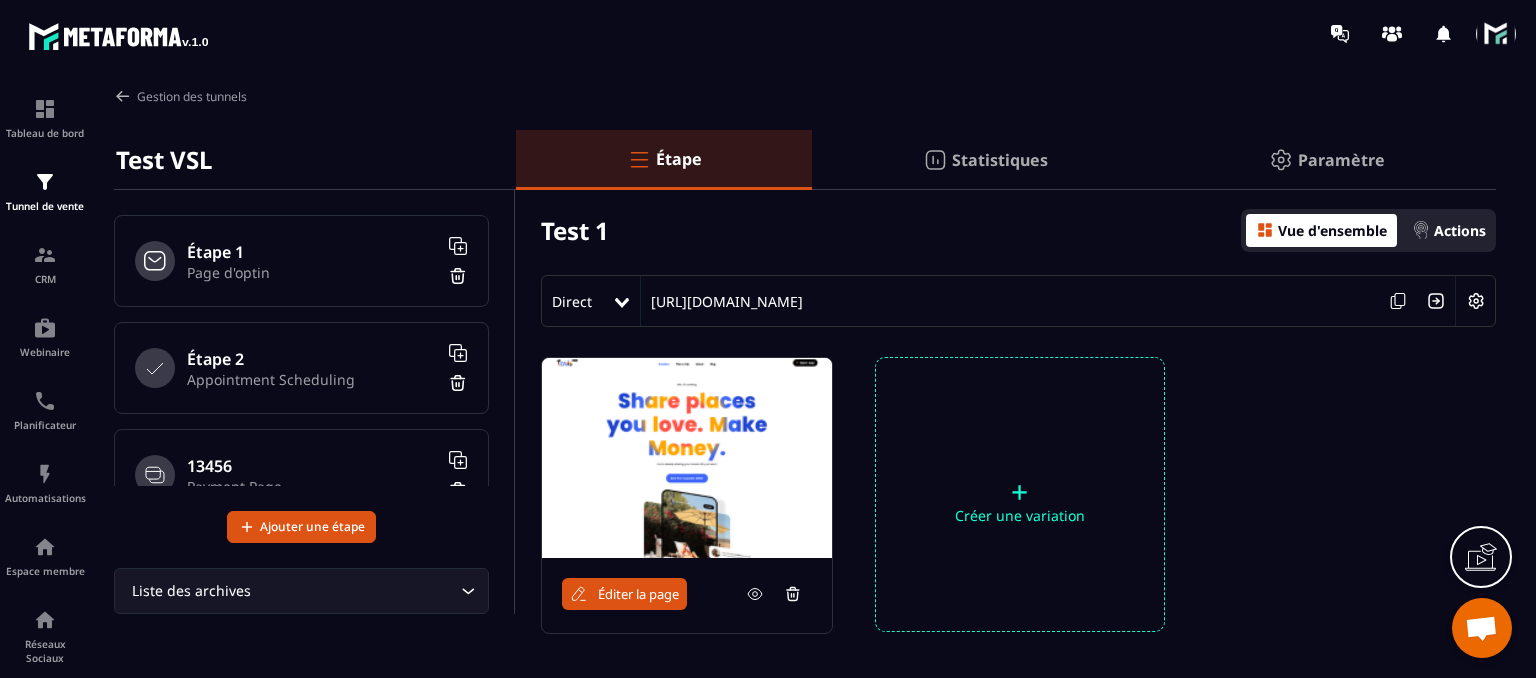click at bounding box center (1481, 630) 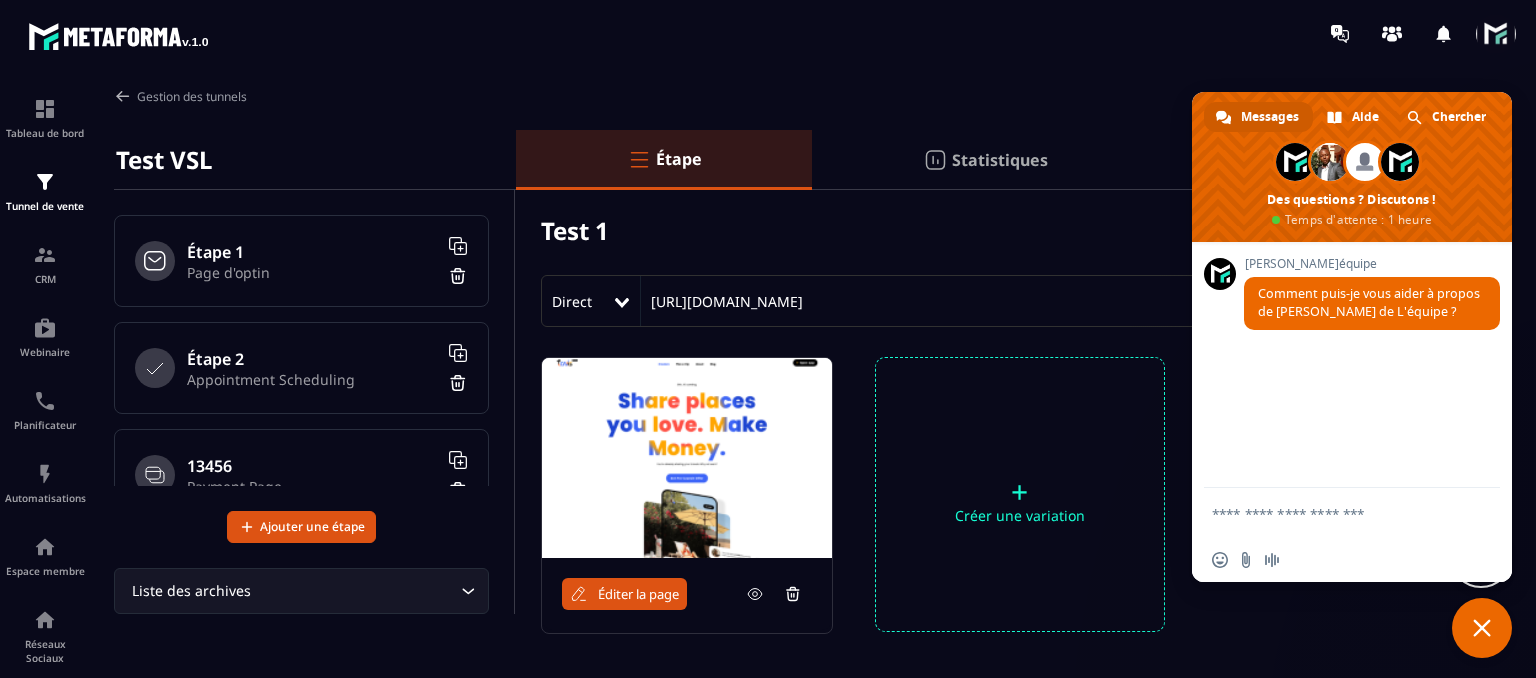 scroll, scrollTop: 0, scrollLeft: 0, axis: both 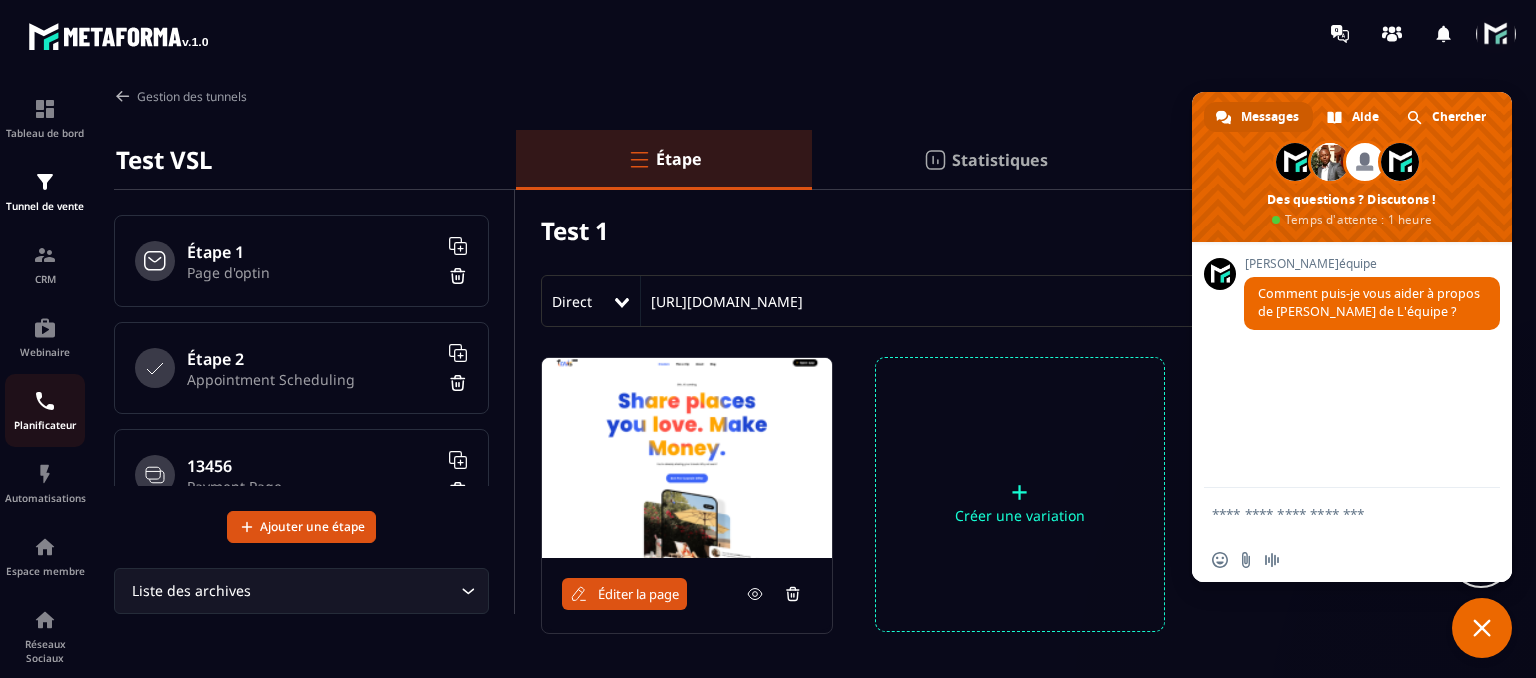 click on "Planificateur" 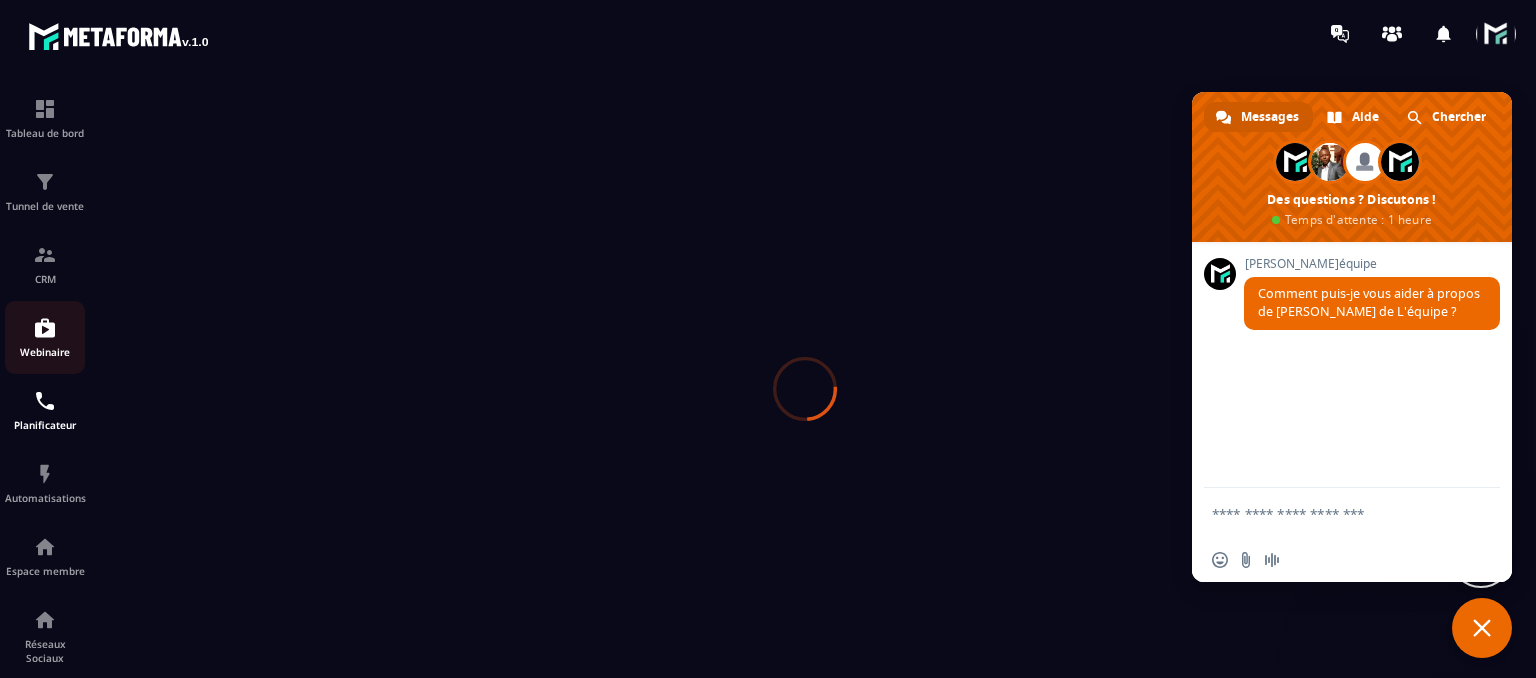 scroll, scrollTop: 0, scrollLeft: 0, axis: both 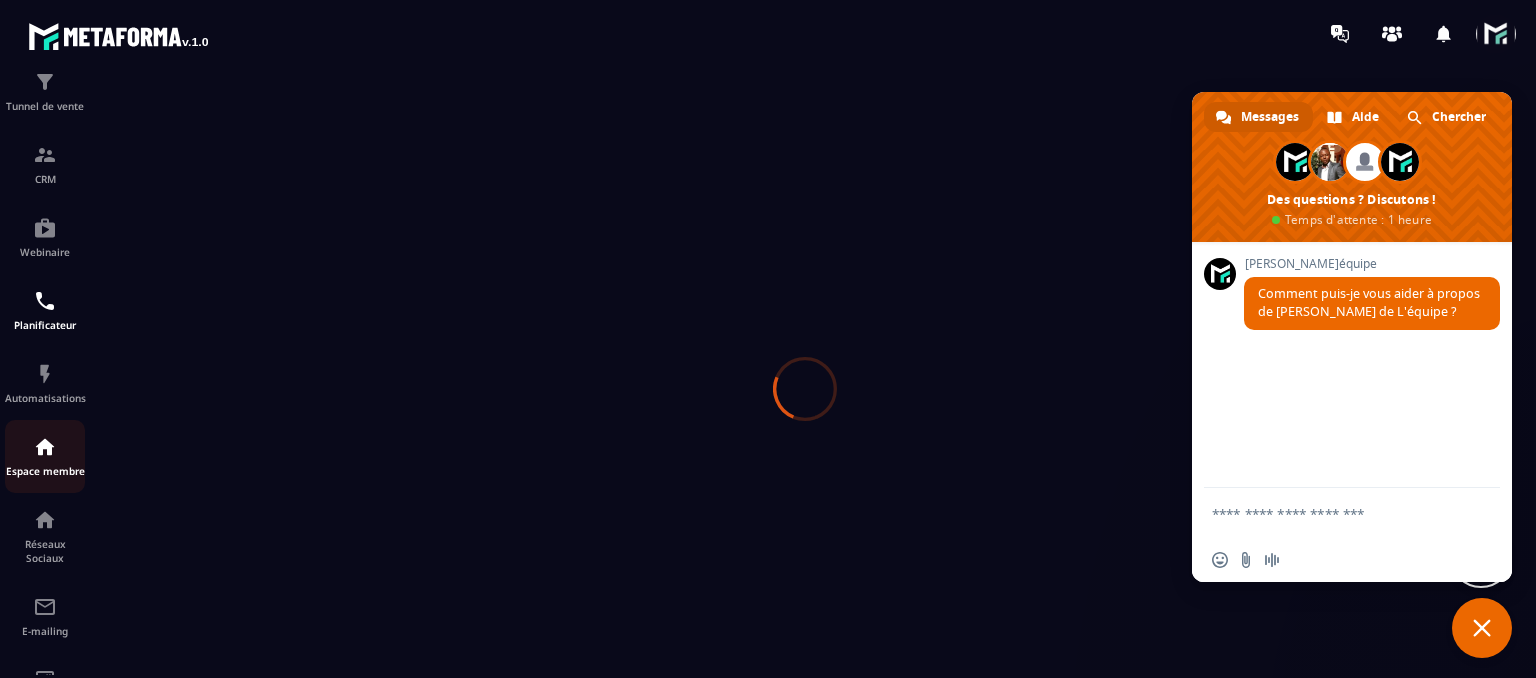 click at bounding box center [45, 447] 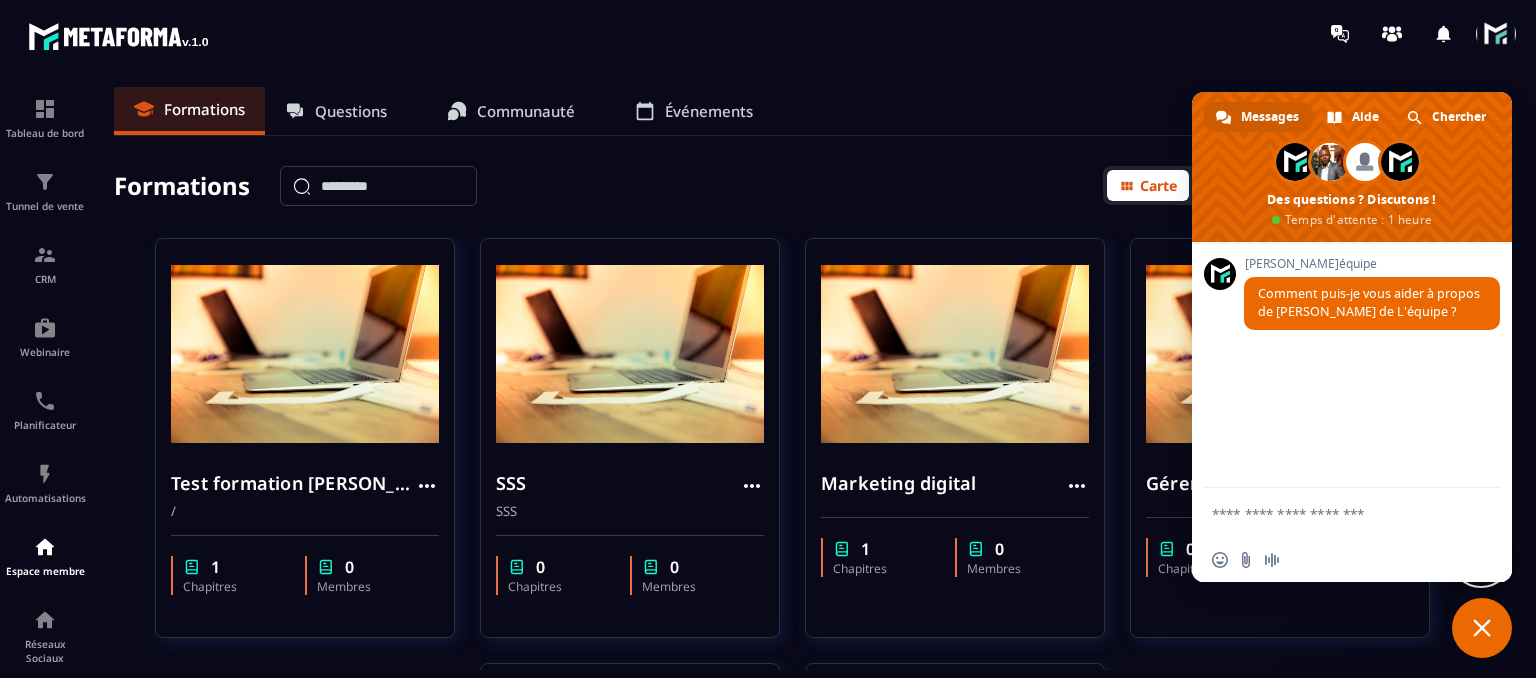 click at bounding box center (1482, 628) 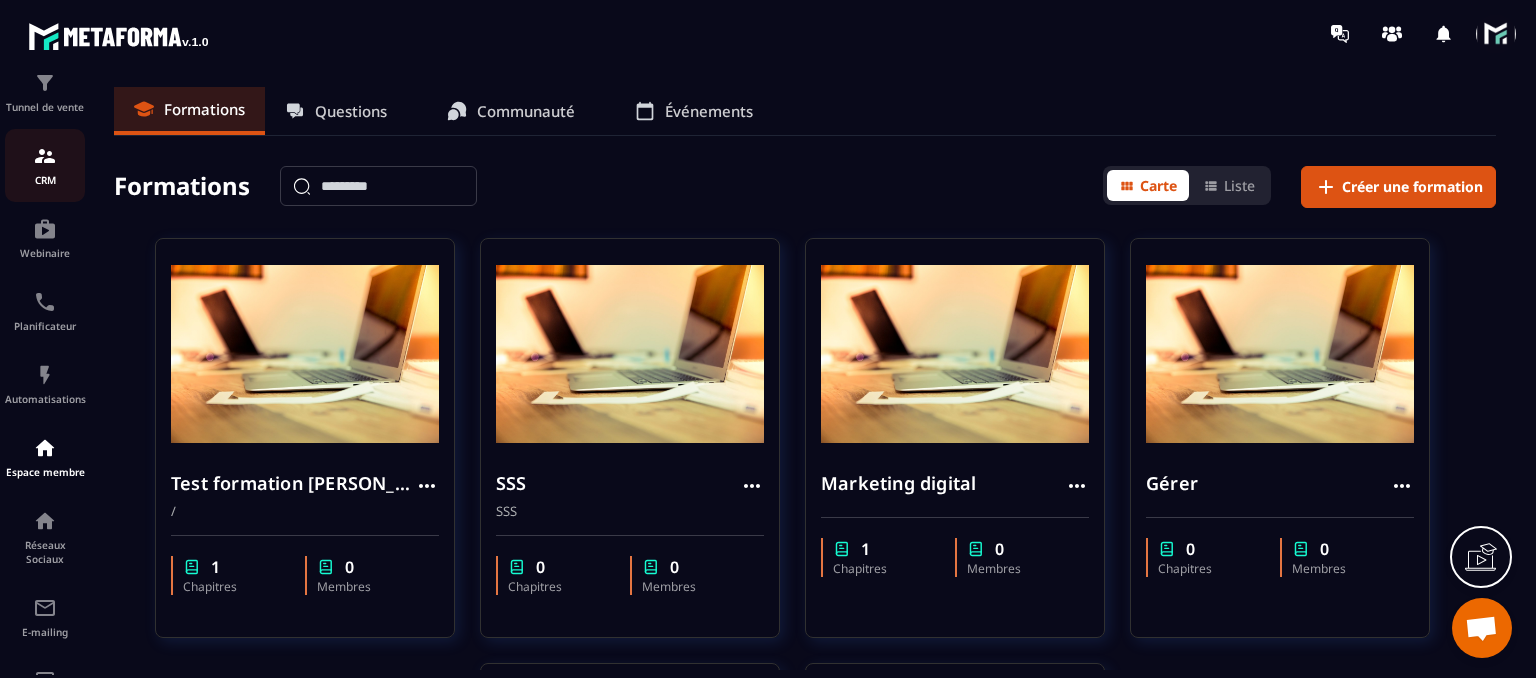 scroll, scrollTop: 100, scrollLeft: 0, axis: vertical 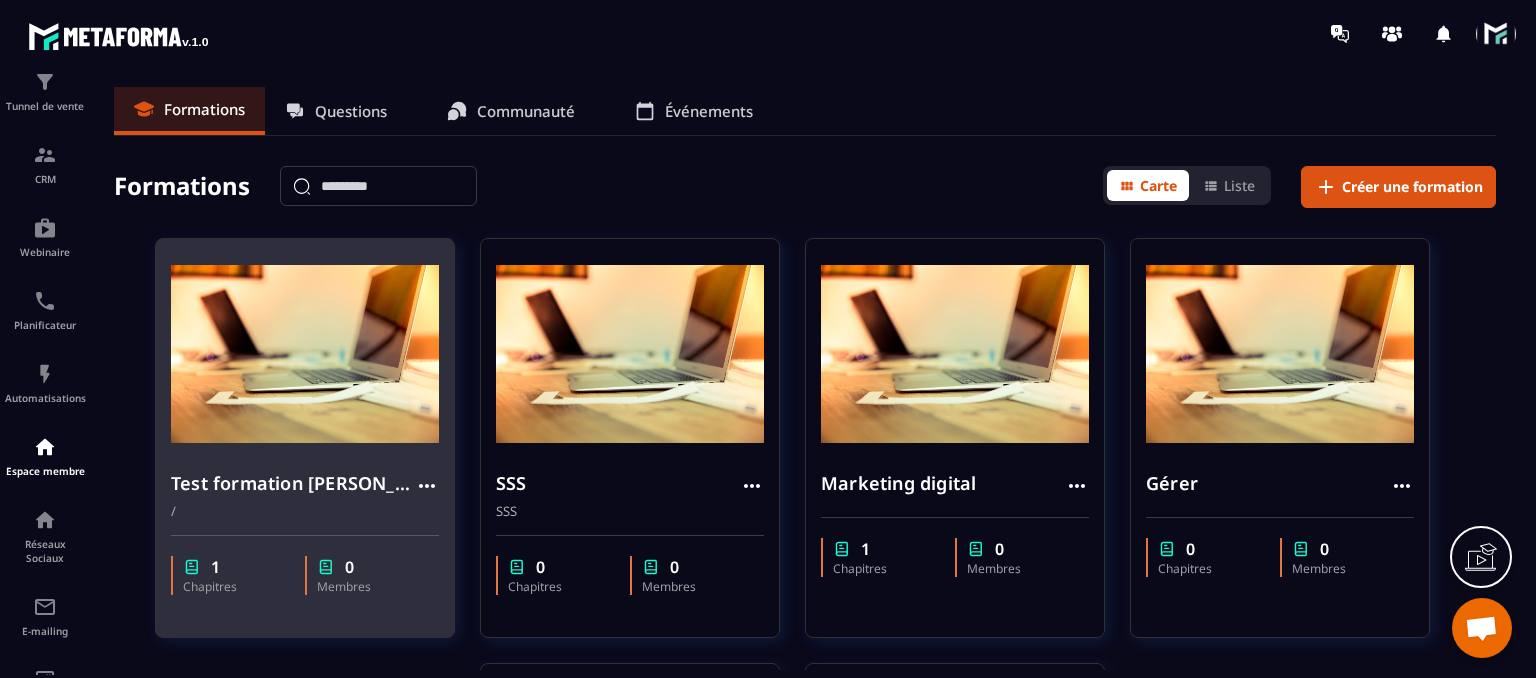 click on "Test formation [PERSON_NAME]" at bounding box center (293, 483) 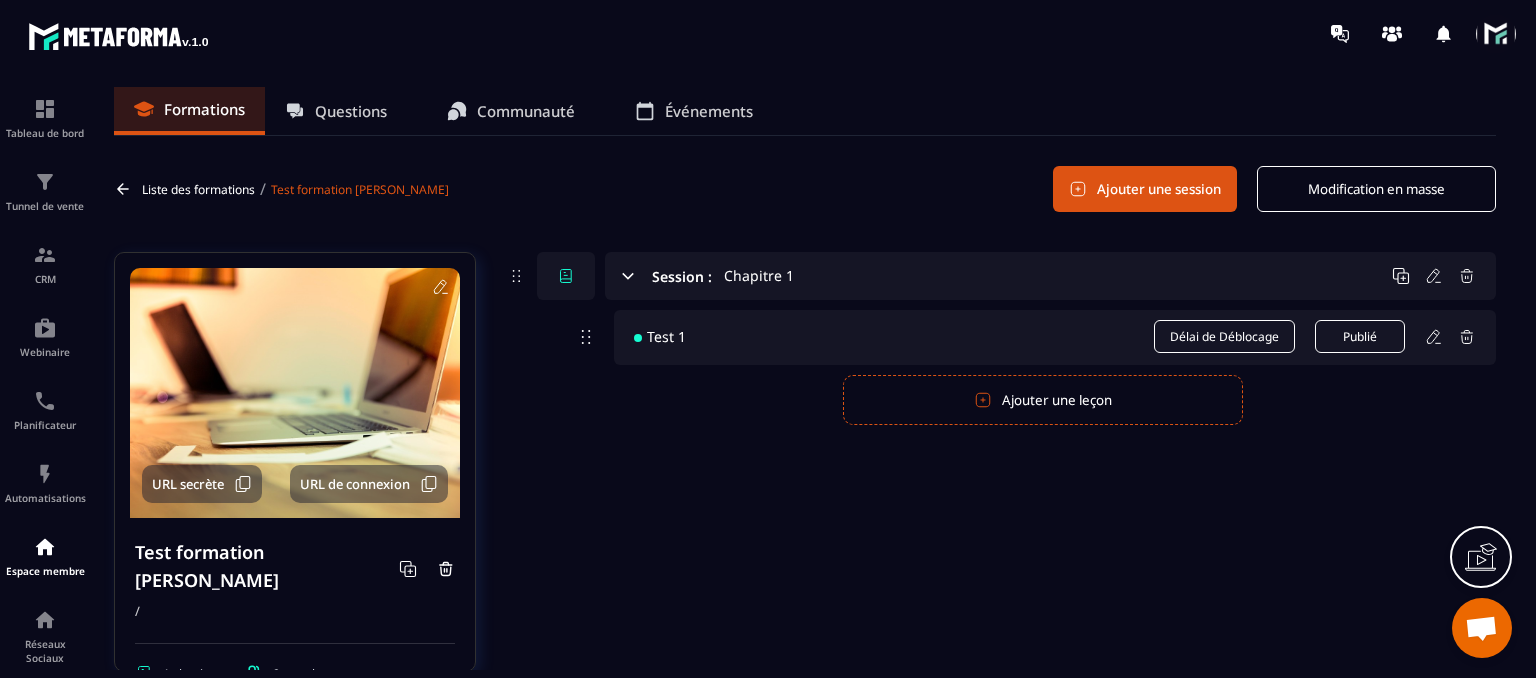 click 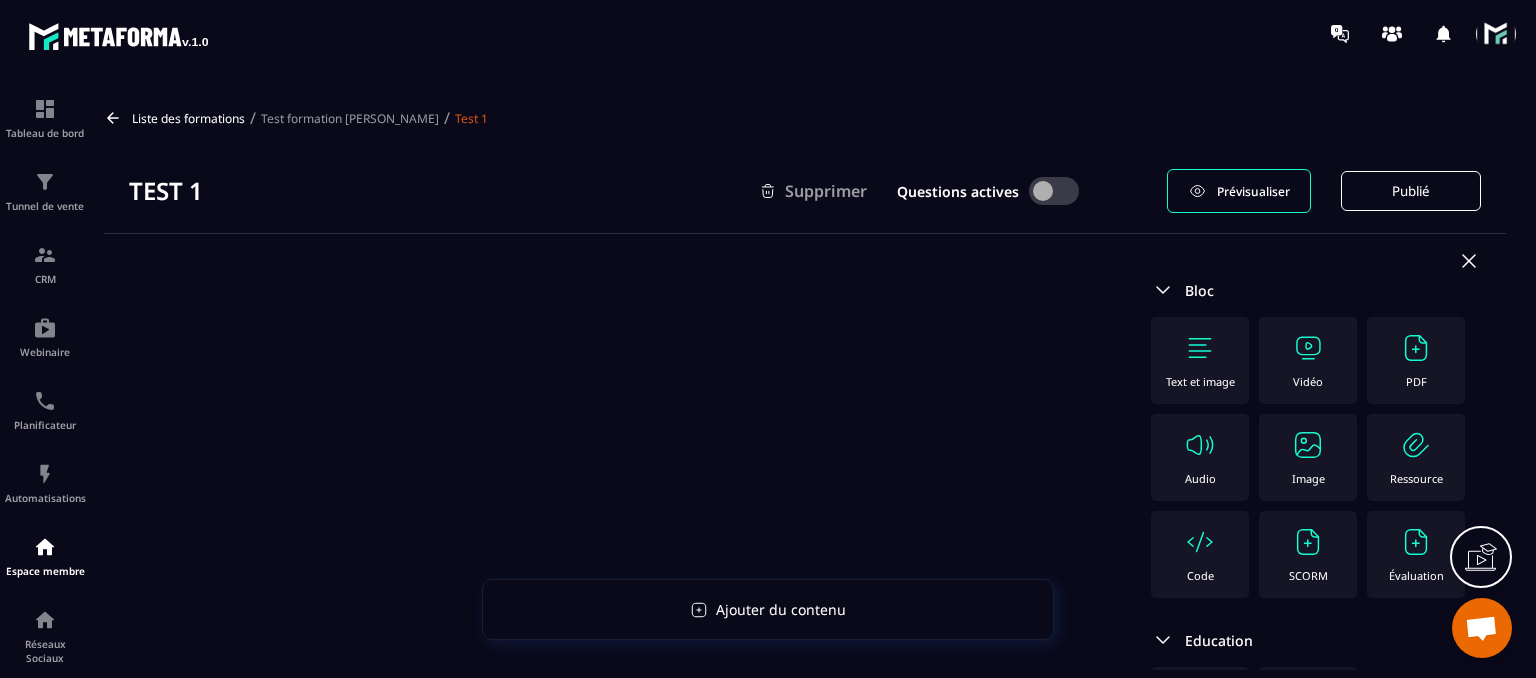 scroll, scrollTop: 100, scrollLeft: 0, axis: vertical 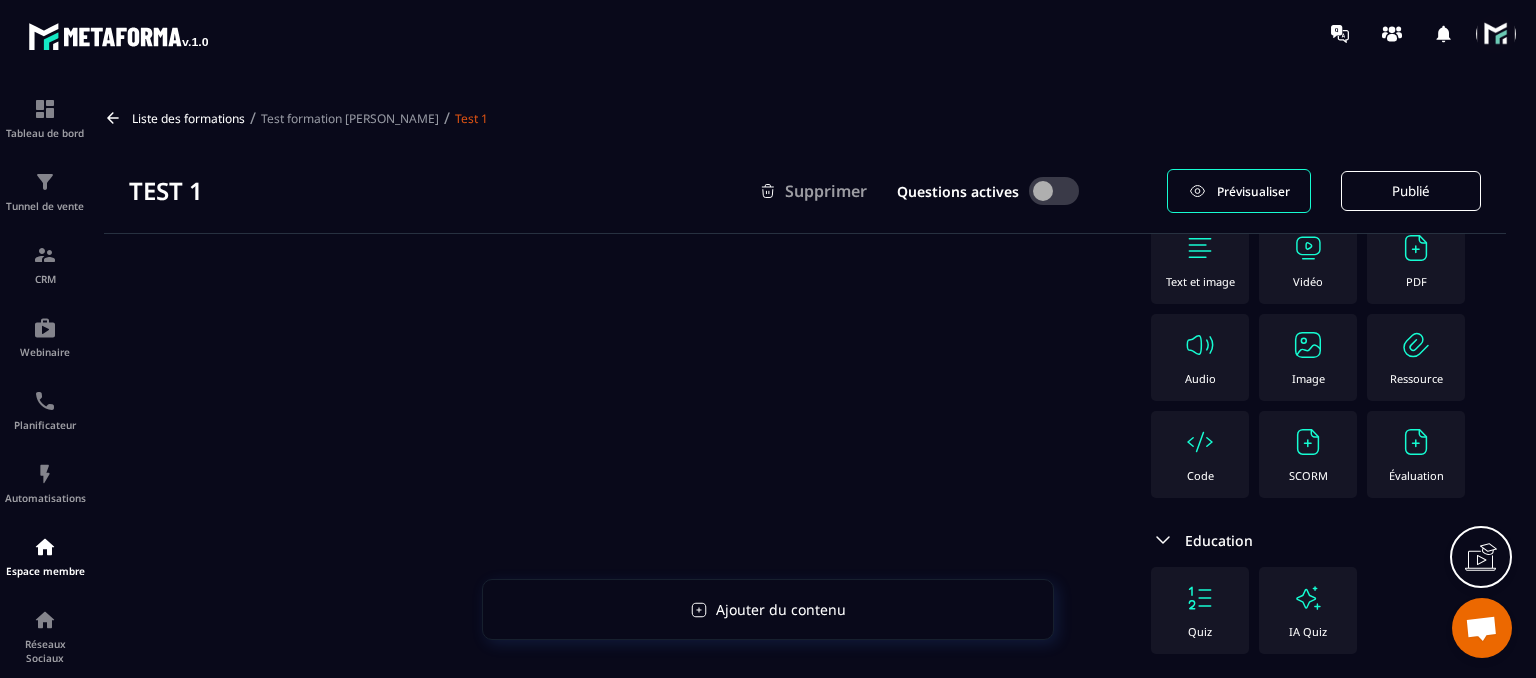 click on "Text et image" 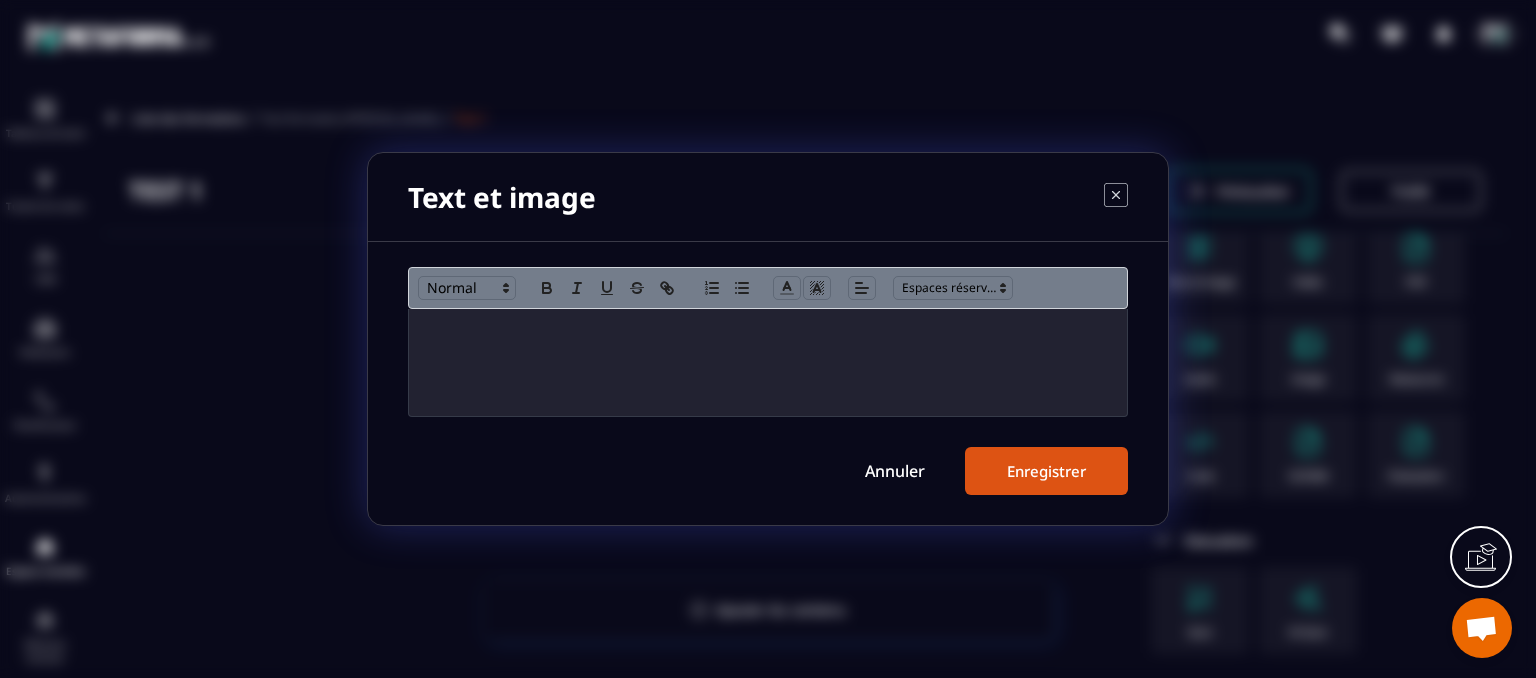 click at bounding box center (768, 362) 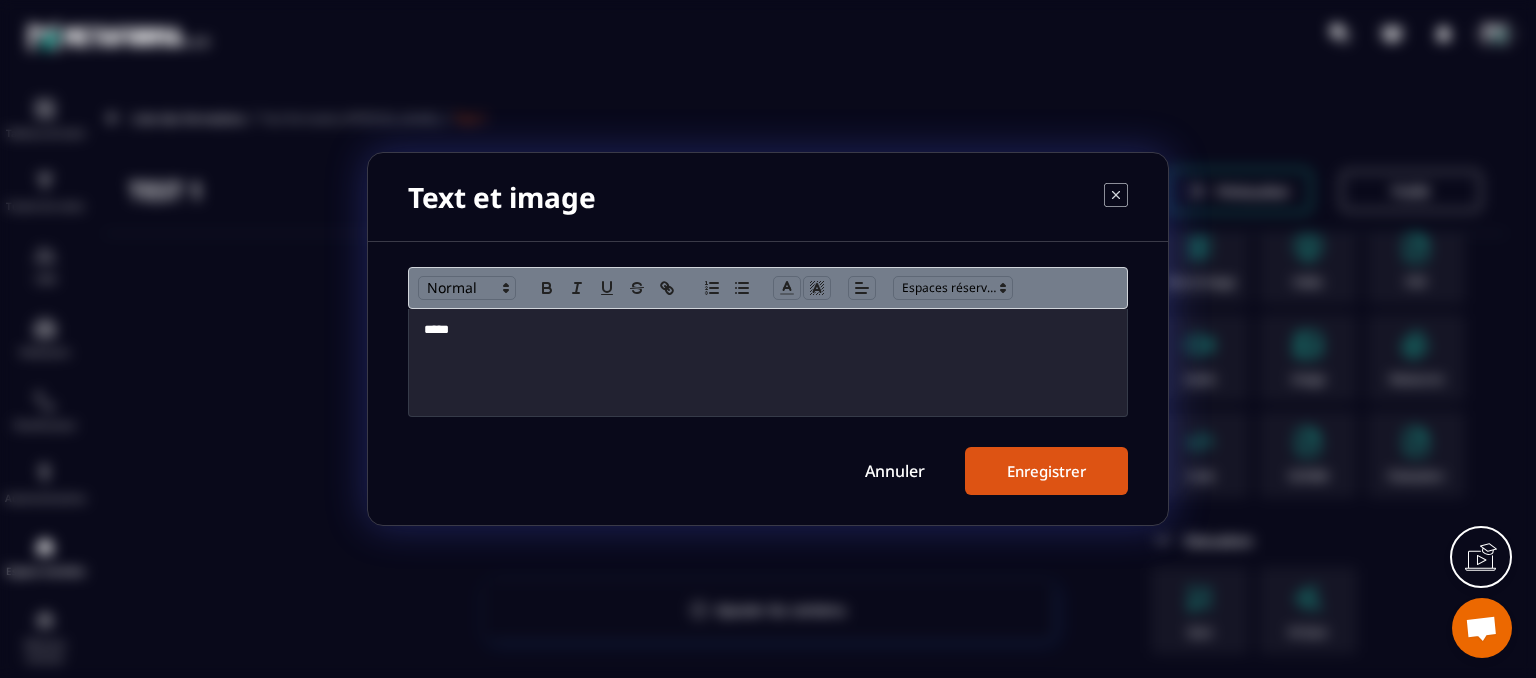 click on "Enregistrer" at bounding box center [1046, 471] 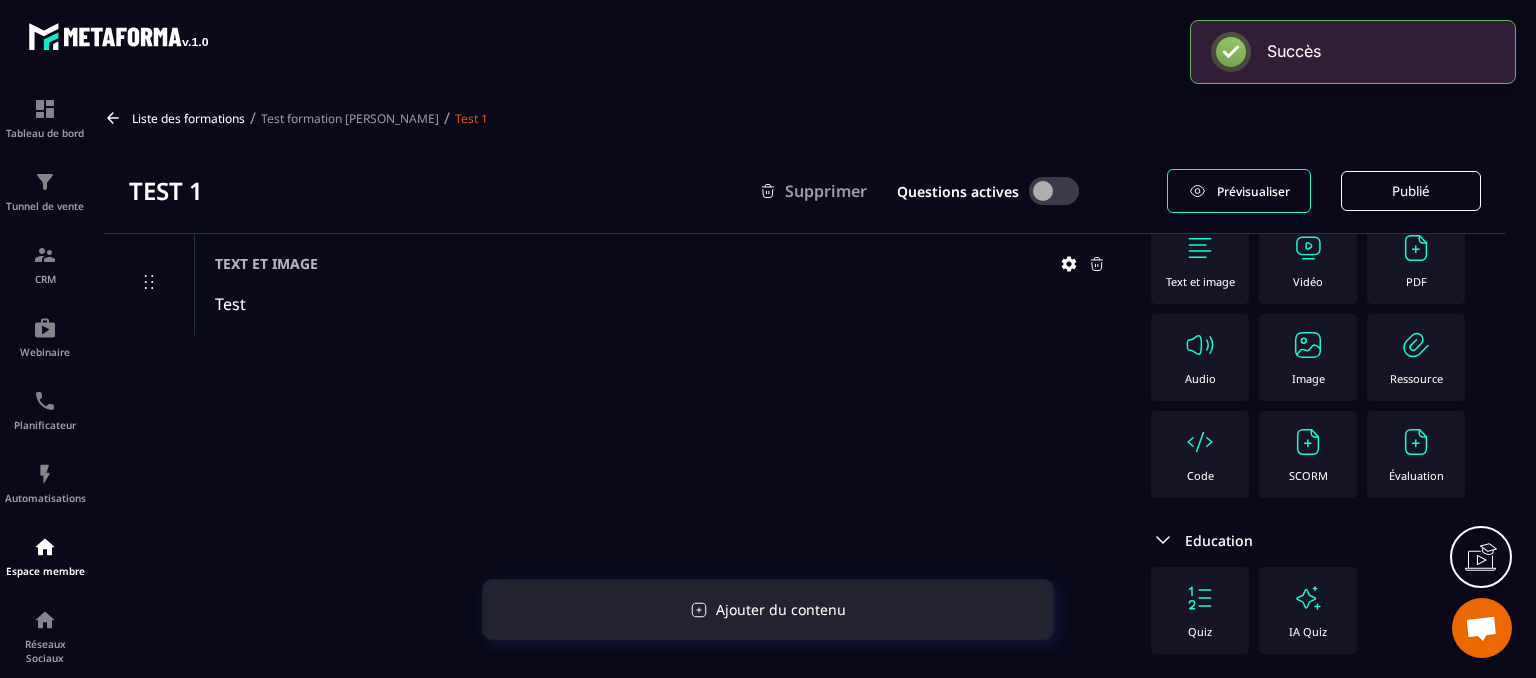 click on "Ajouter du contenu" at bounding box center [781, 609] 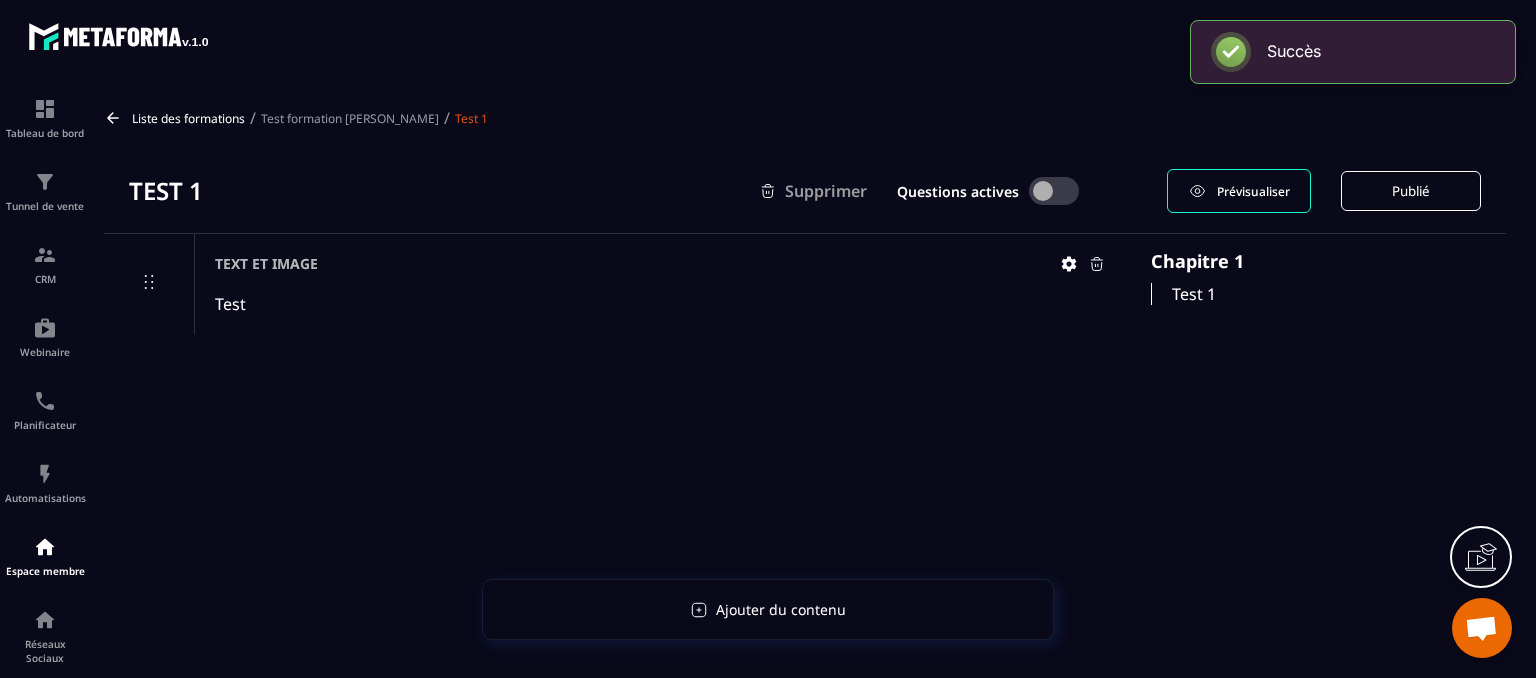 click on "Text et image Test" at bounding box center (615, 602) 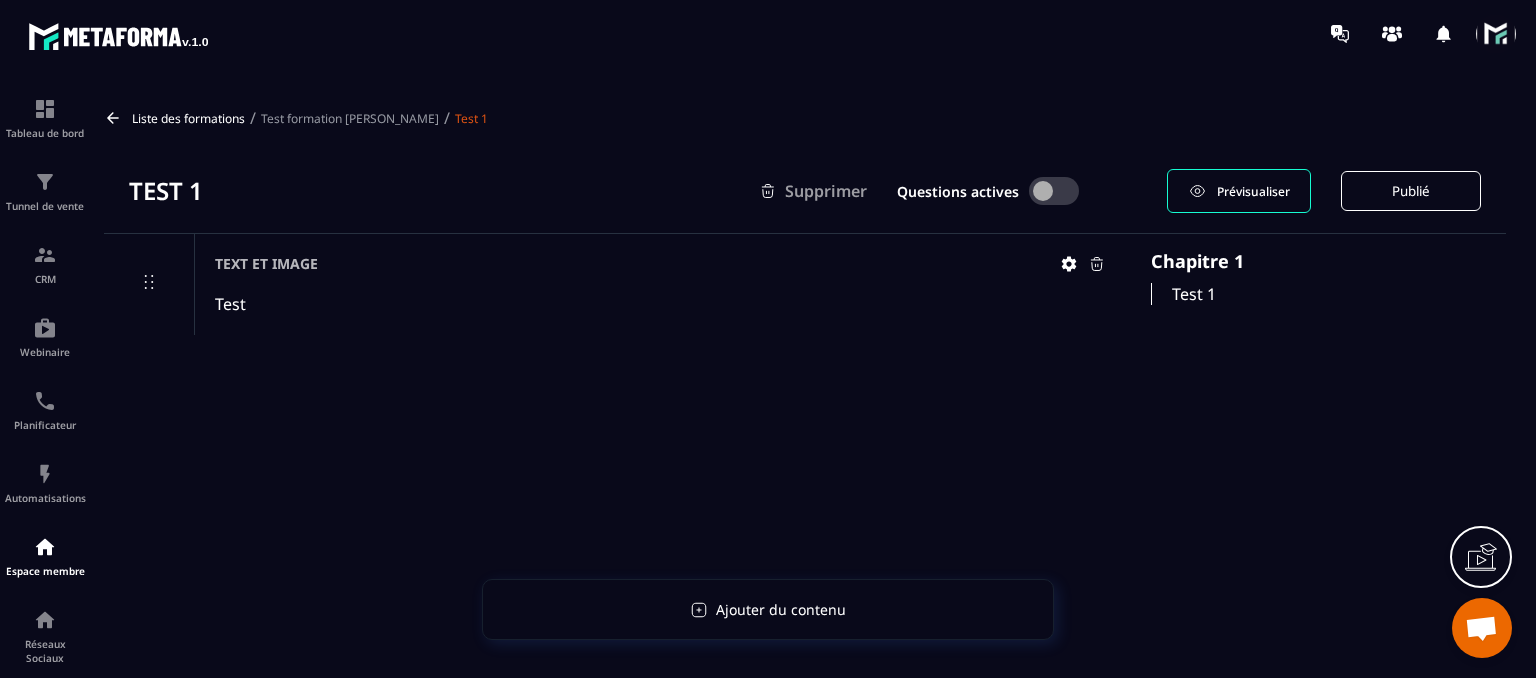 click on "Text et image Test" at bounding box center [660, 284] 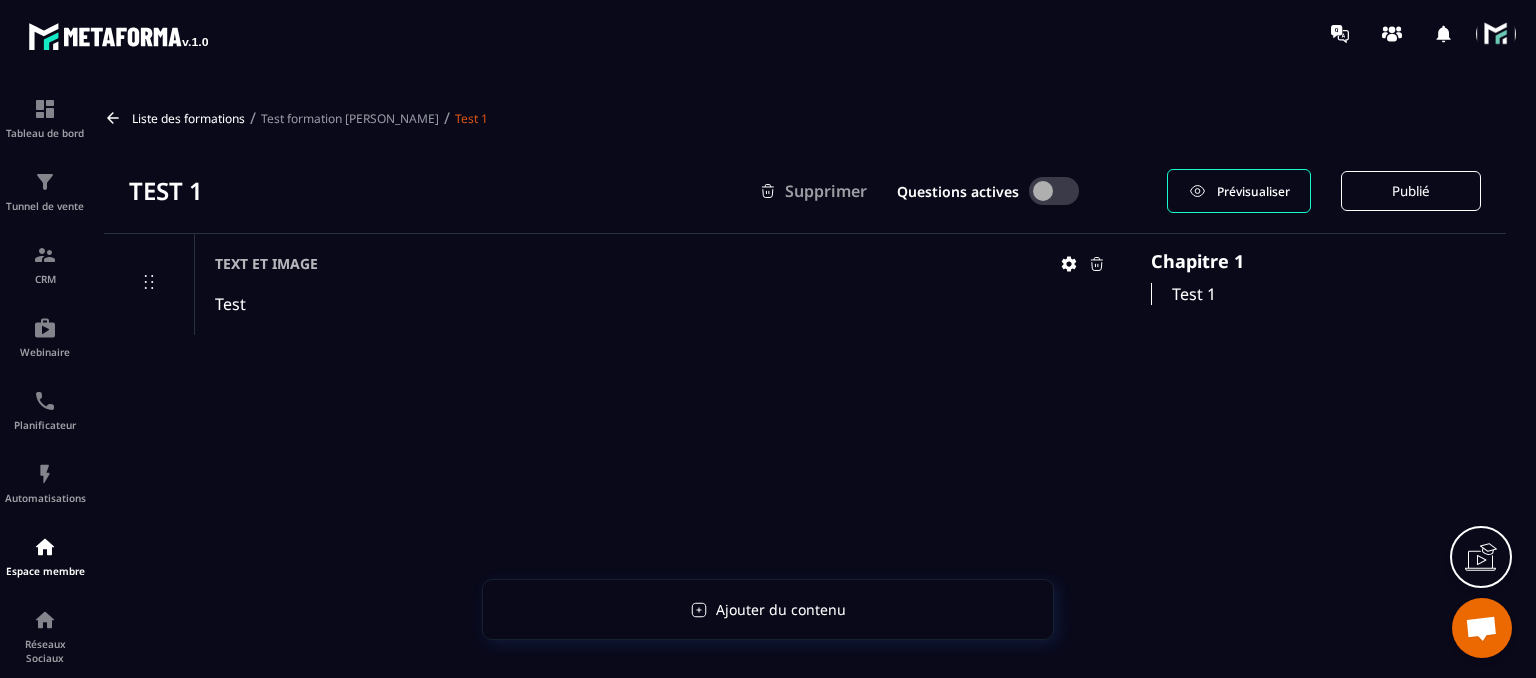 click 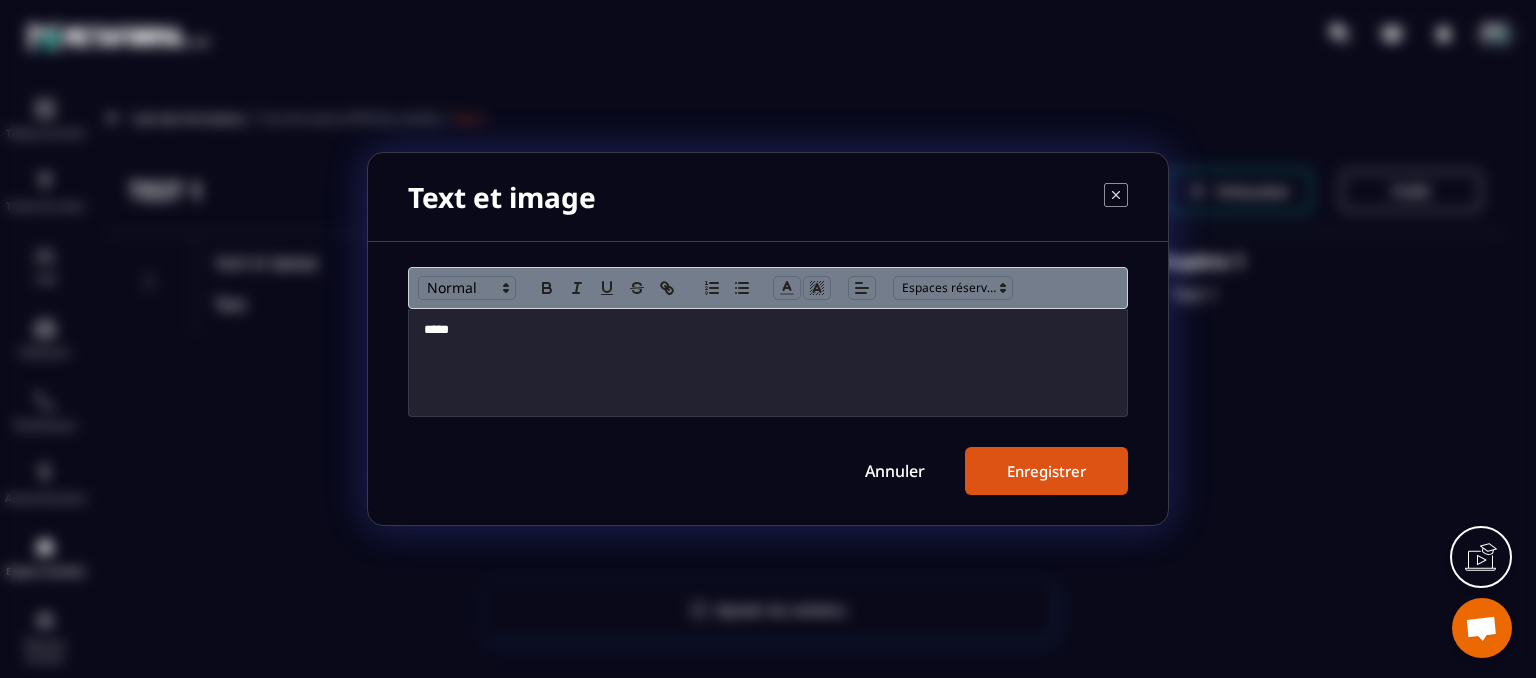 click 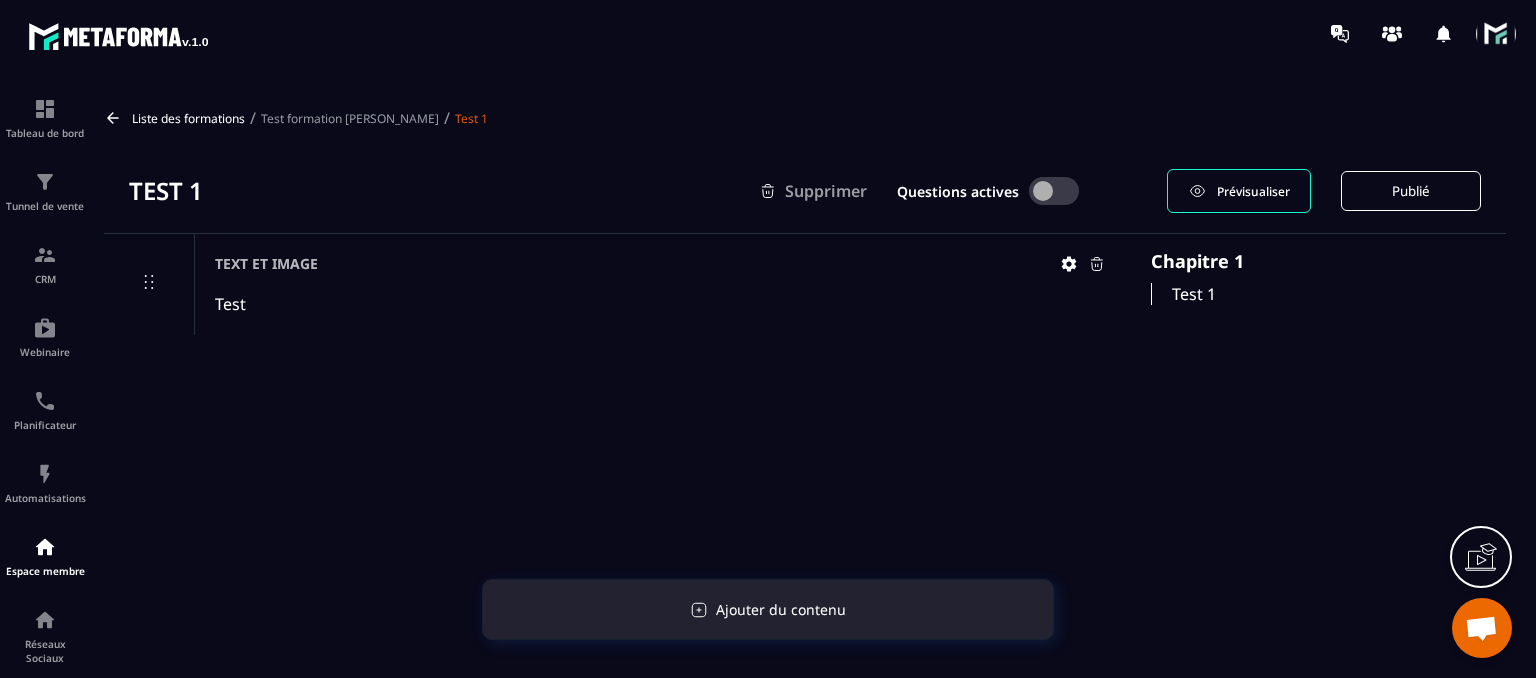 click on "Ajouter du contenu" at bounding box center (781, 609) 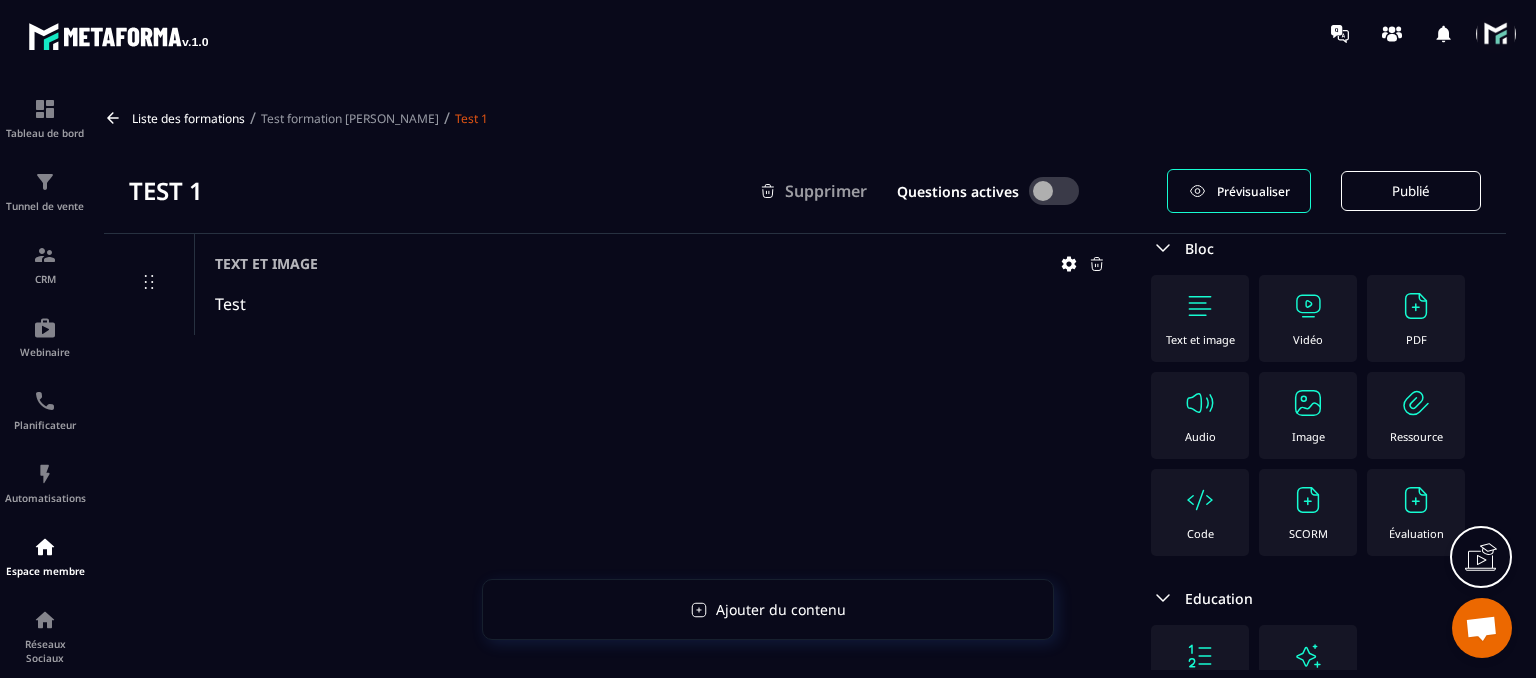 scroll, scrollTop: 0, scrollLeft: 0, axis: both 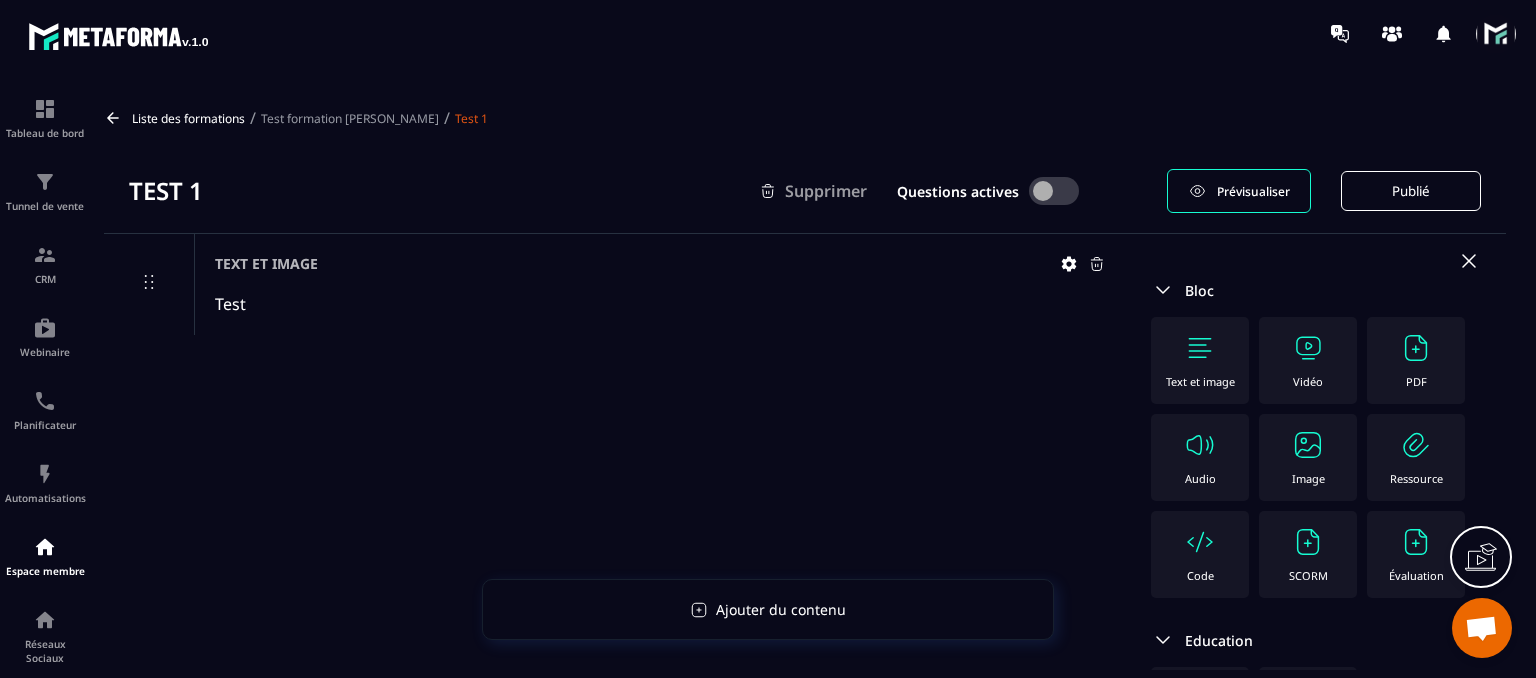 click on "PDF" at bounding box center [1416, 360] 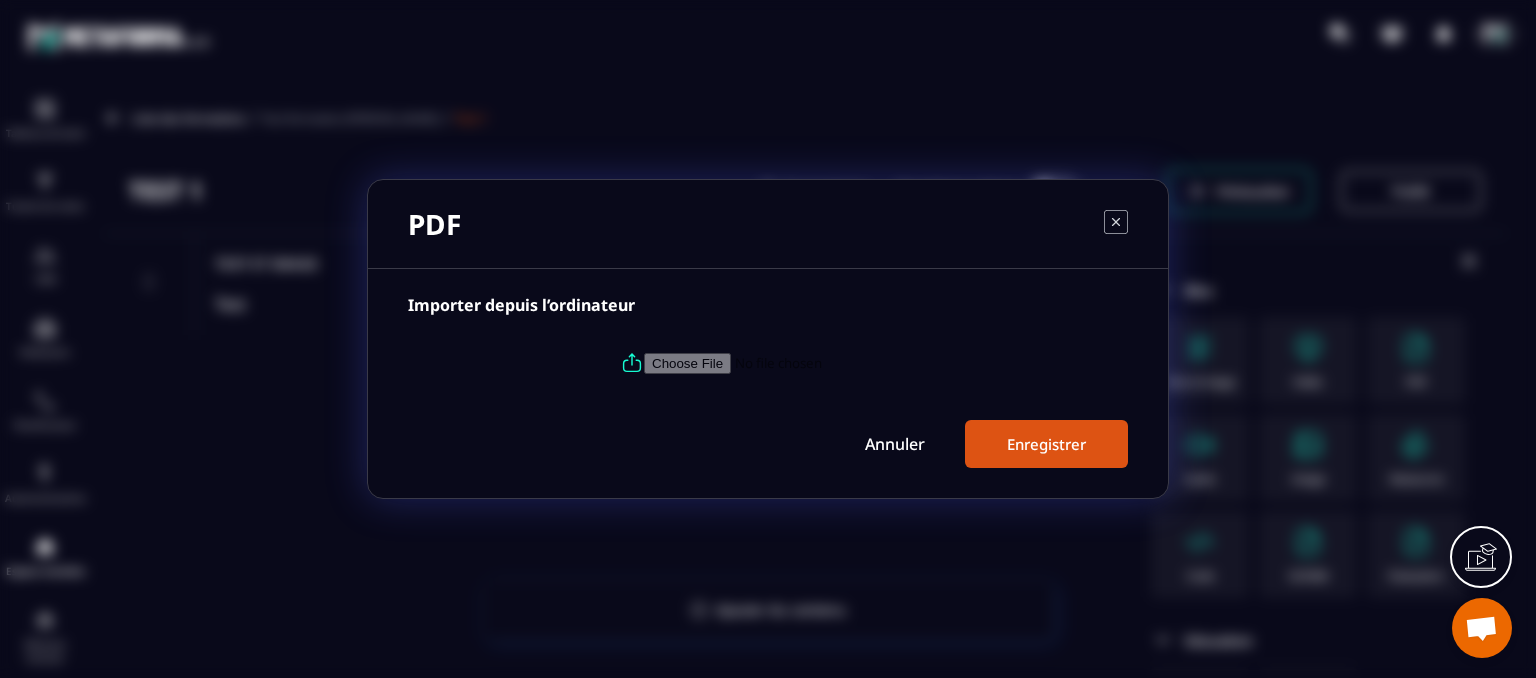 click 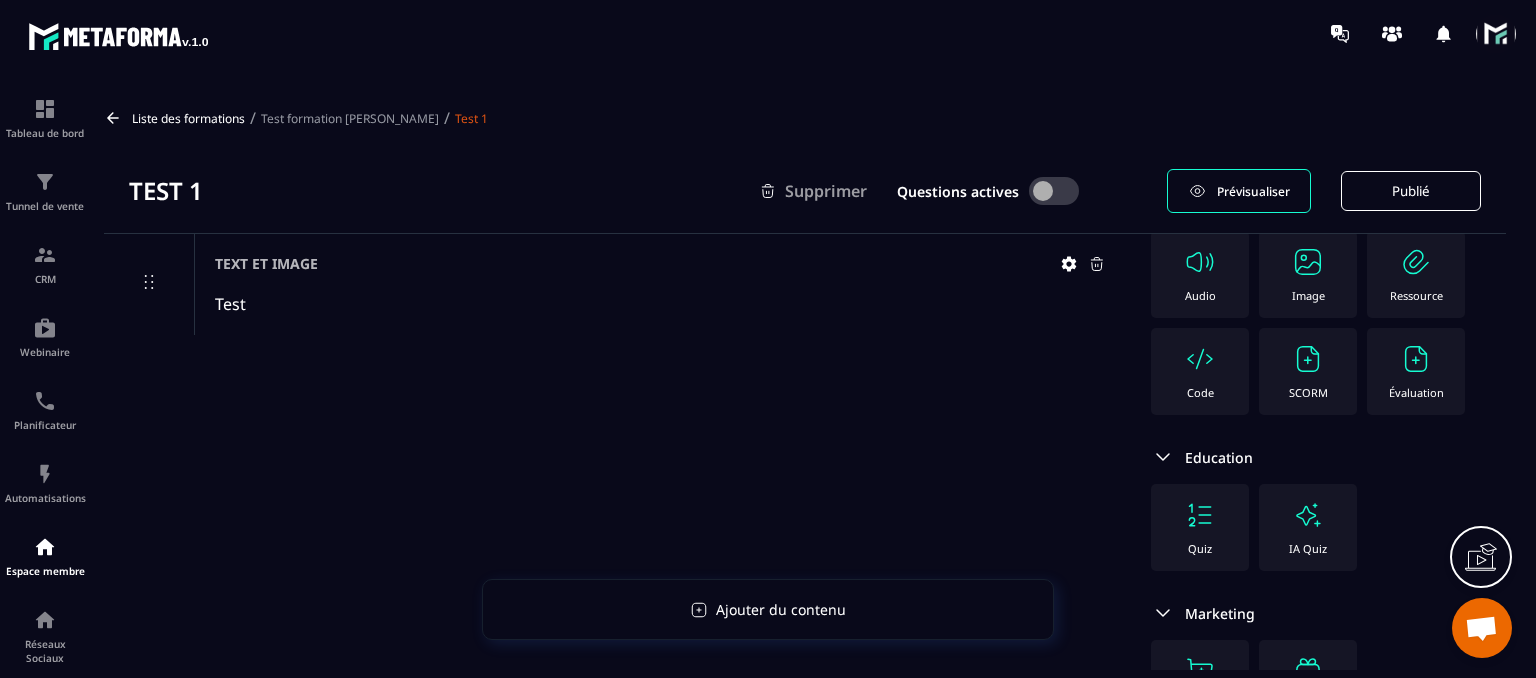 scroll, scrollTop: 378, scrollLeft: 0, axis: vertical 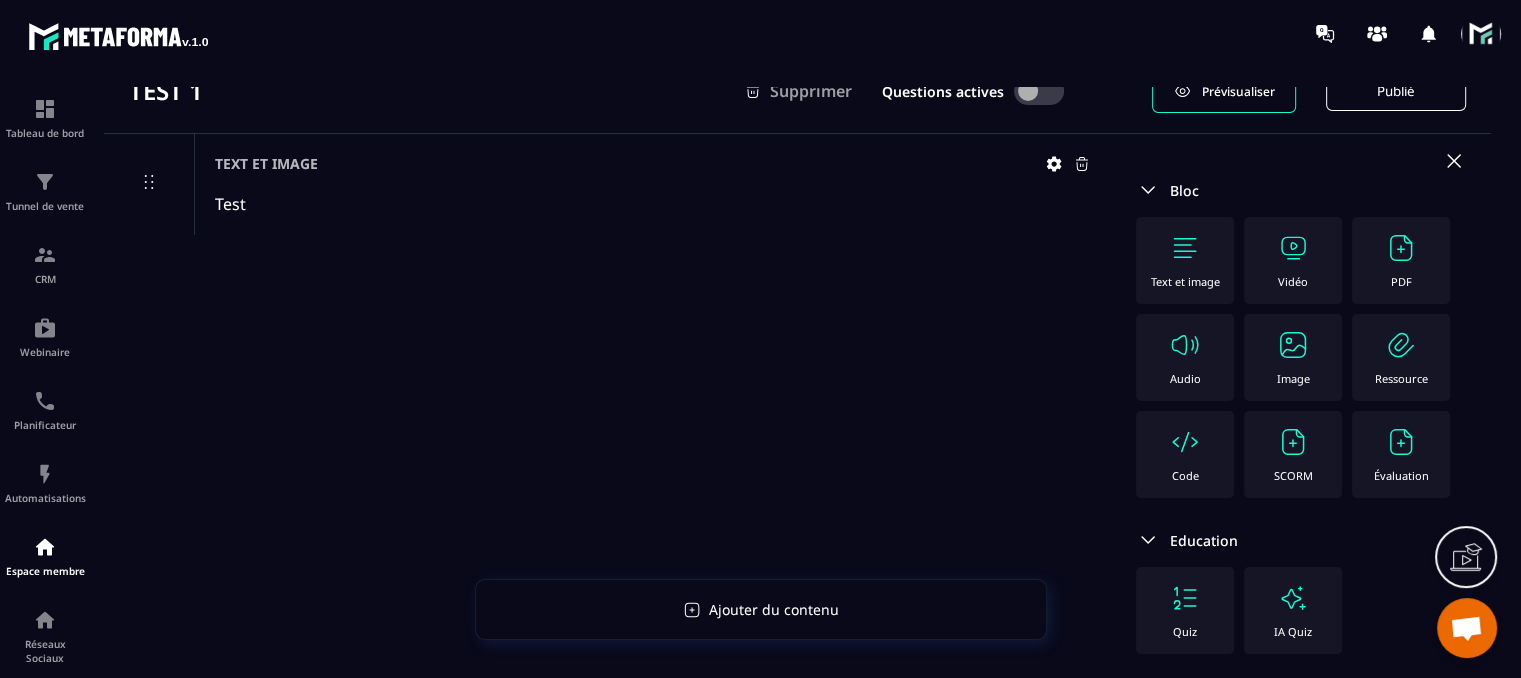 click on "Vidéo" at bounding box center (1293, 281) 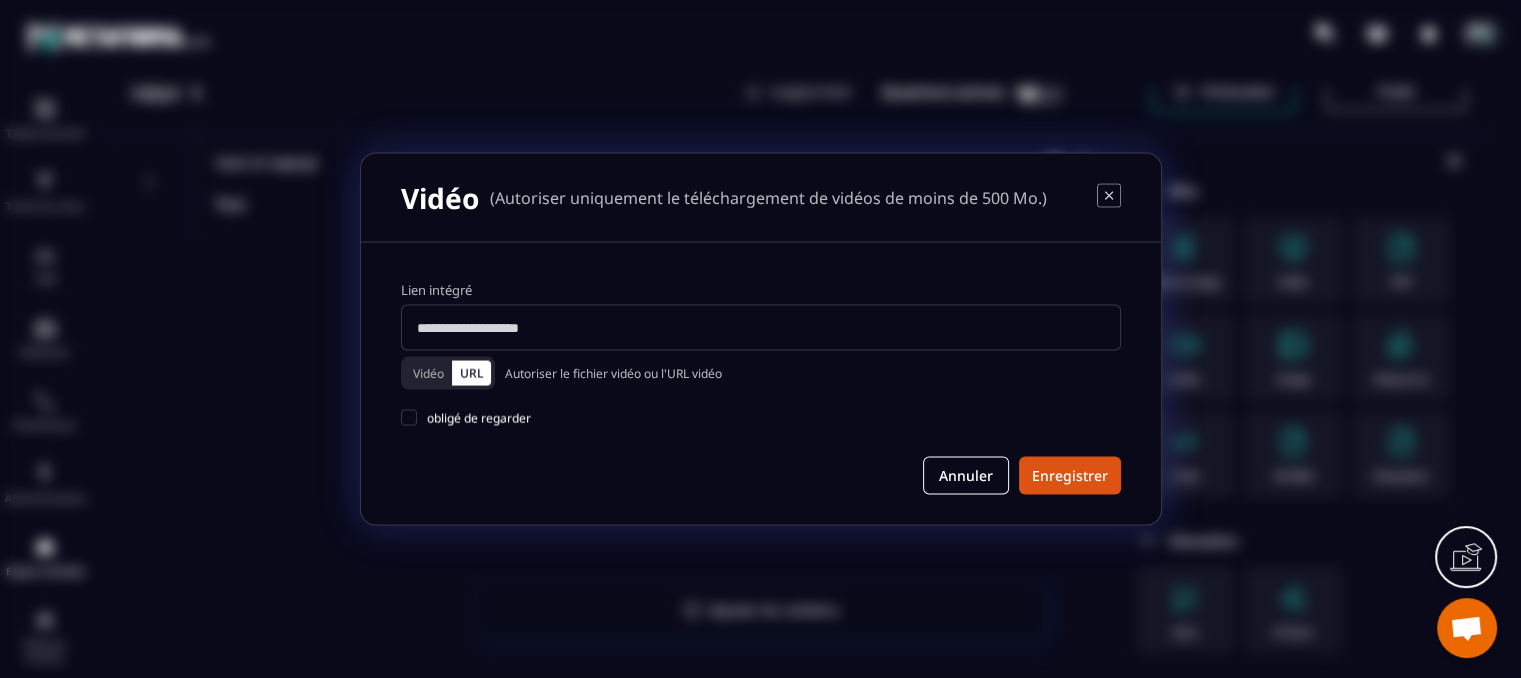 click on "Vidéo" at bounding box center [428, 373] 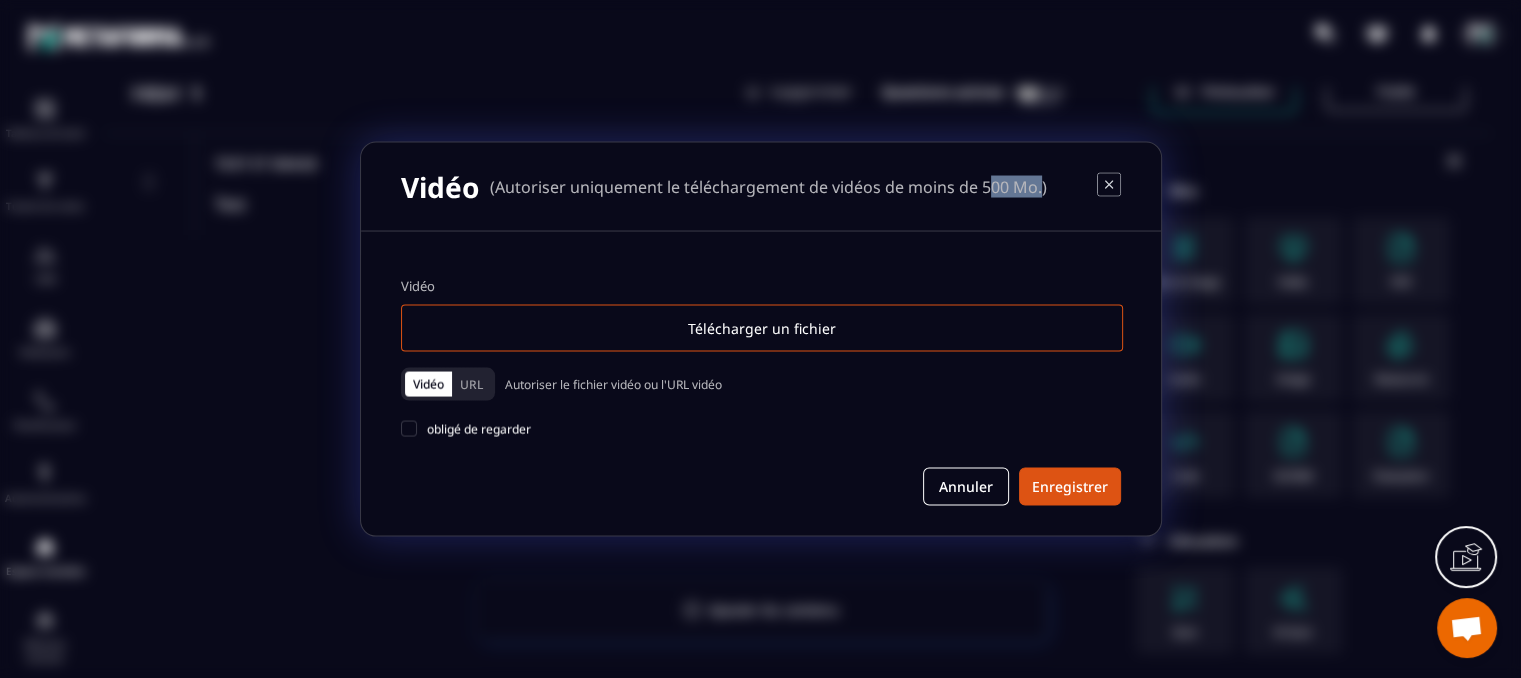 drag, startPoint x: 985, startPoint y: 189, endPoint x: 1040, endPoint y: 190, distance: 55.00909 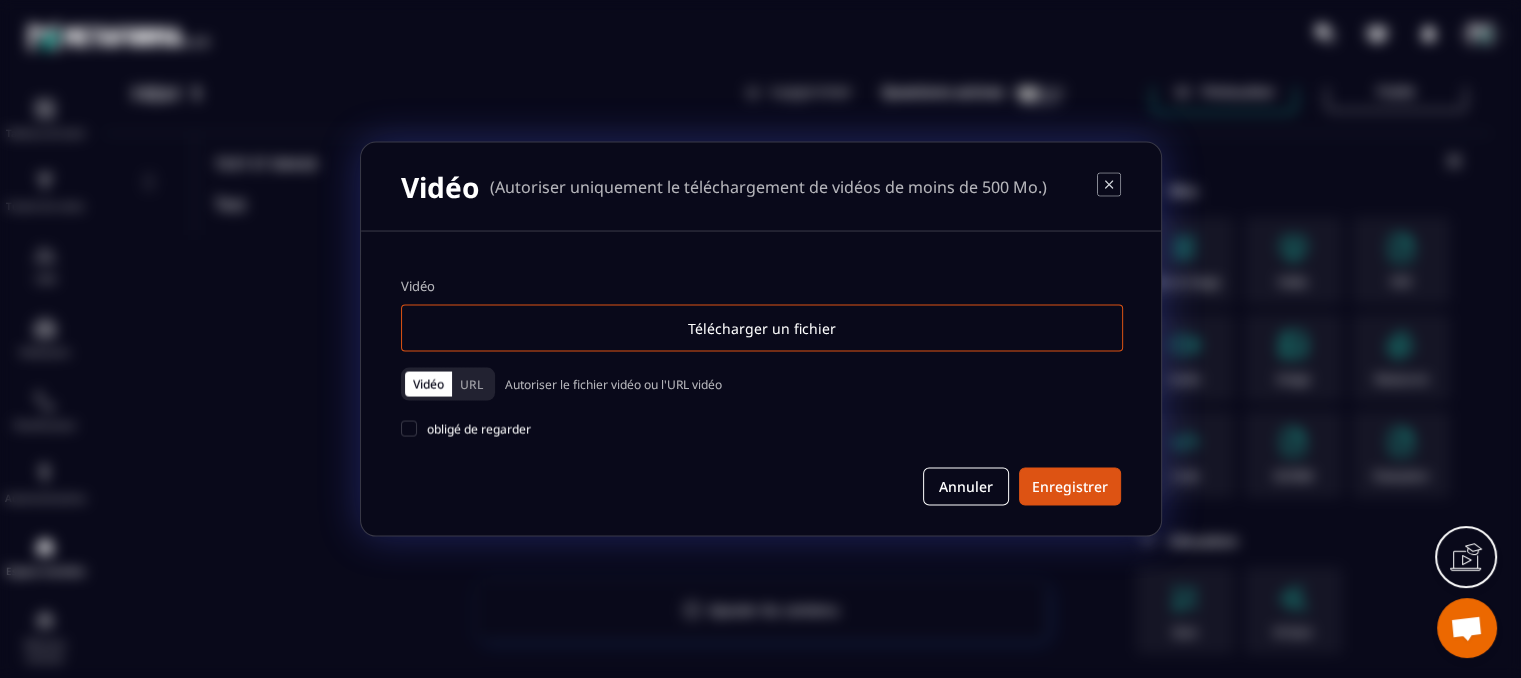 click 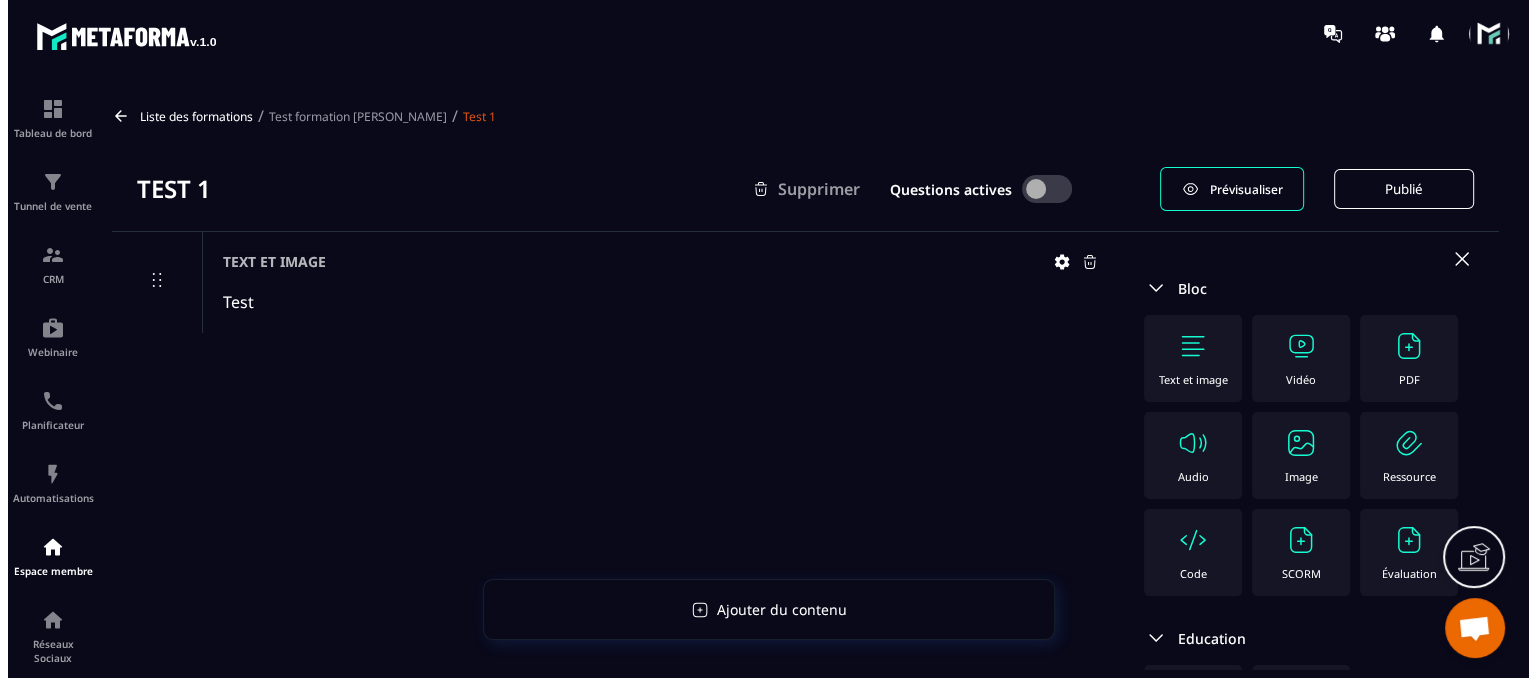 scroll, scrollTop: 0, scrollLeft: 0, axis: both 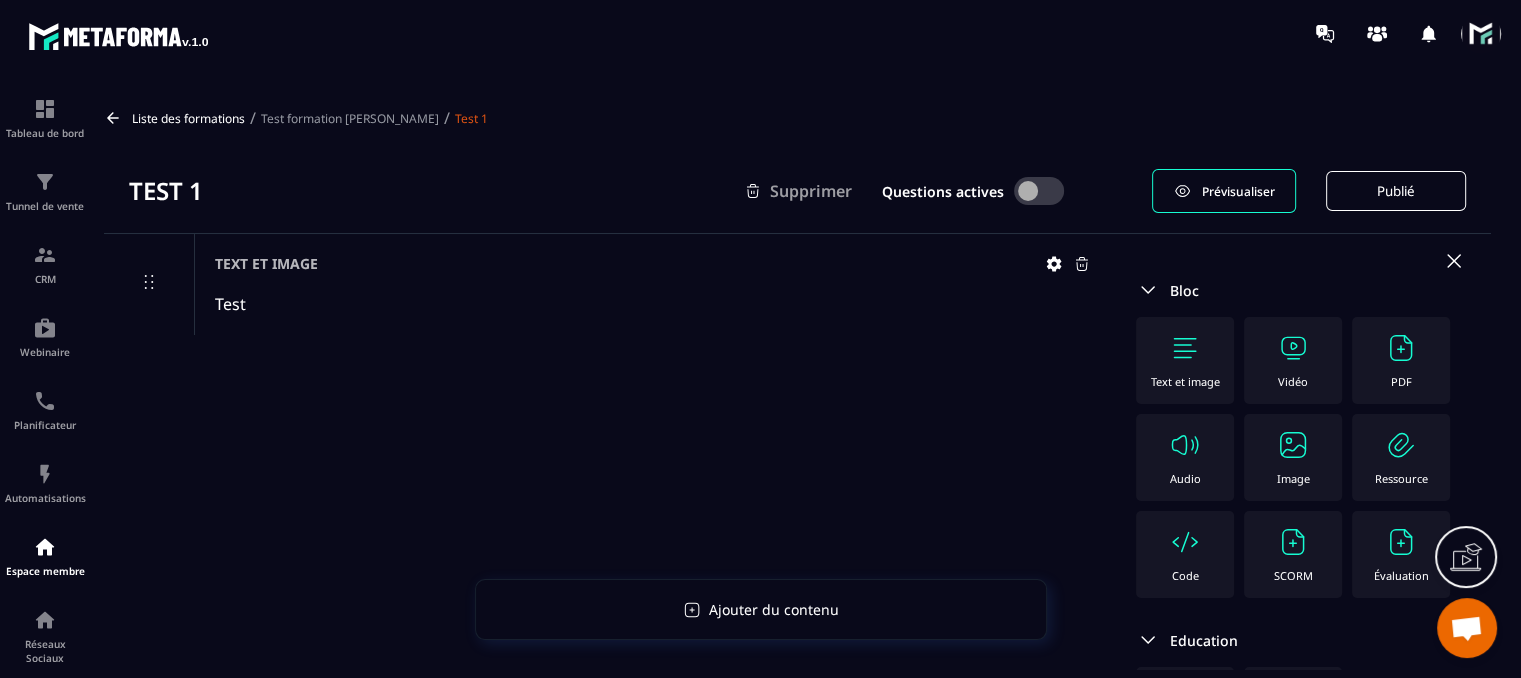 click 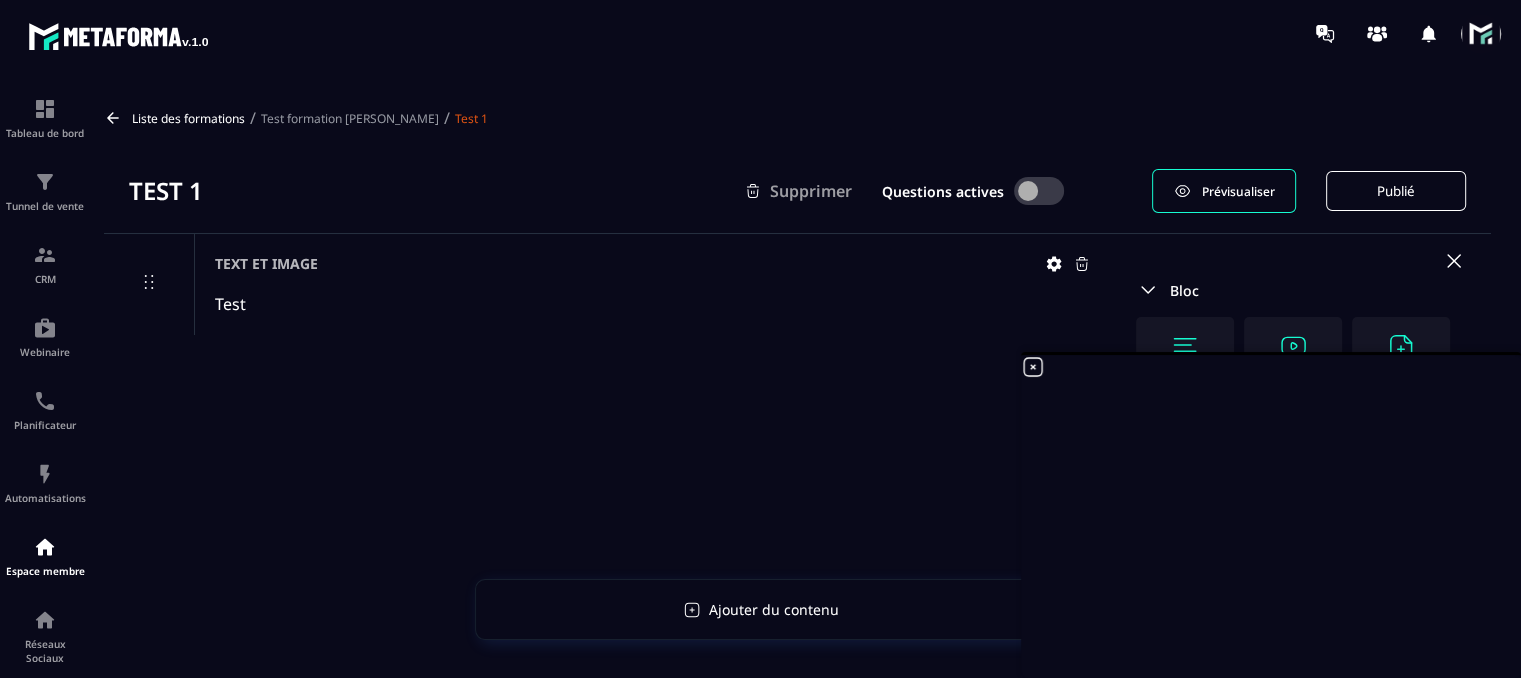 click 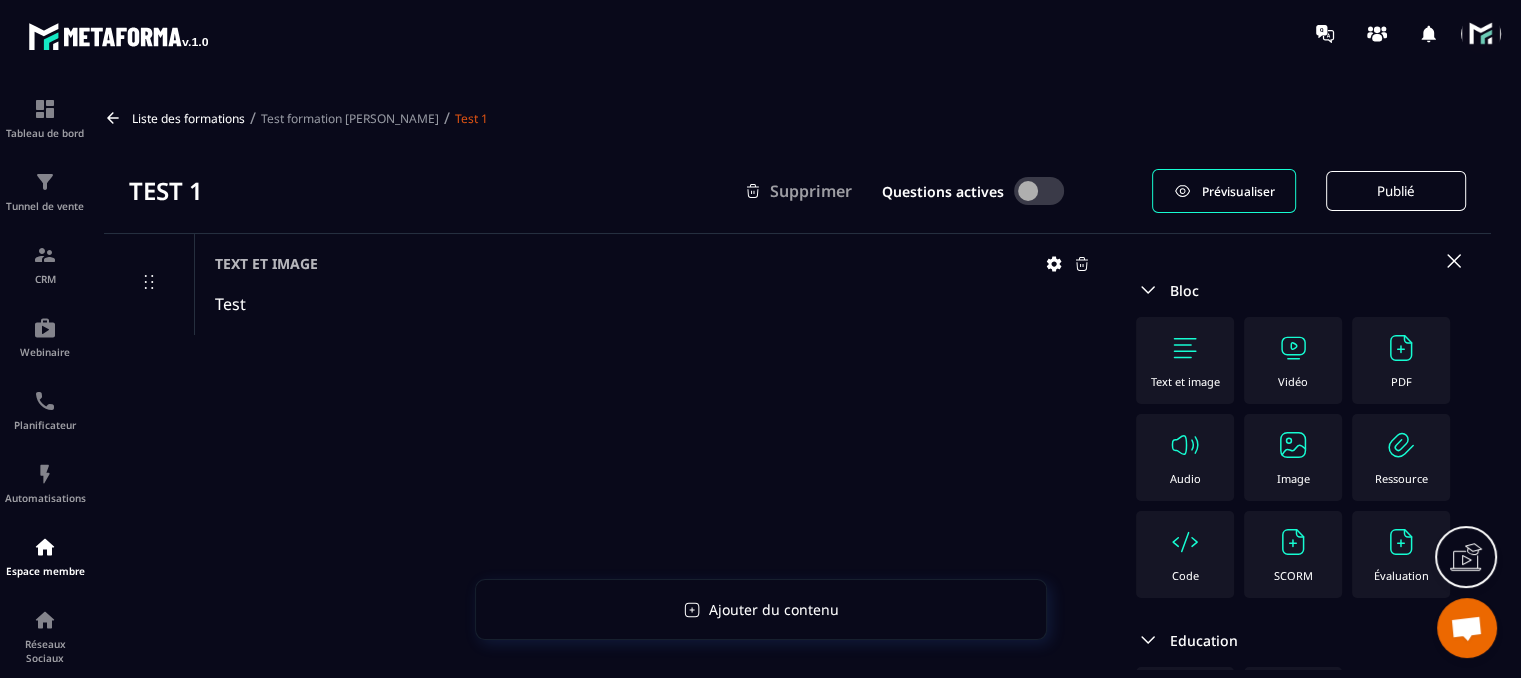 click 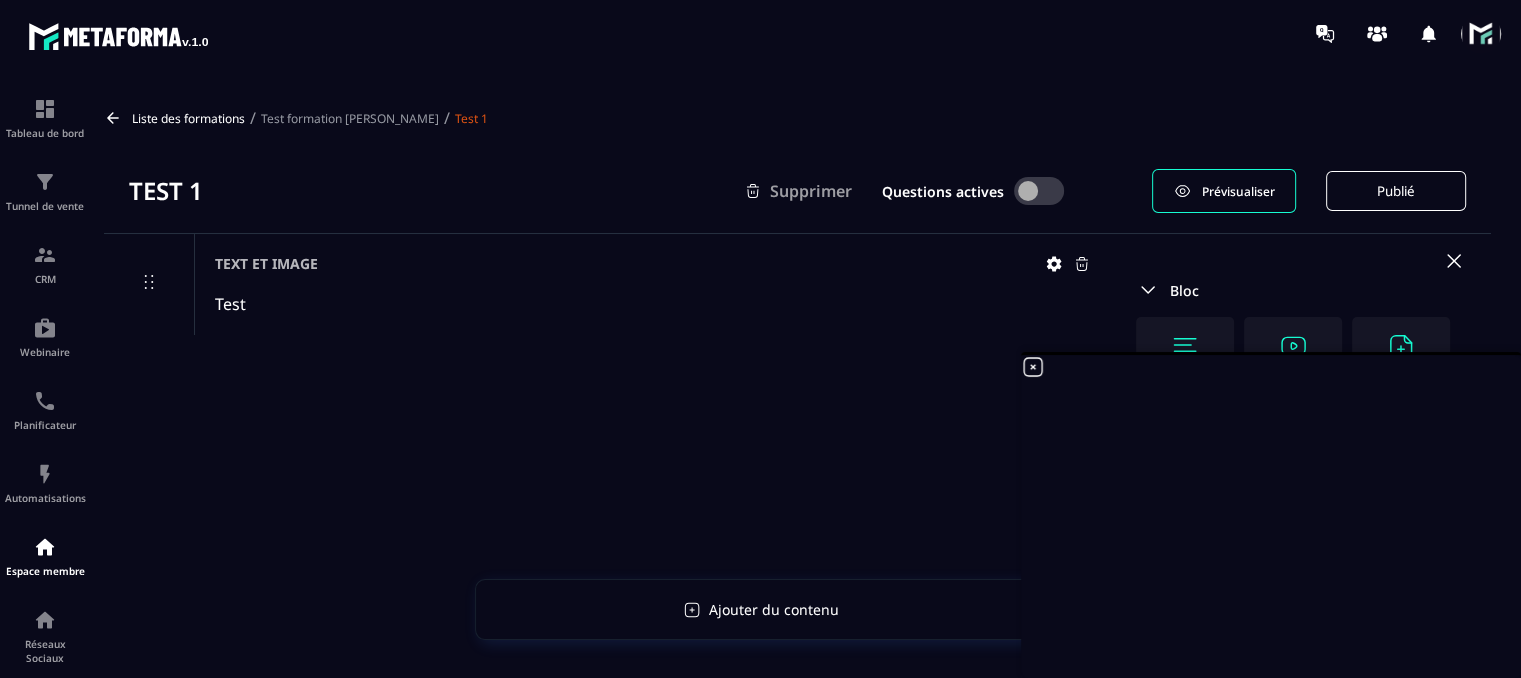 click 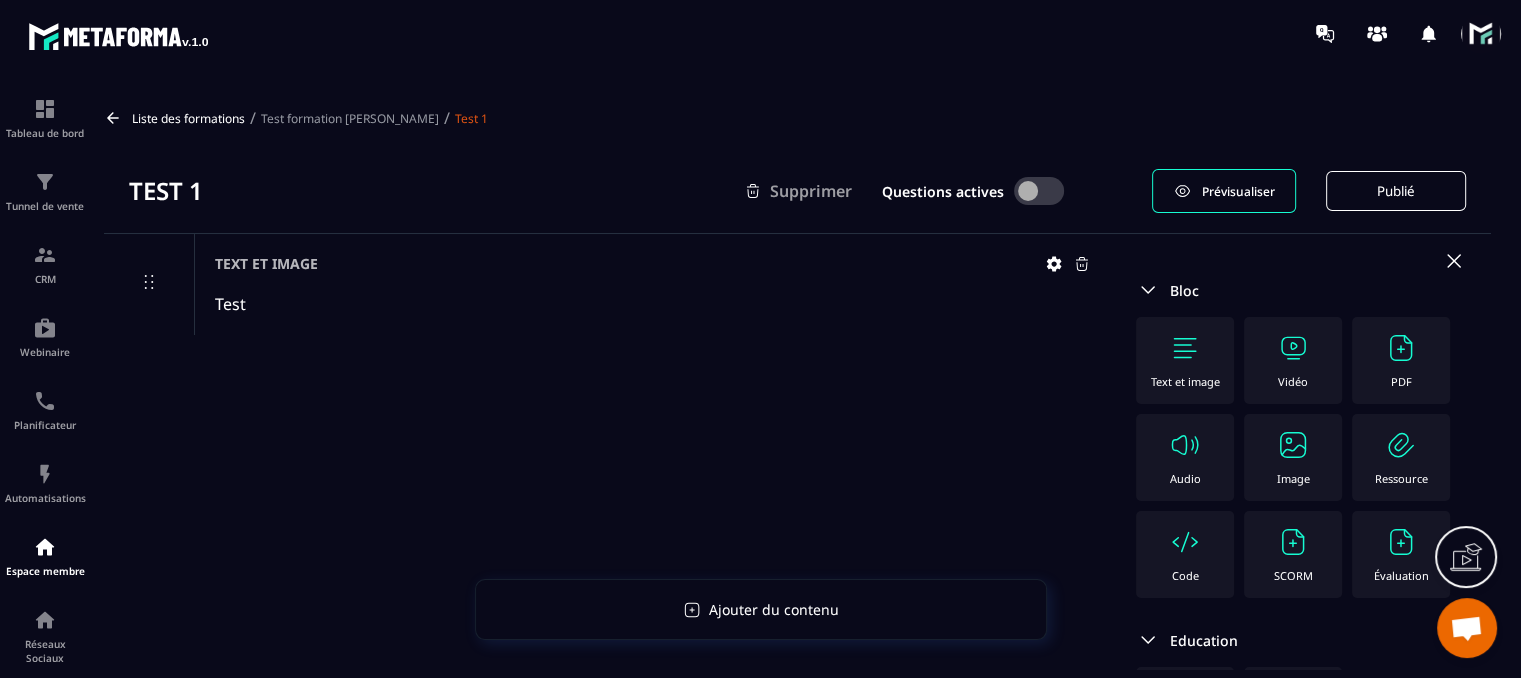 click 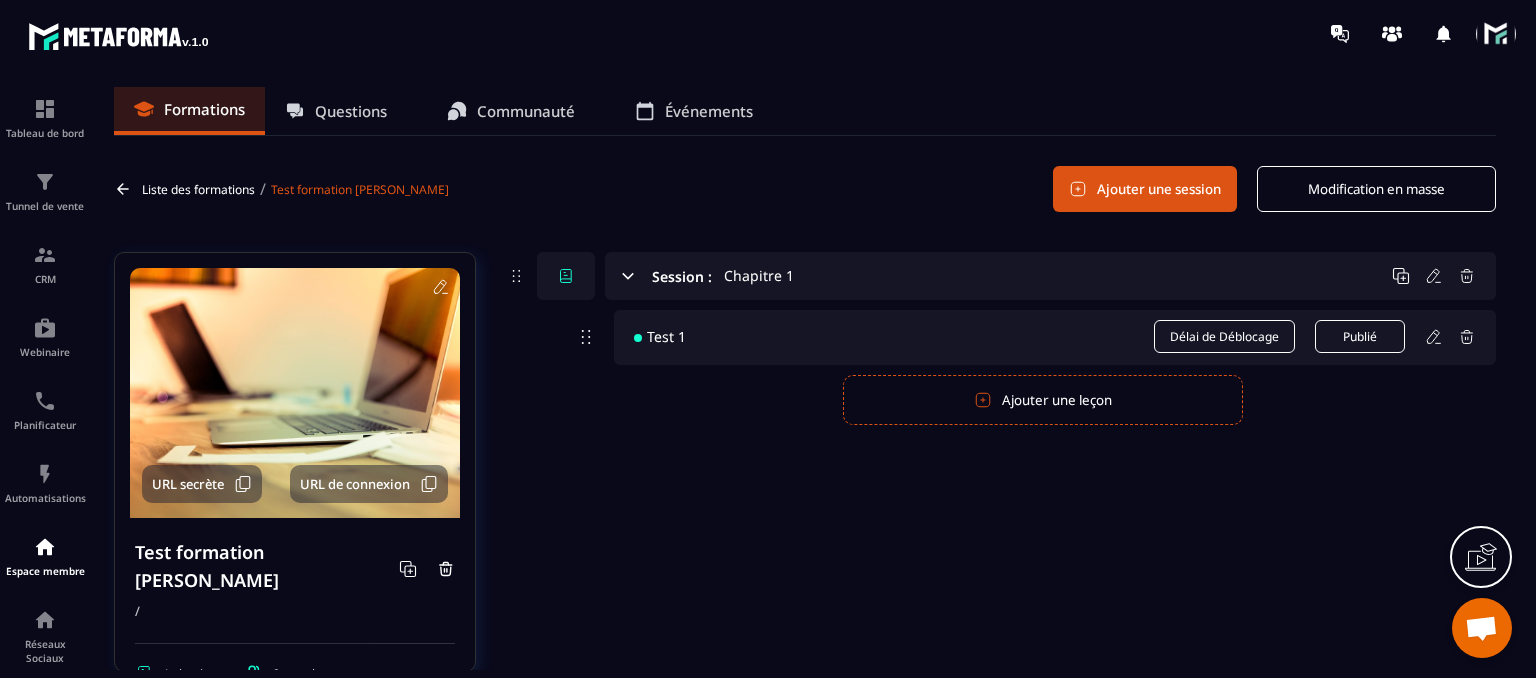 scroll, scrollTop: 52, scrollLeft: 0, axis: vertical 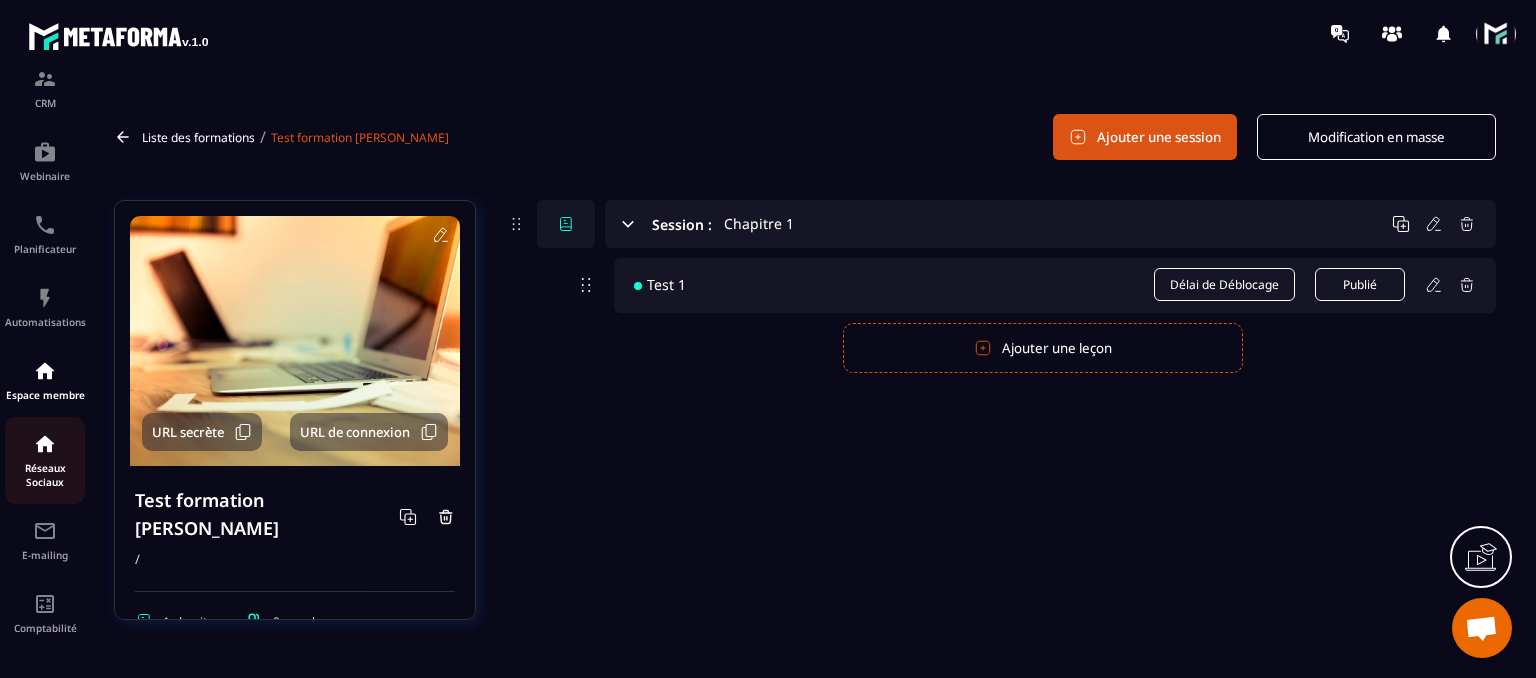 click on "Réseaux Sociaux" at bounding box center (45, 475) 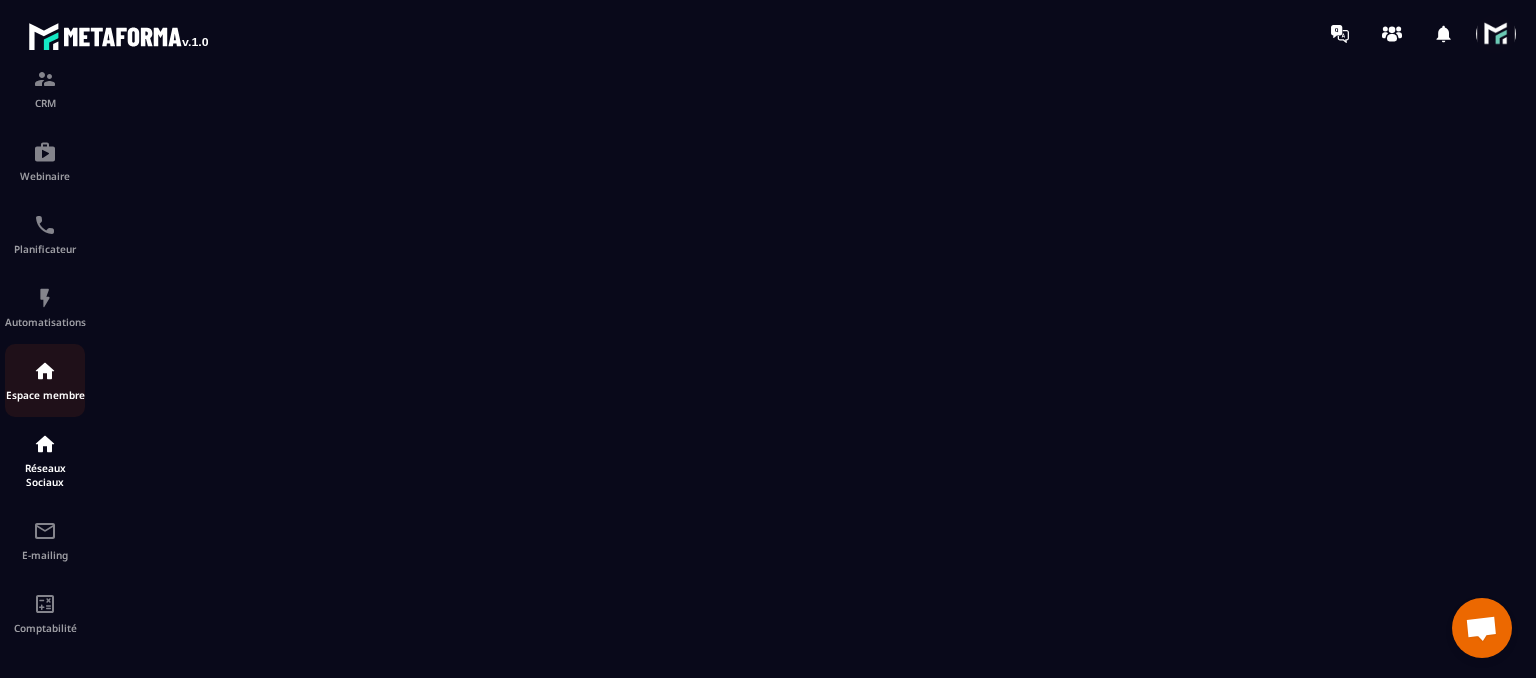 scroll, scrollTop: 0, scrollLeft: 0, axis: both 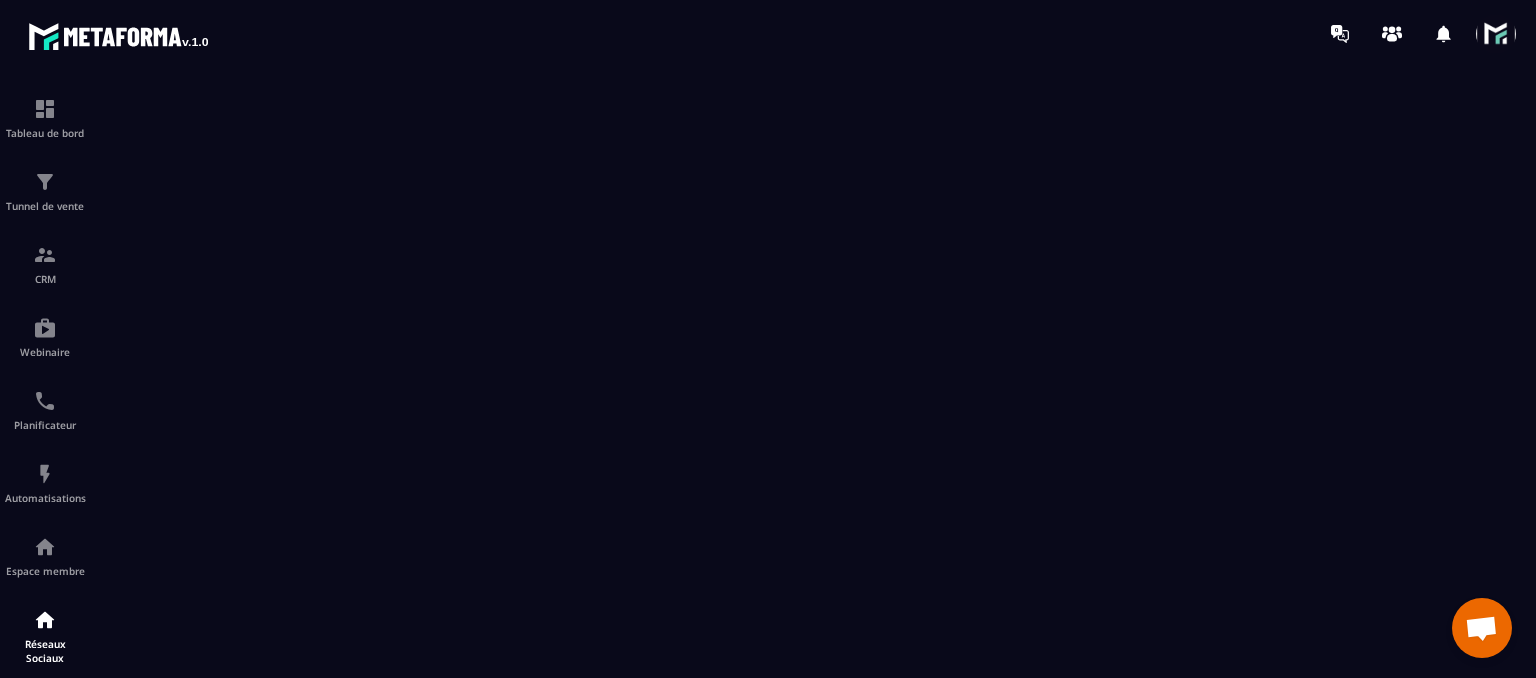 click at bounding box center (1496, 34) 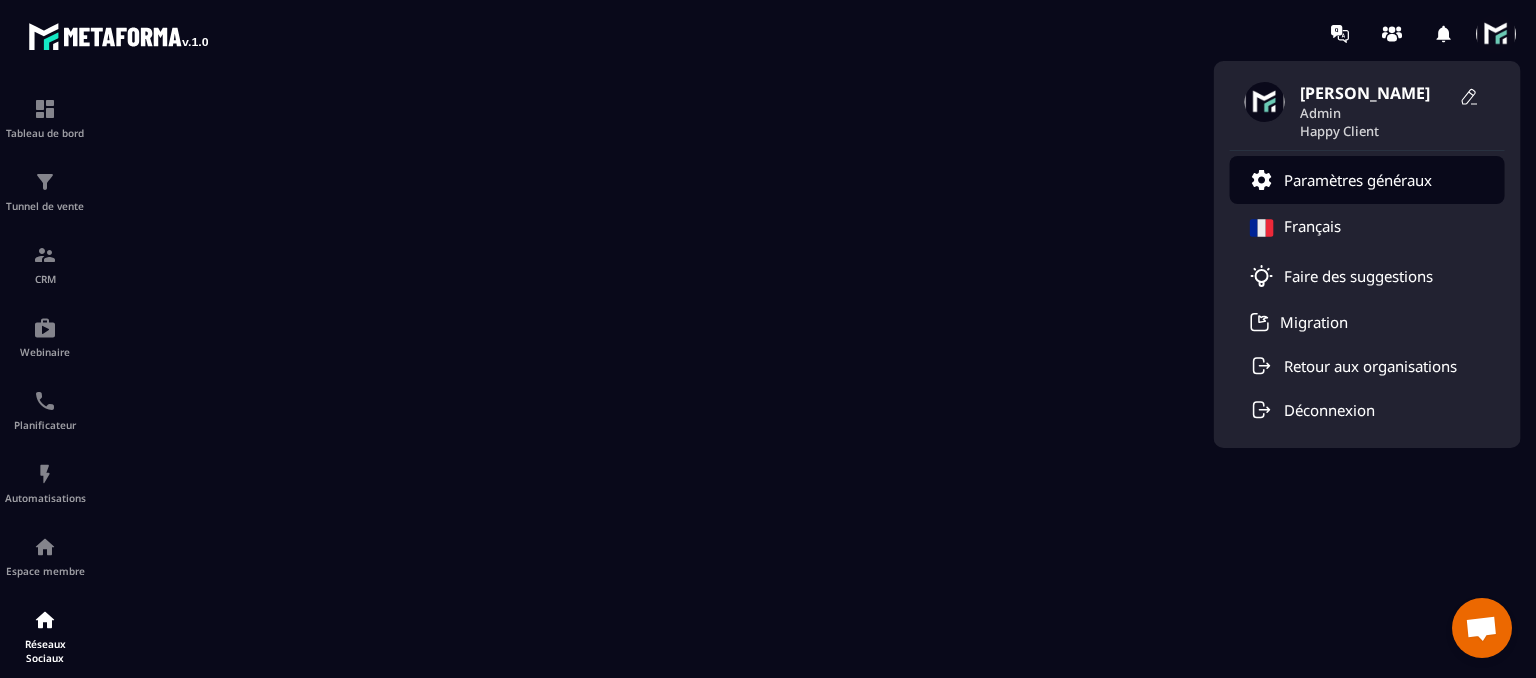 click on "Paramètres généraux" at bounding box center [1358, 180] 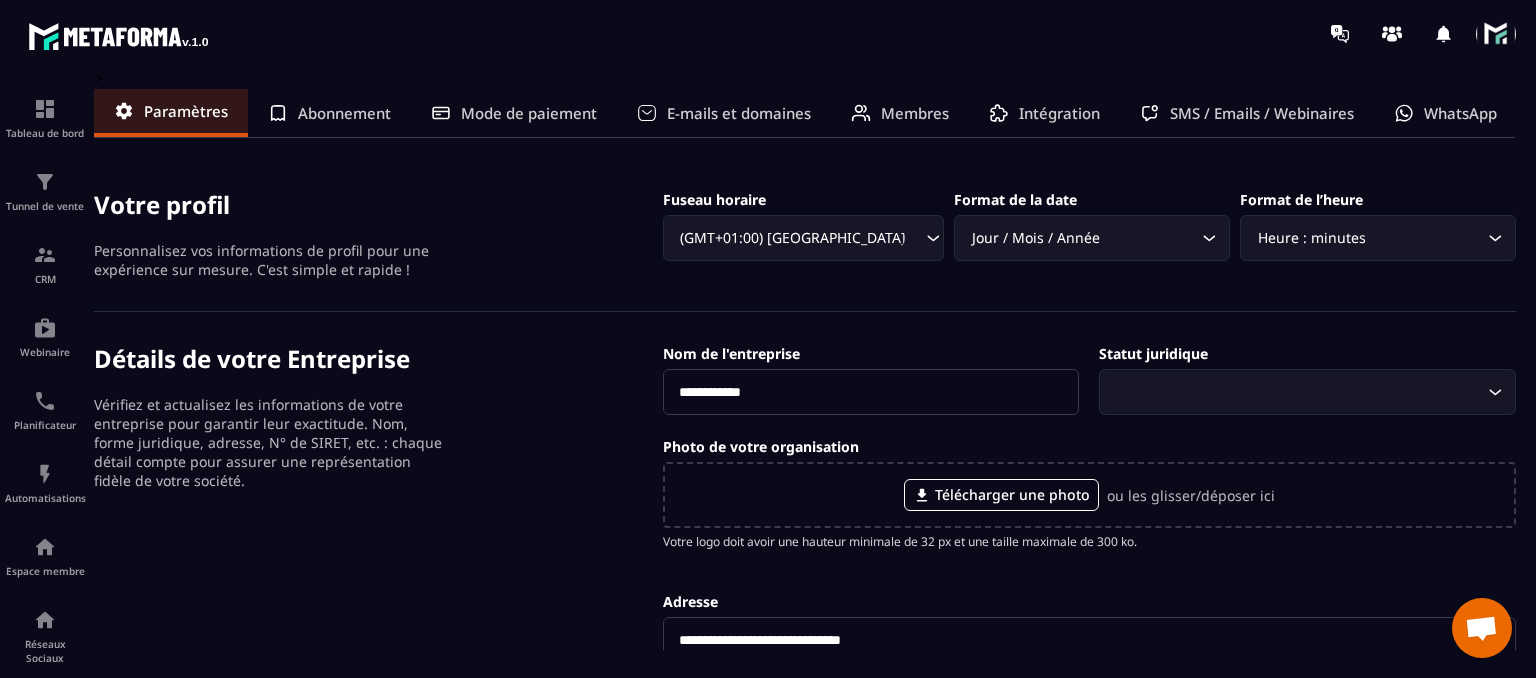 click at bounding box center [885, 33] 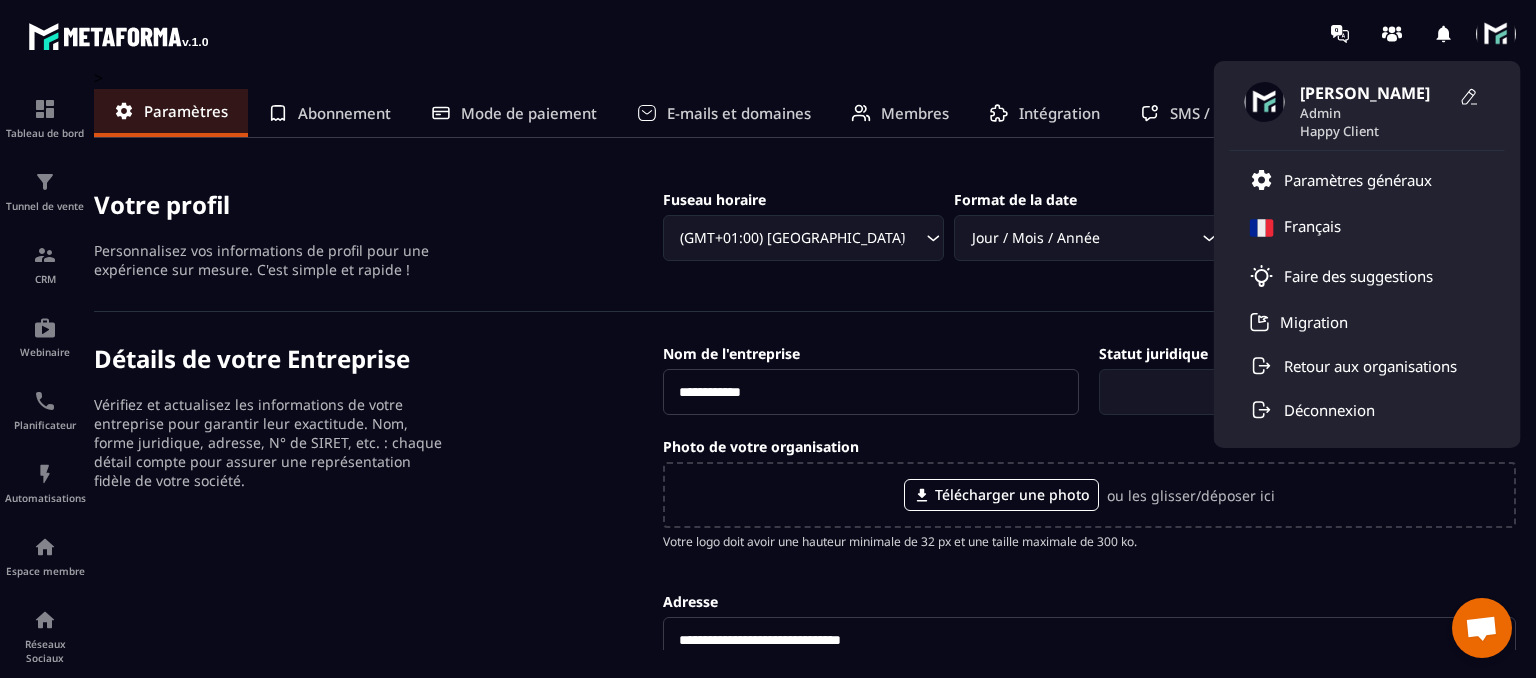 click at bounding box center [1496, 34] 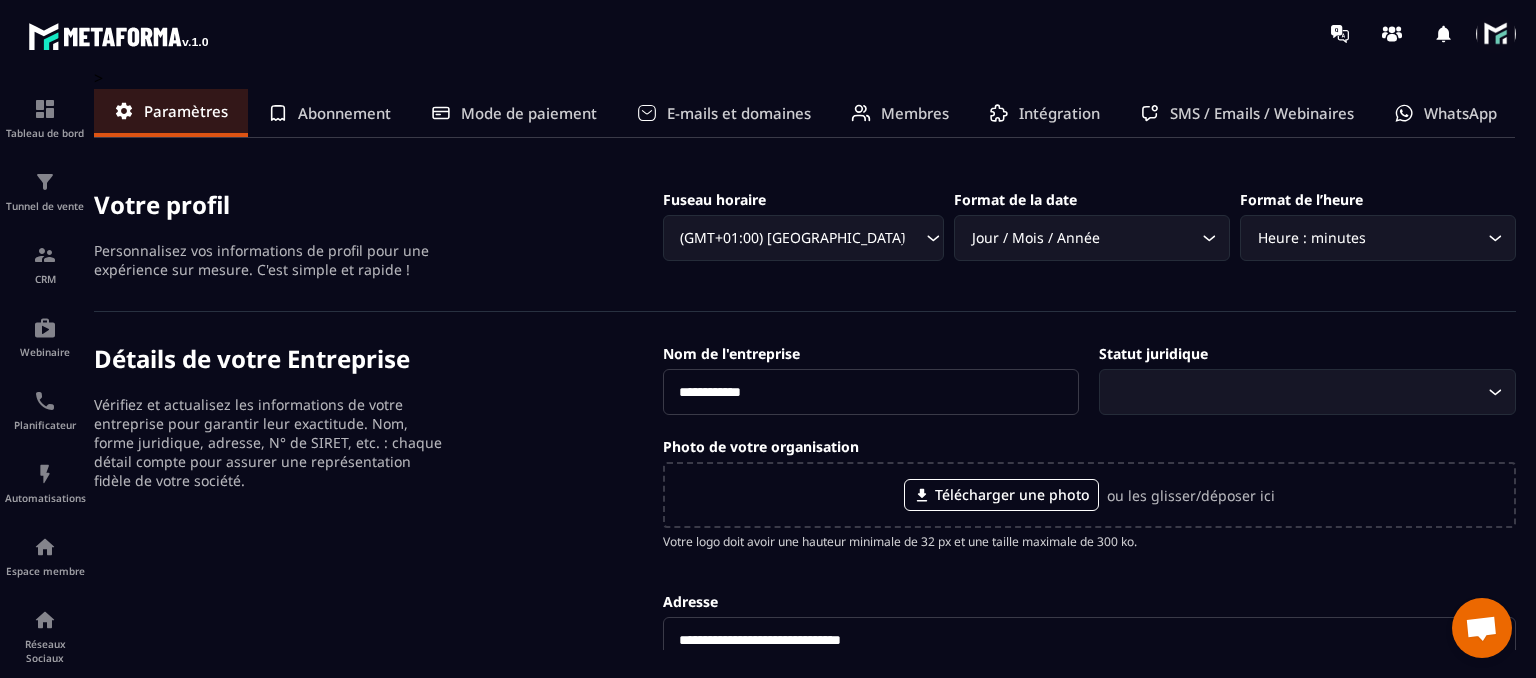 click at bounding box center (1496, 34) 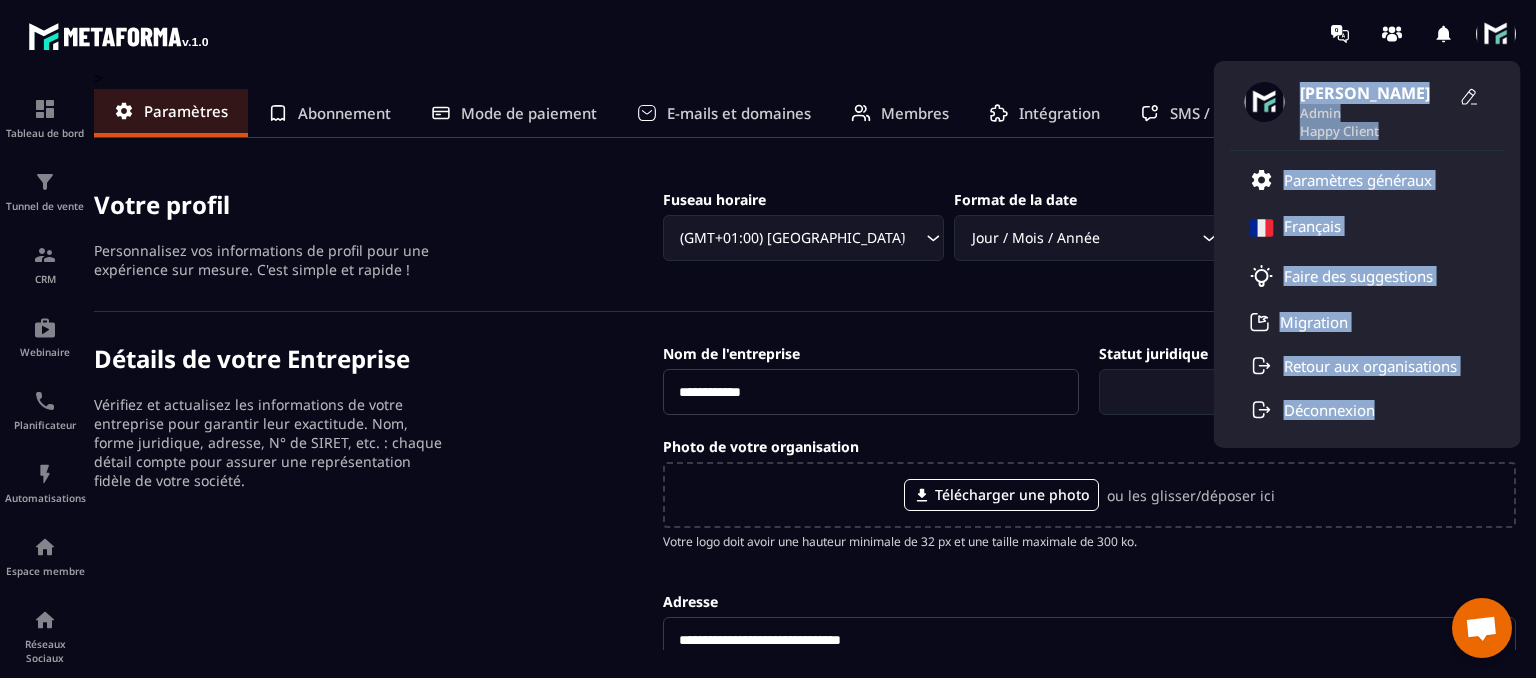 click at bounding box center (1496, 34) 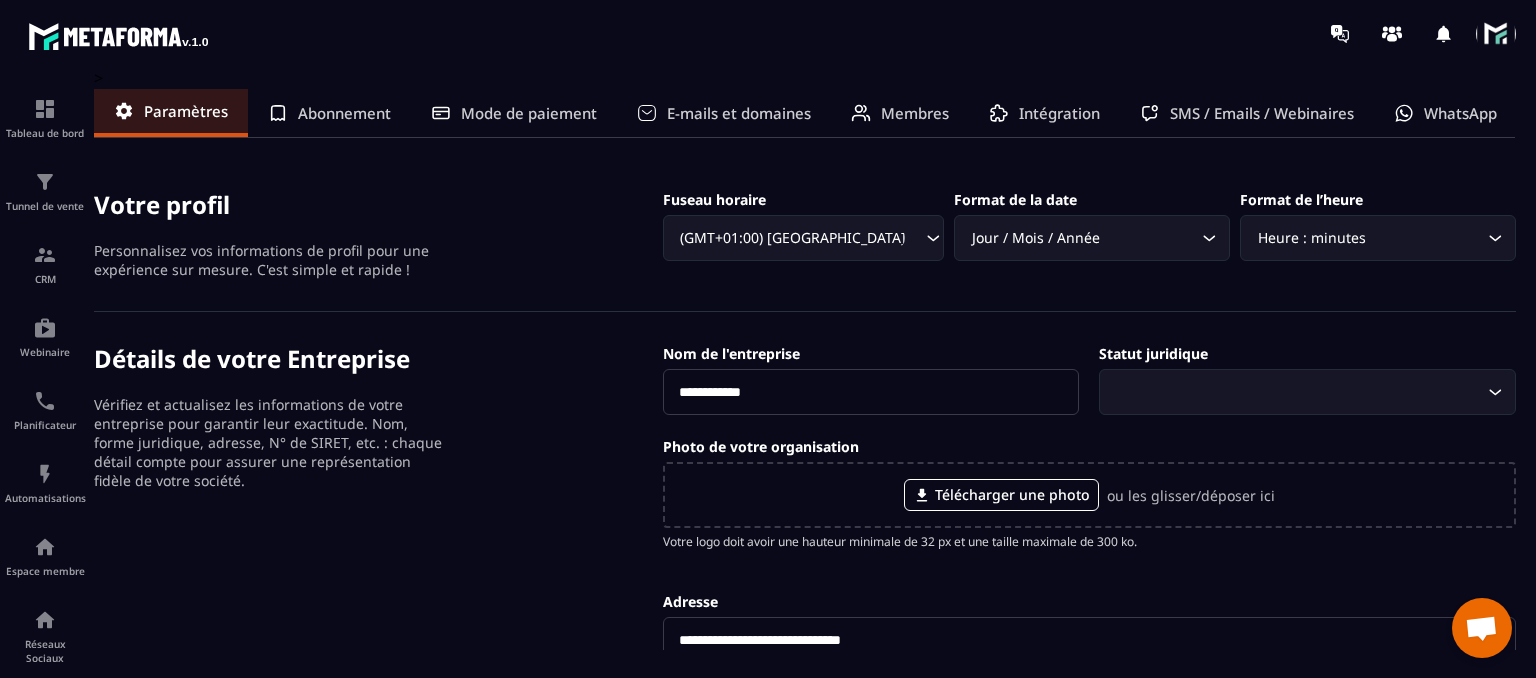 click at bounding box center (1496, 34) 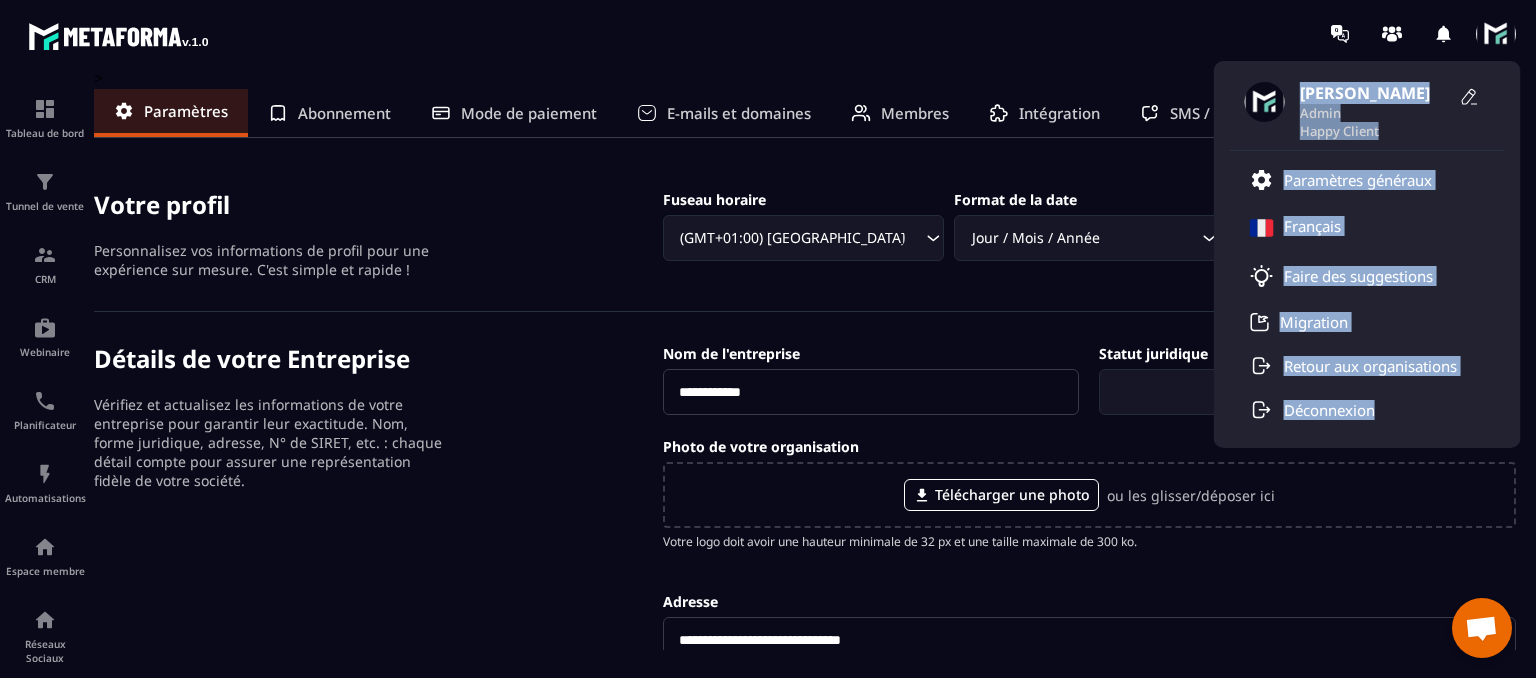 click at bounding box center (1496, 34) 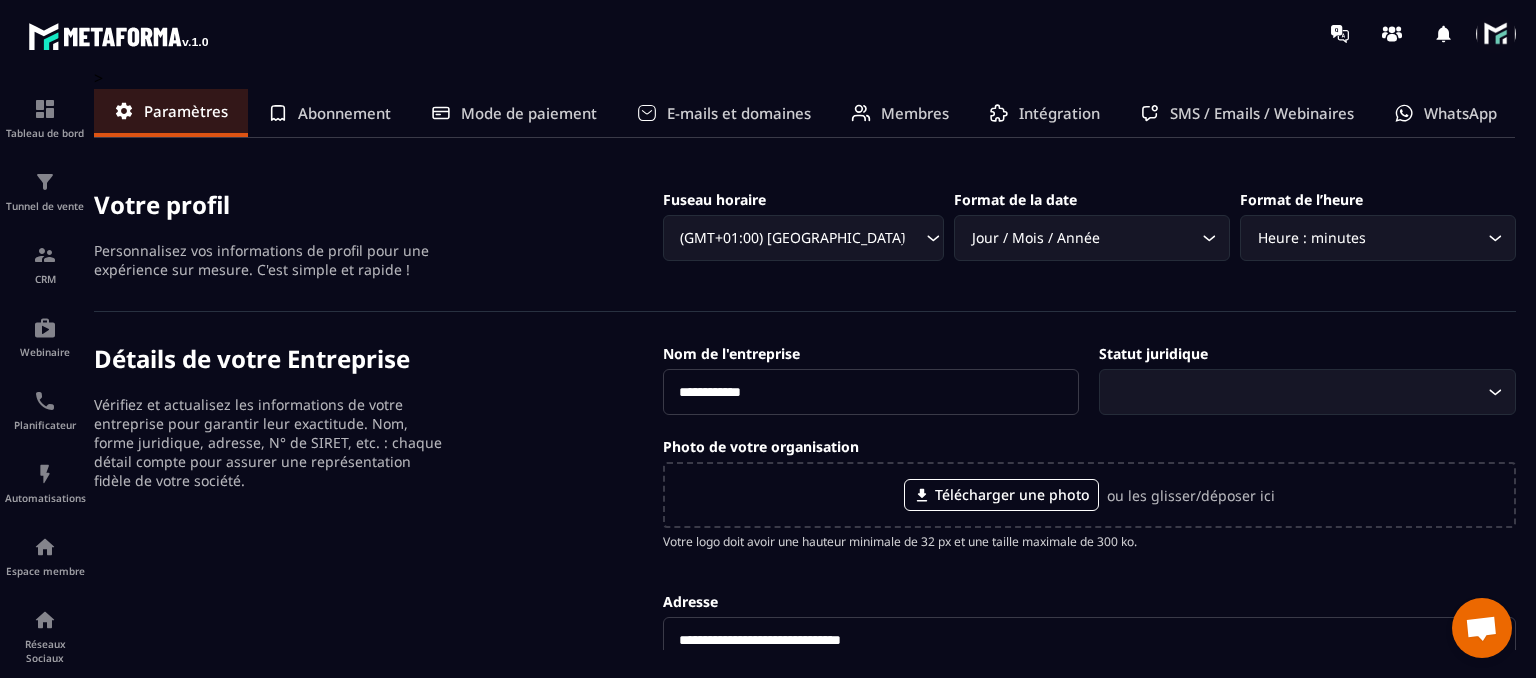 click at bounding box center [1496, 34] 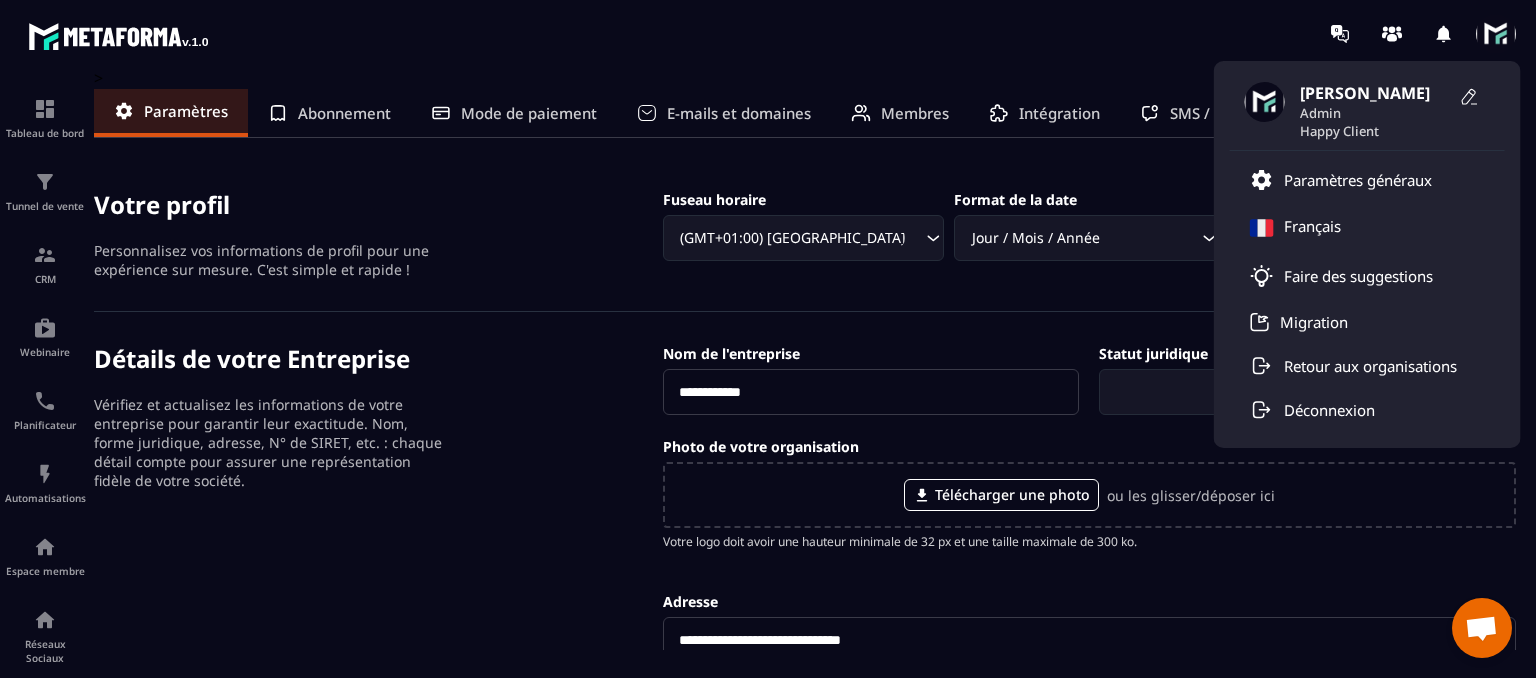 click on "[PERSON_NAME] Admin Happy Client Paramètres généraux [DEMOGRAPHIC_DATA] Faire des suggestions Migration Retour aux organisations Déconnexion" at bounding box center [885, 33] 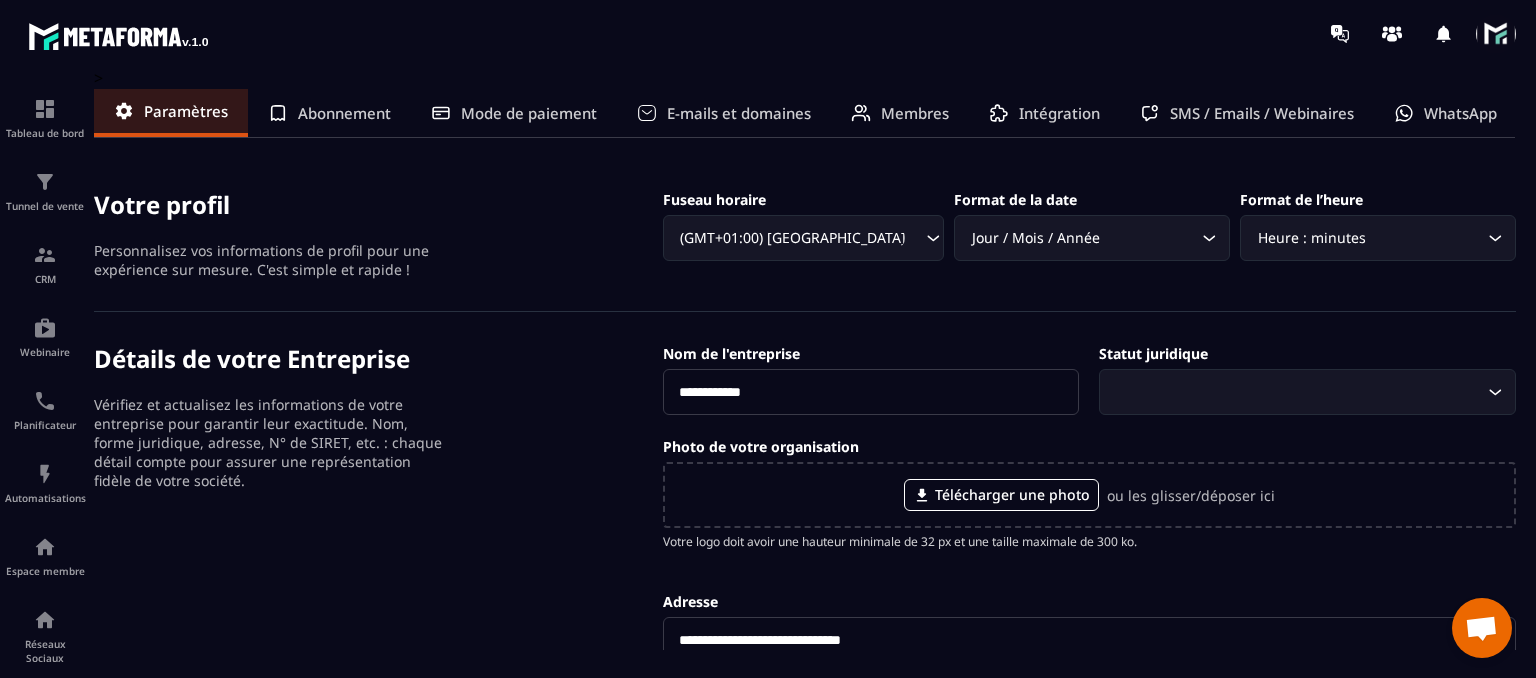 click at bounding box center (1496, 34) 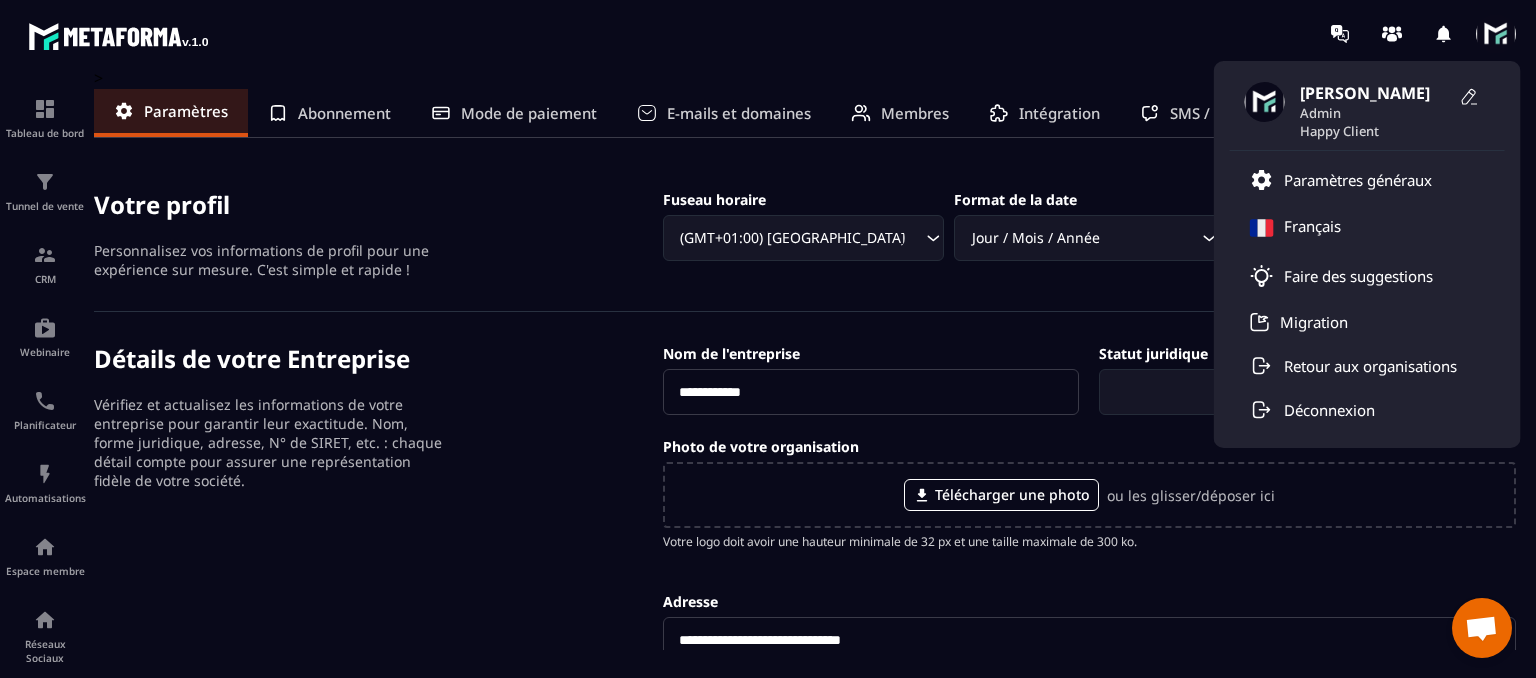 click at bounding box center [1496, 34] 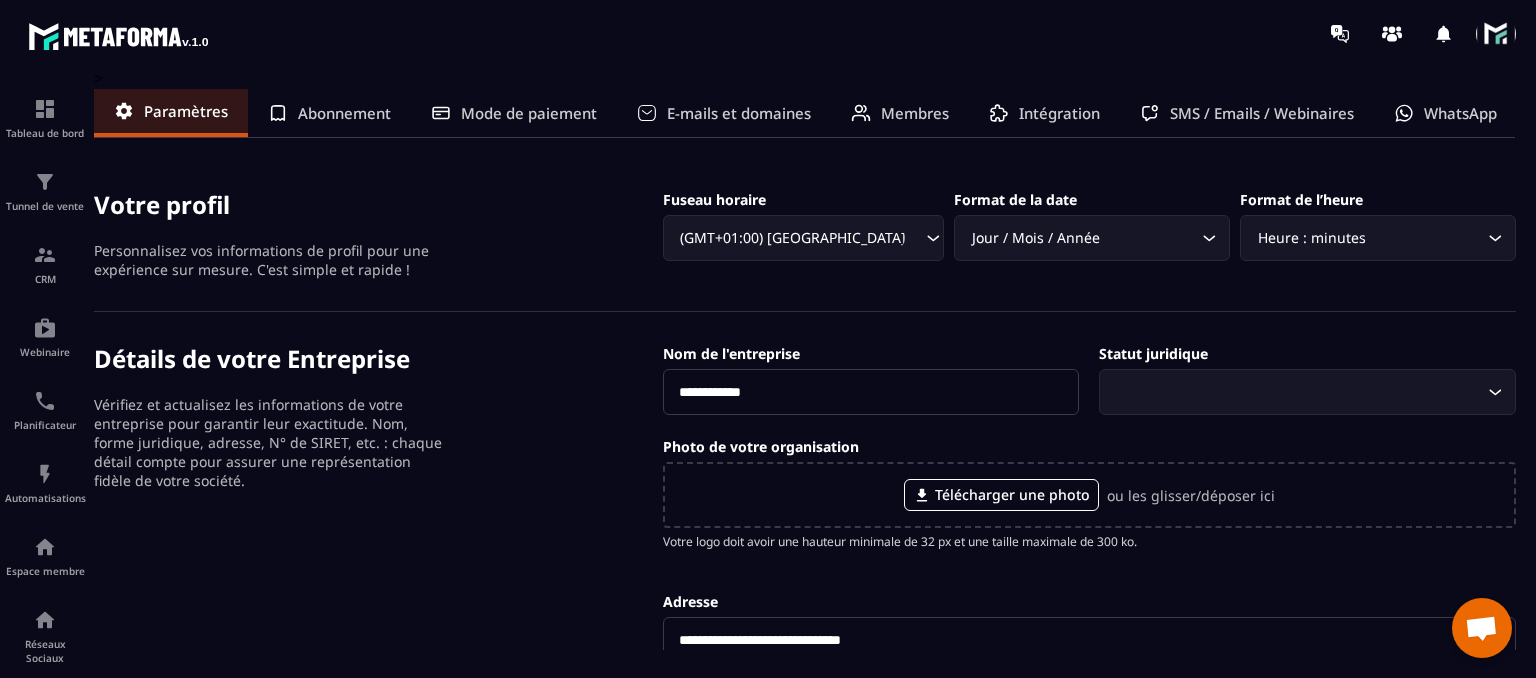 click at bounding box center (1496, 34) 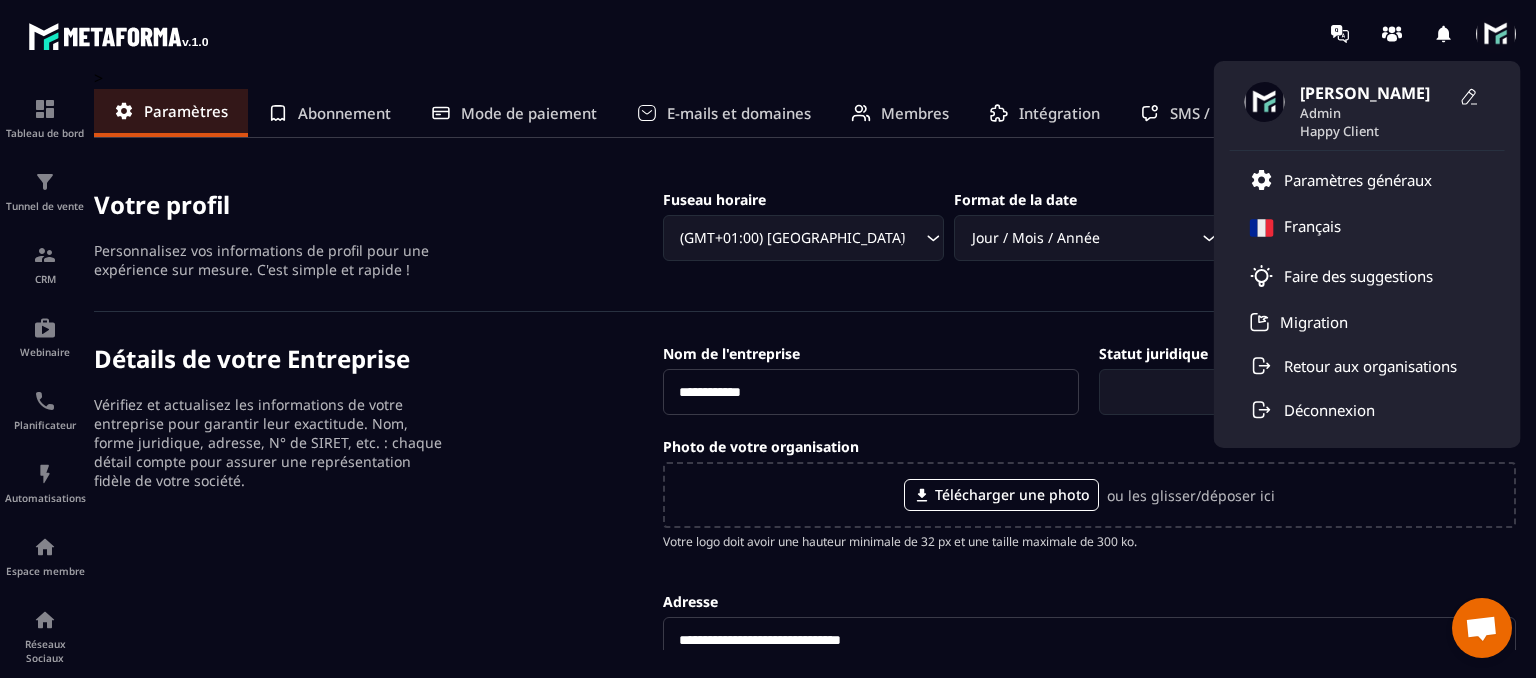 drag, startPoint x: 424, startPoint y: 245, endPoint x: 410, endPoint y: 225, distance: 24.41311 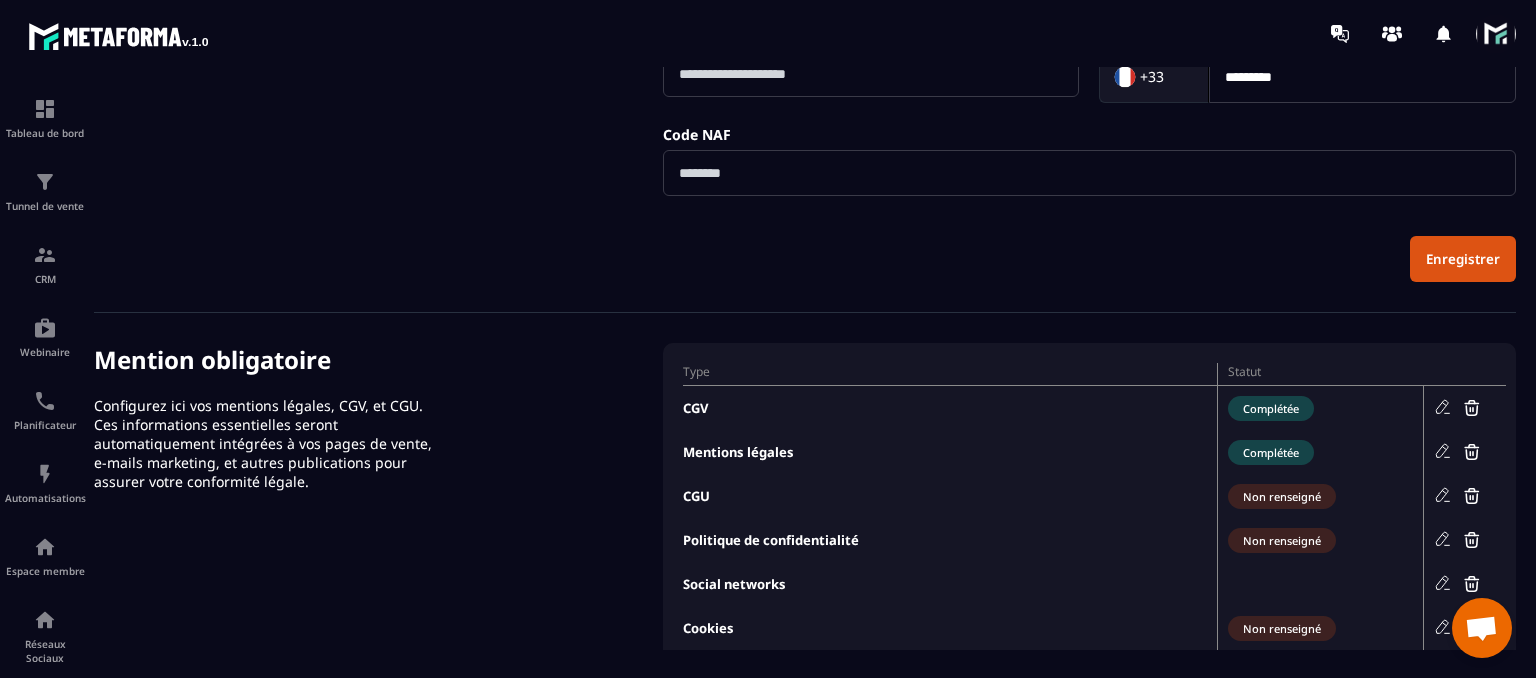 scroll, scrollTop: 794, scrollLeft: 0, axis: vertical 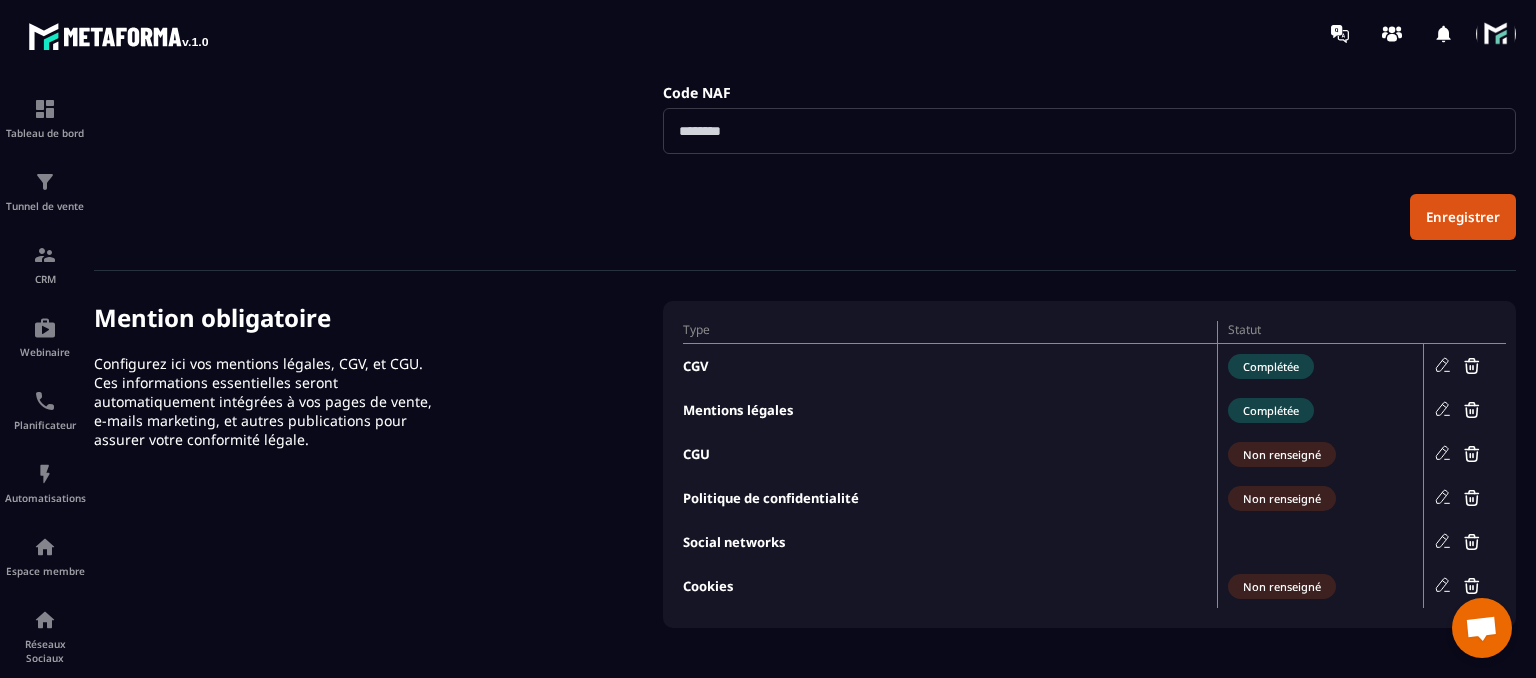 click 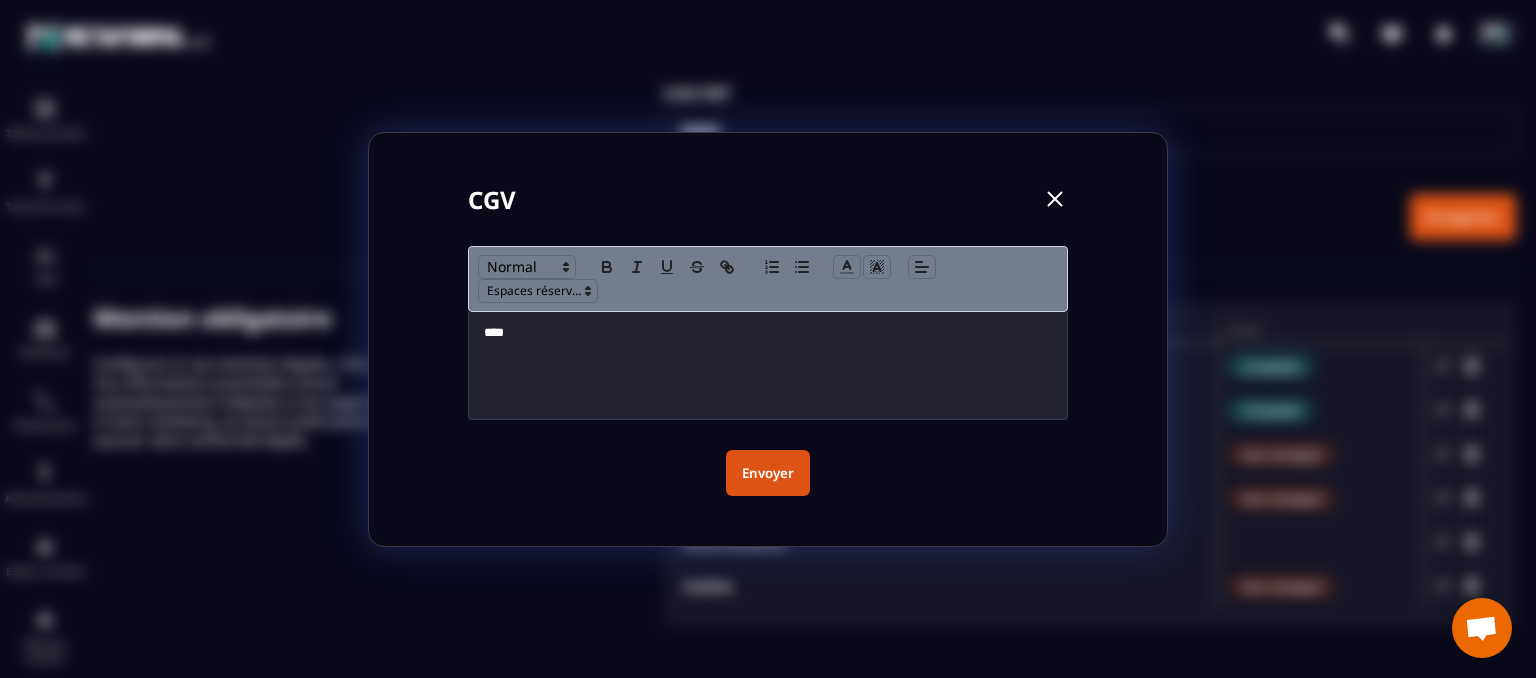 click at bounding box center [1055, 199] 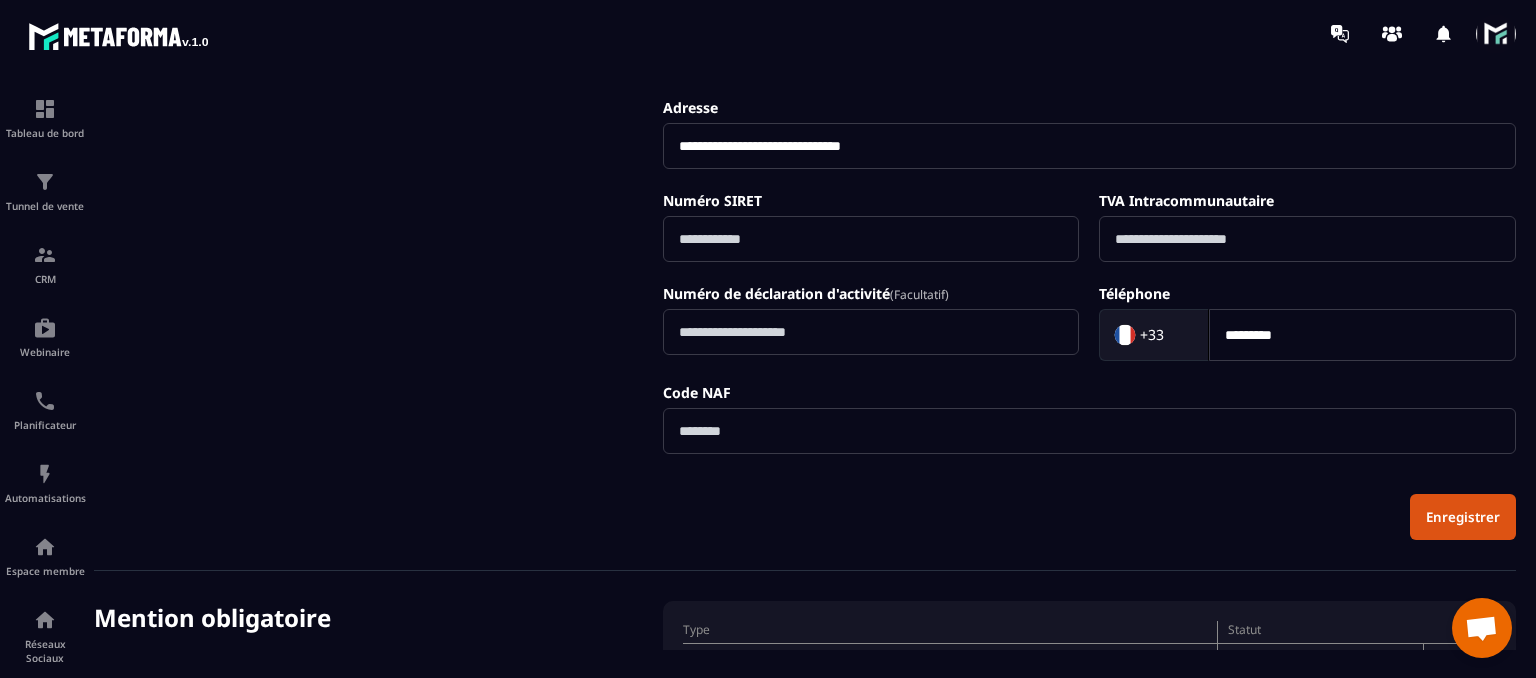 scroll, scrollTop: 794, scrollLeft: 0, axis: vertical 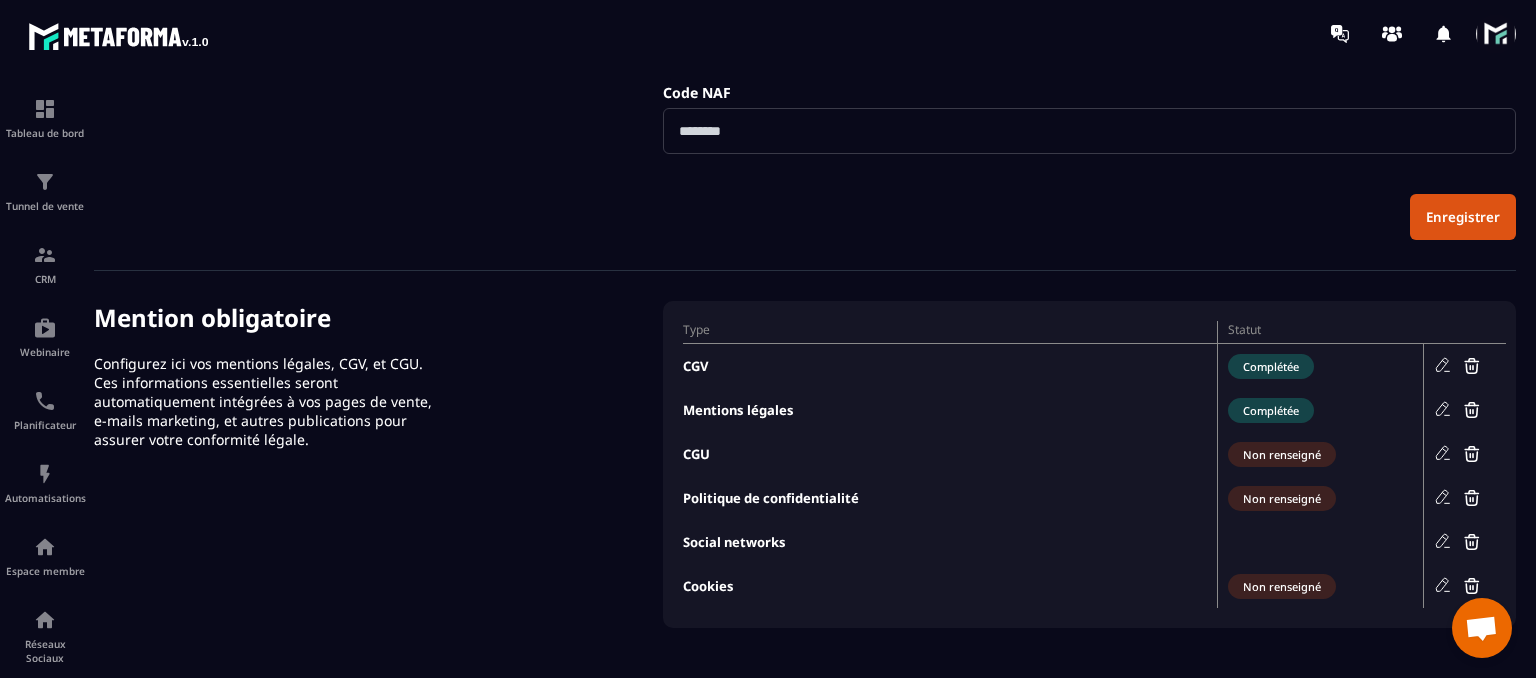 click 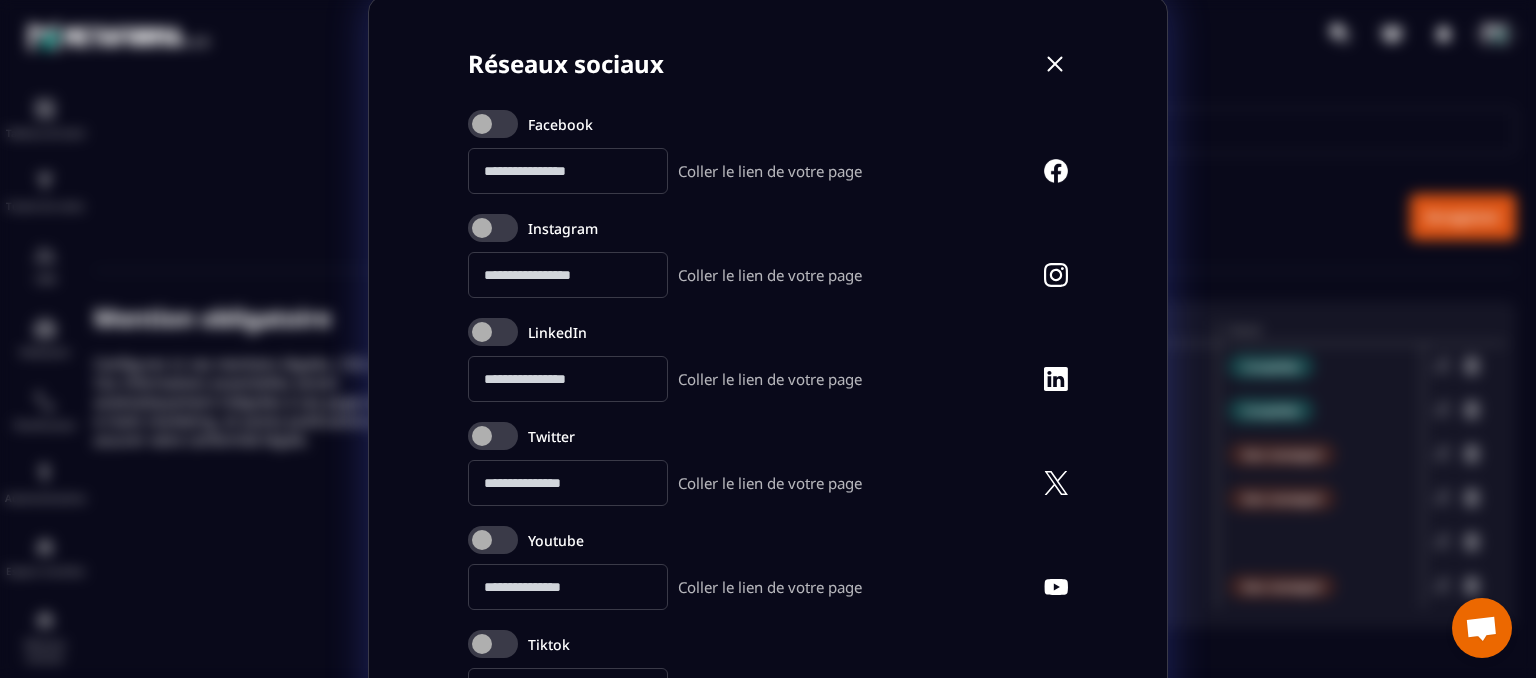 scroll, scrollTop: 0, scrollLeft: 0, axis: both 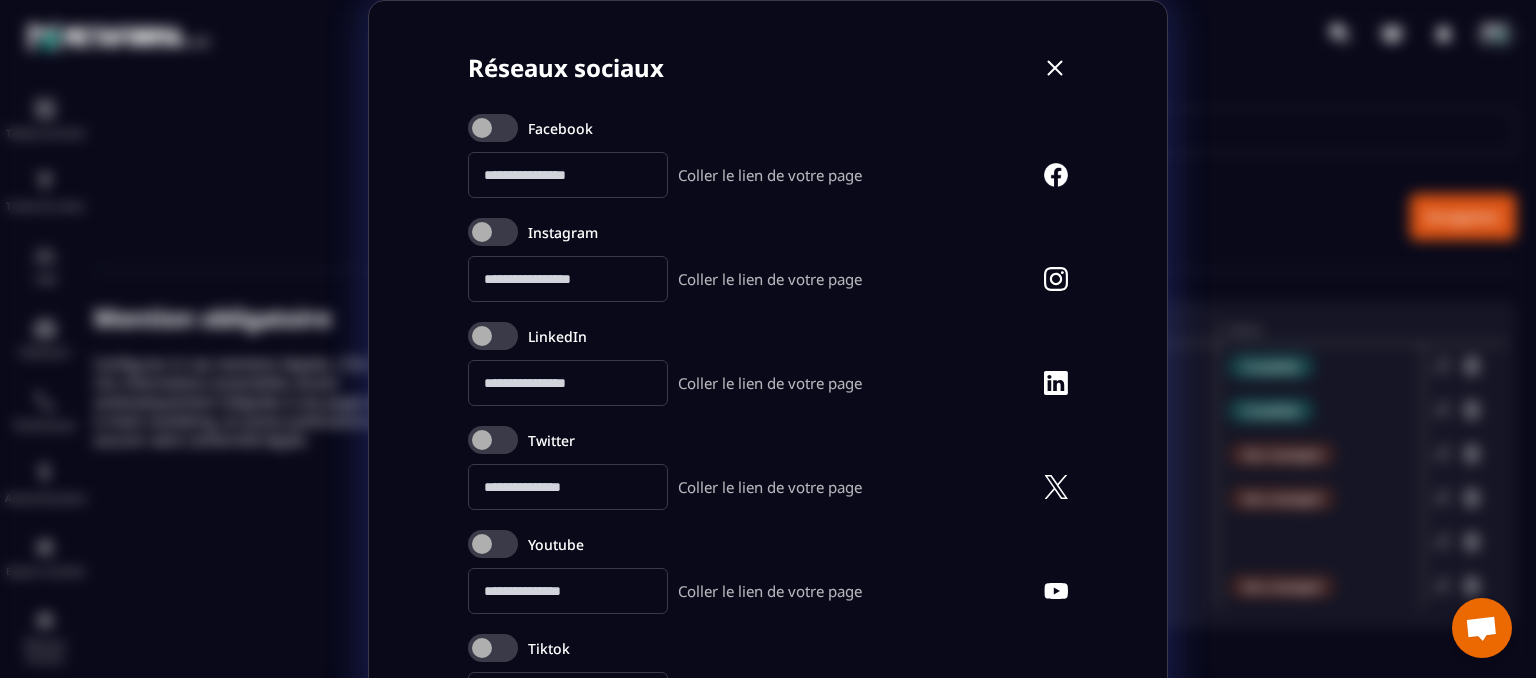 click at bounding box center (1055, 68) 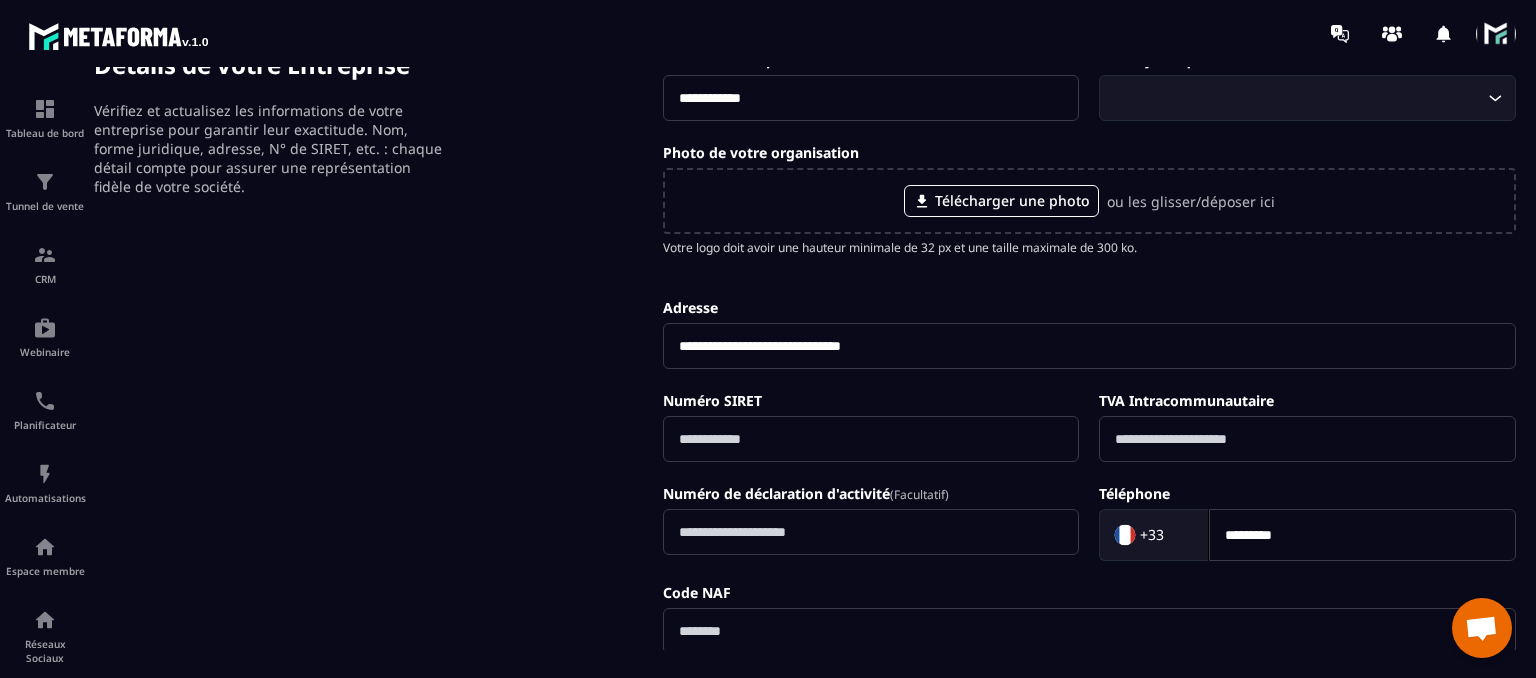 scroll, scrollTop: 0, scrollLeft: 0, axis: both 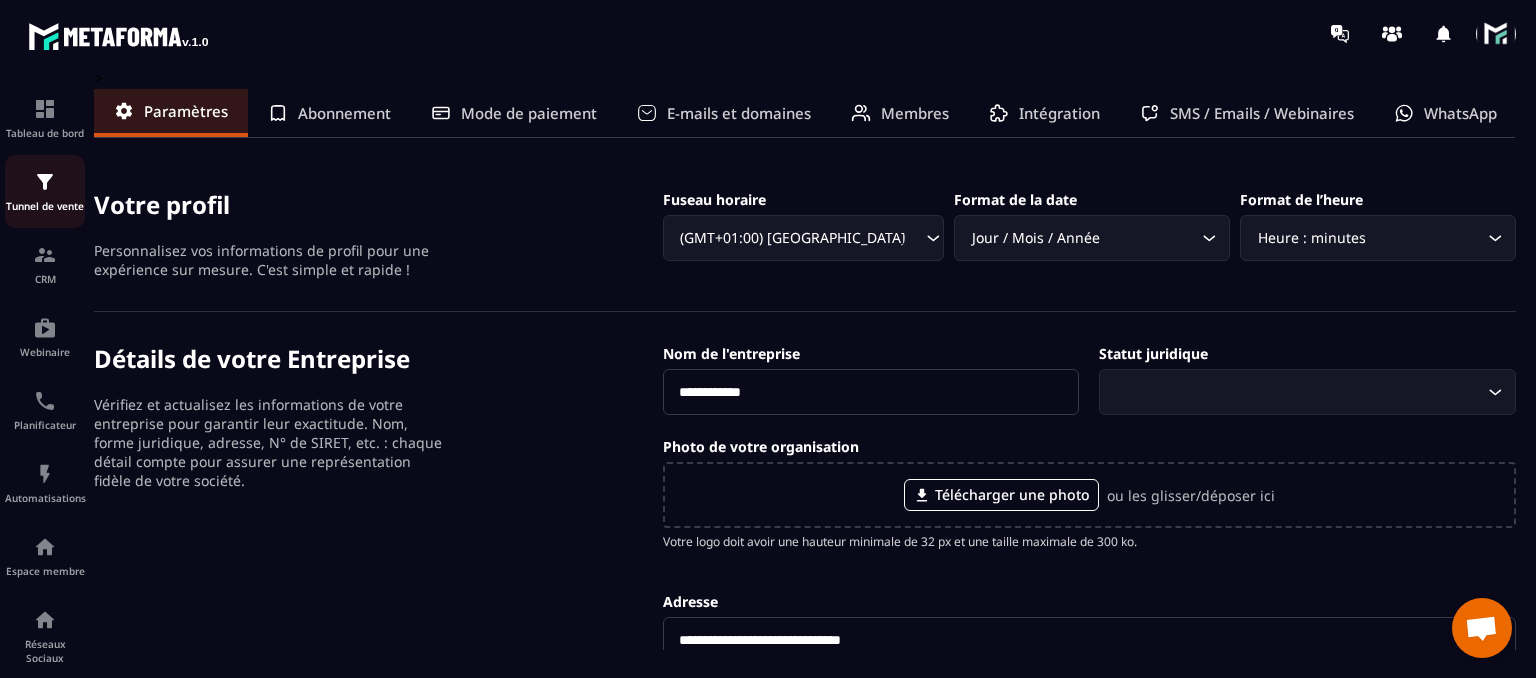 click on "Tunnel de vente" 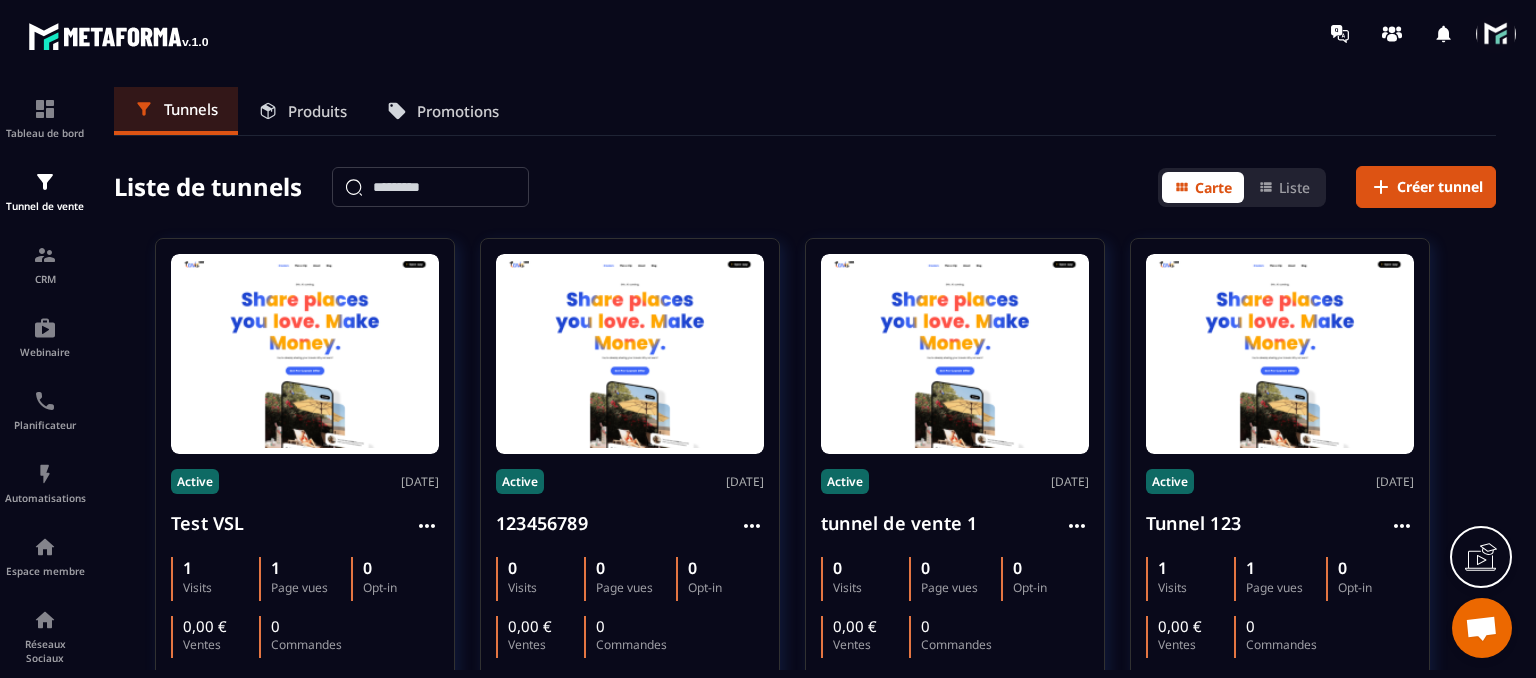 click at bounding box center [1496, 34] 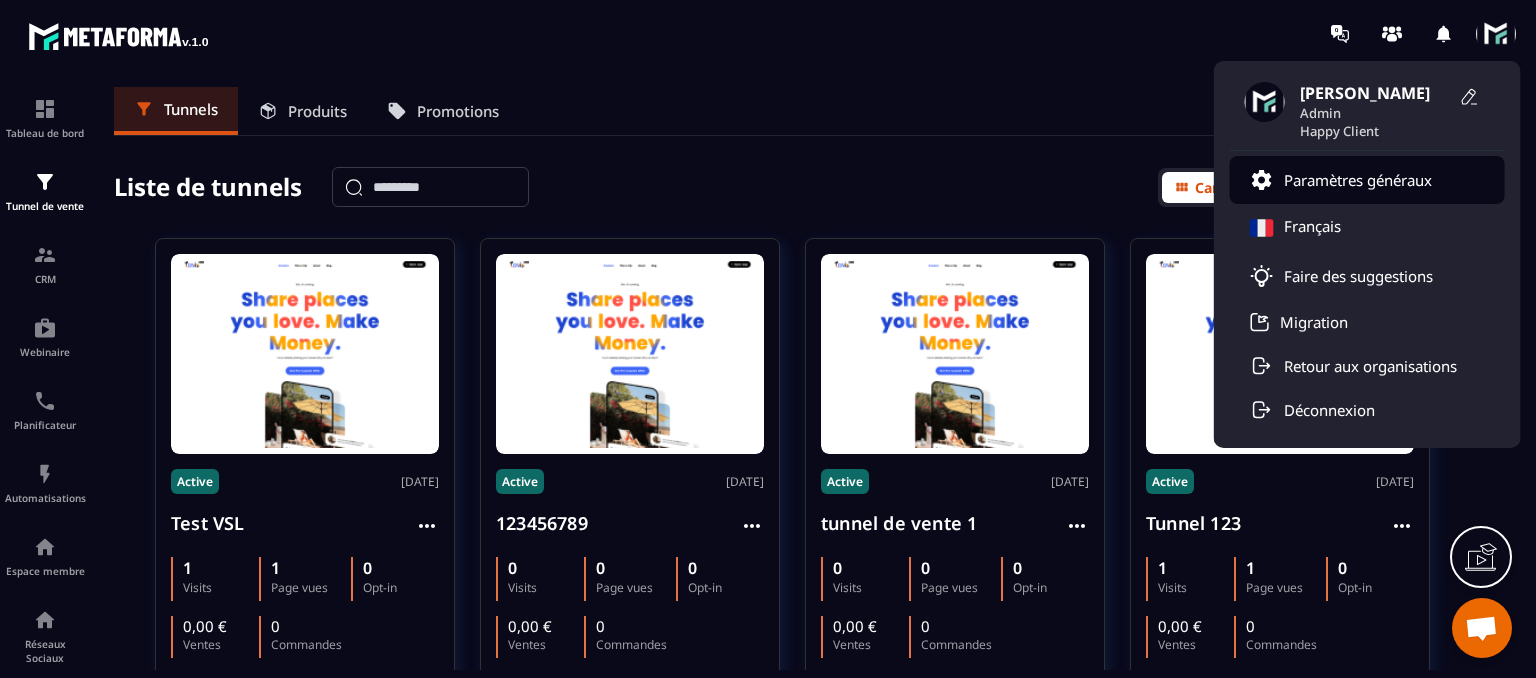 click on "Paramètres généraux" at bounding box center (1367, 180) 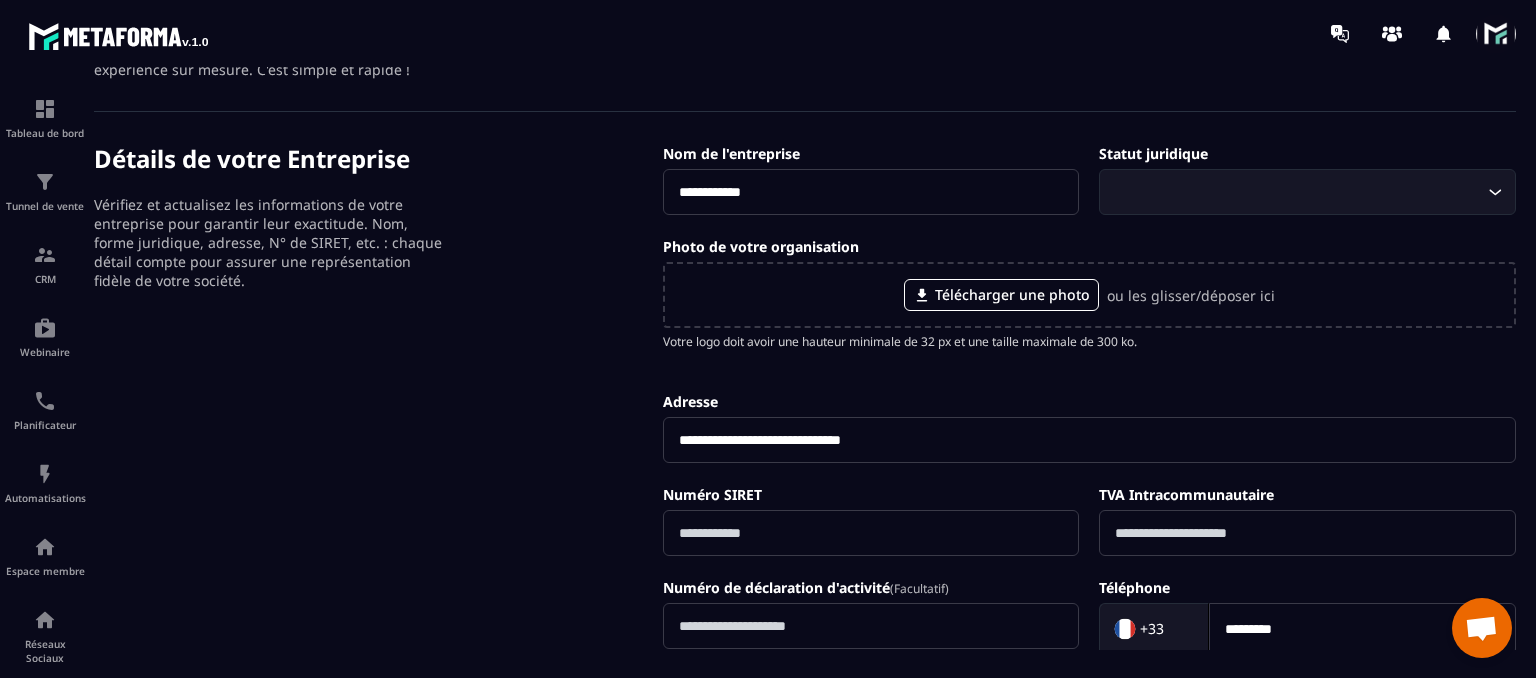 scroll, scrollTop: 200, scrollLeft: 0, axis: vertical 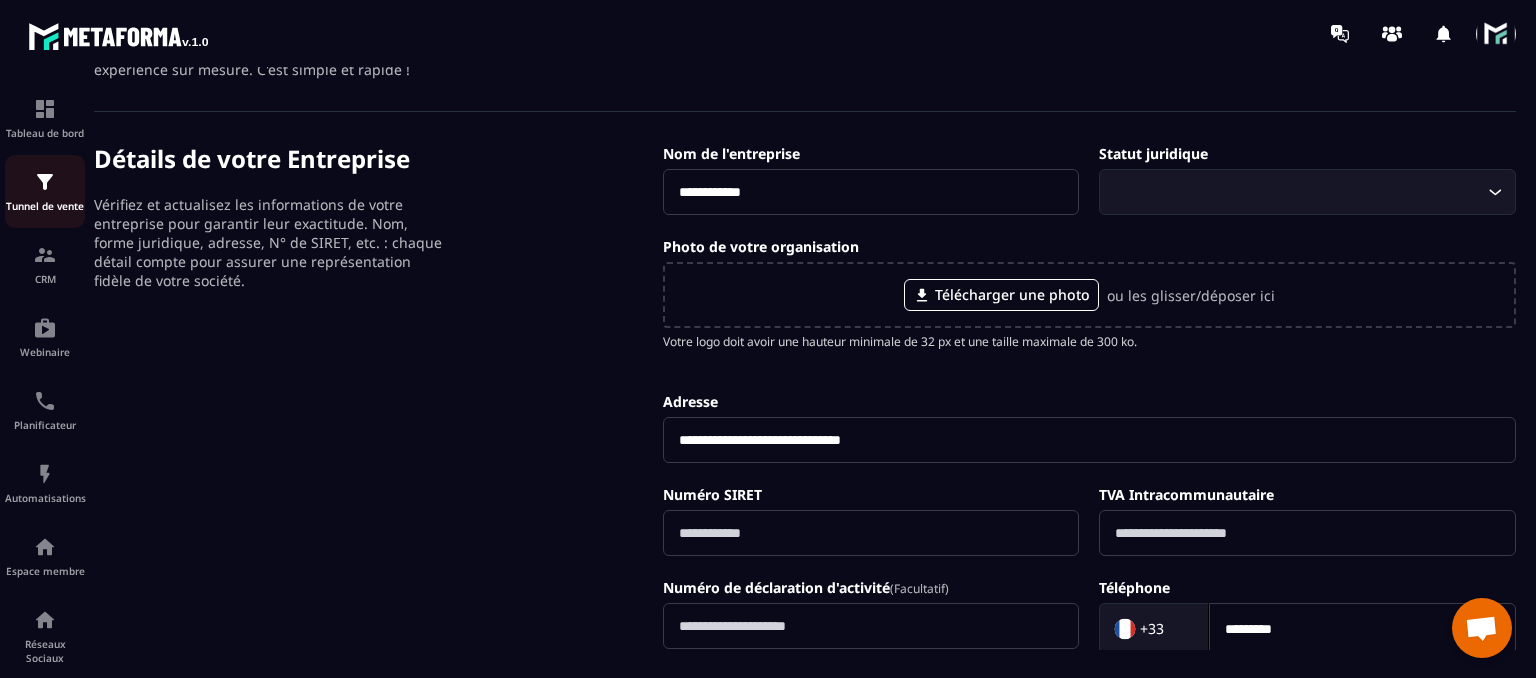 click on "Tunnel de vente" at bounding box center [45, 206] 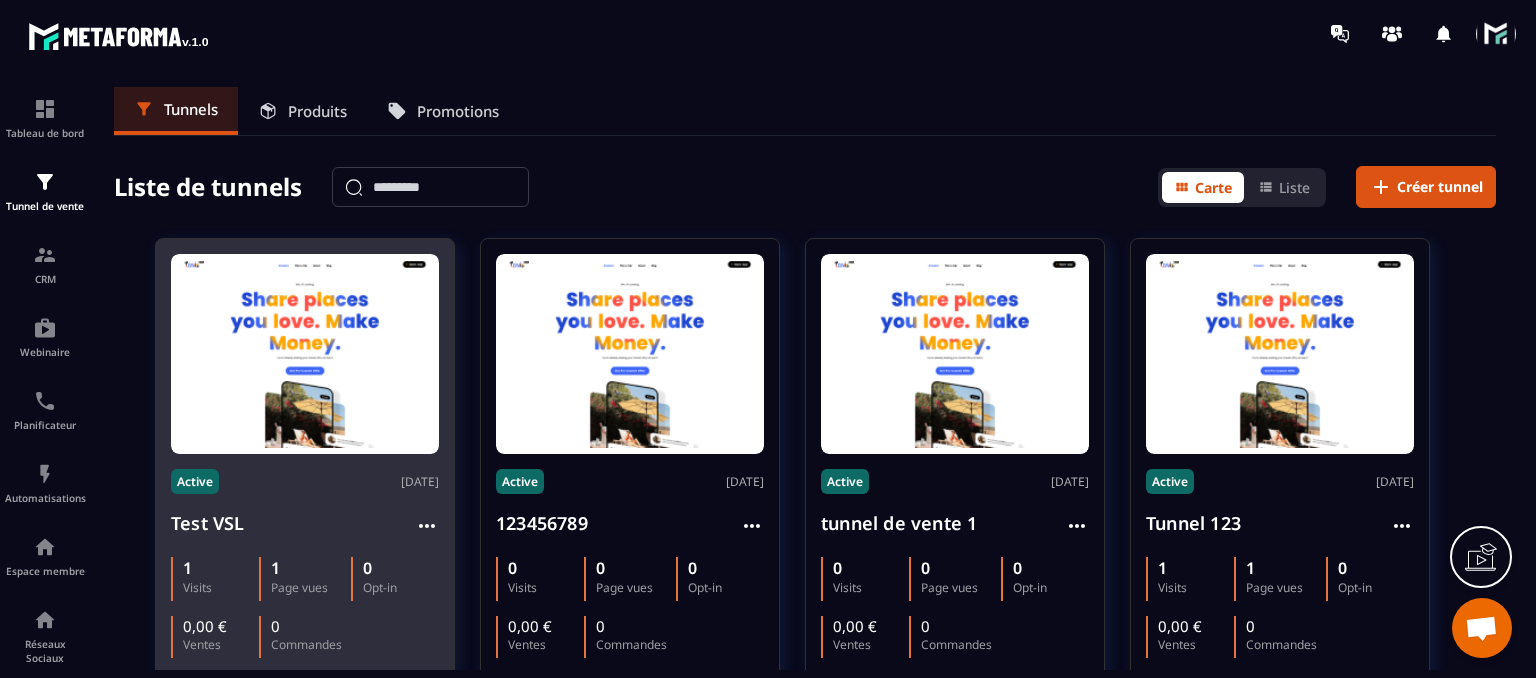 click on "Active [DATE]" at bounding box center [305, 481] 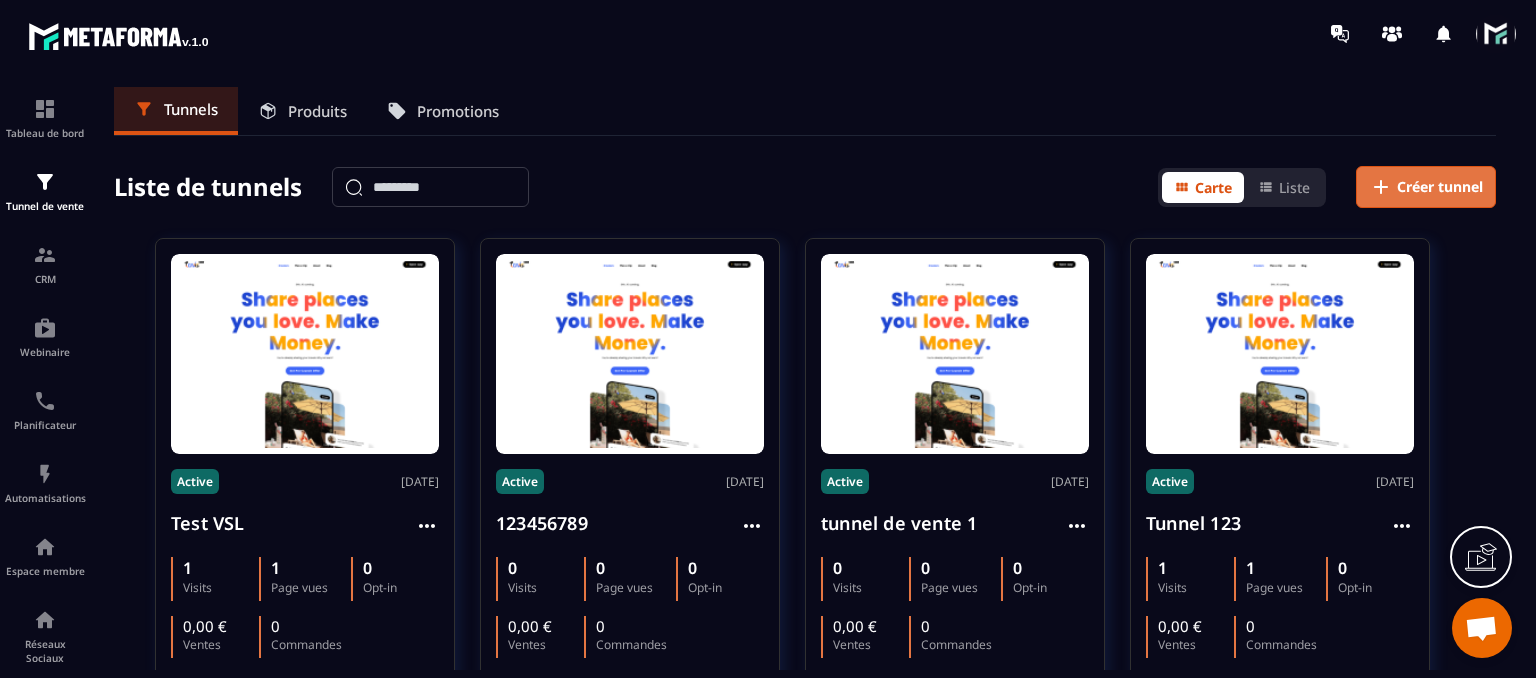 click on "Créer tunnel" at bounding box center (1440, 187) 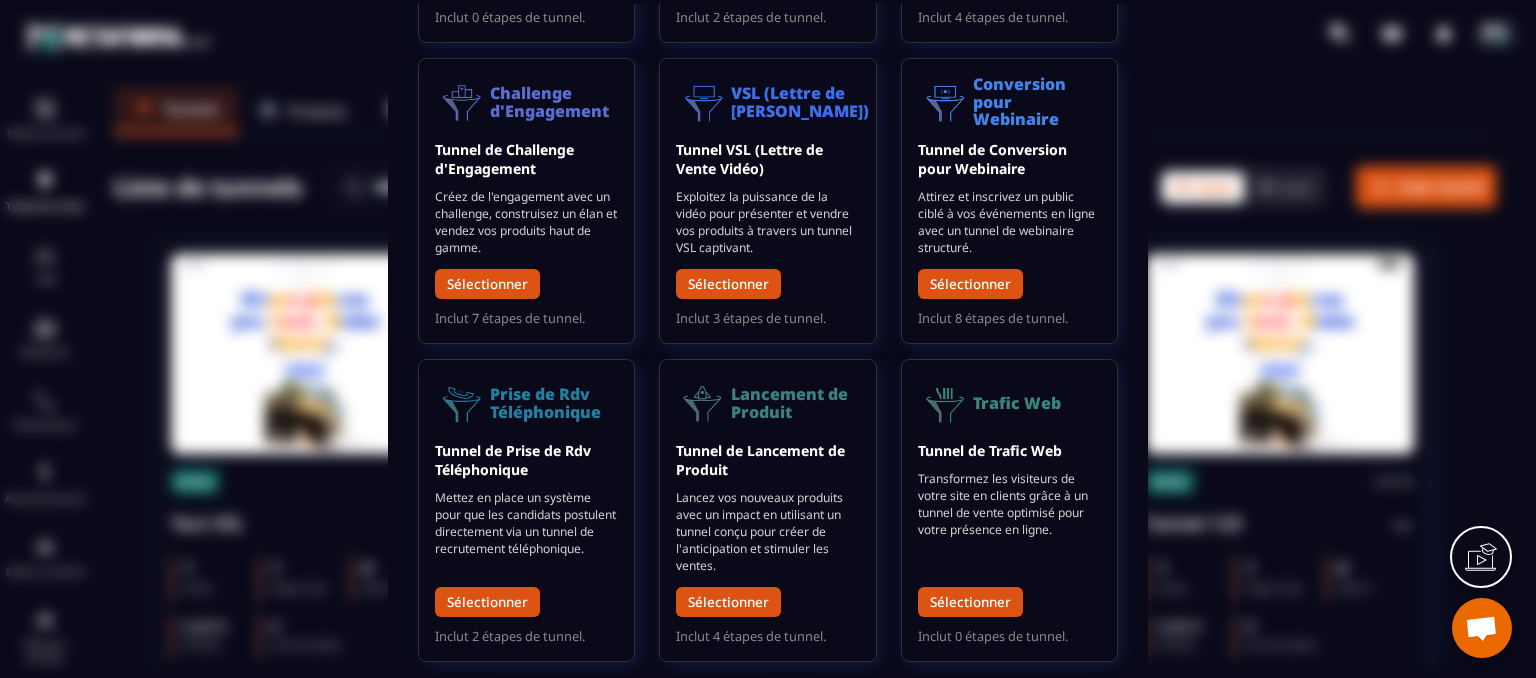 scroll, scrollTop: 366, scrollLeft: 0, axis: vertical 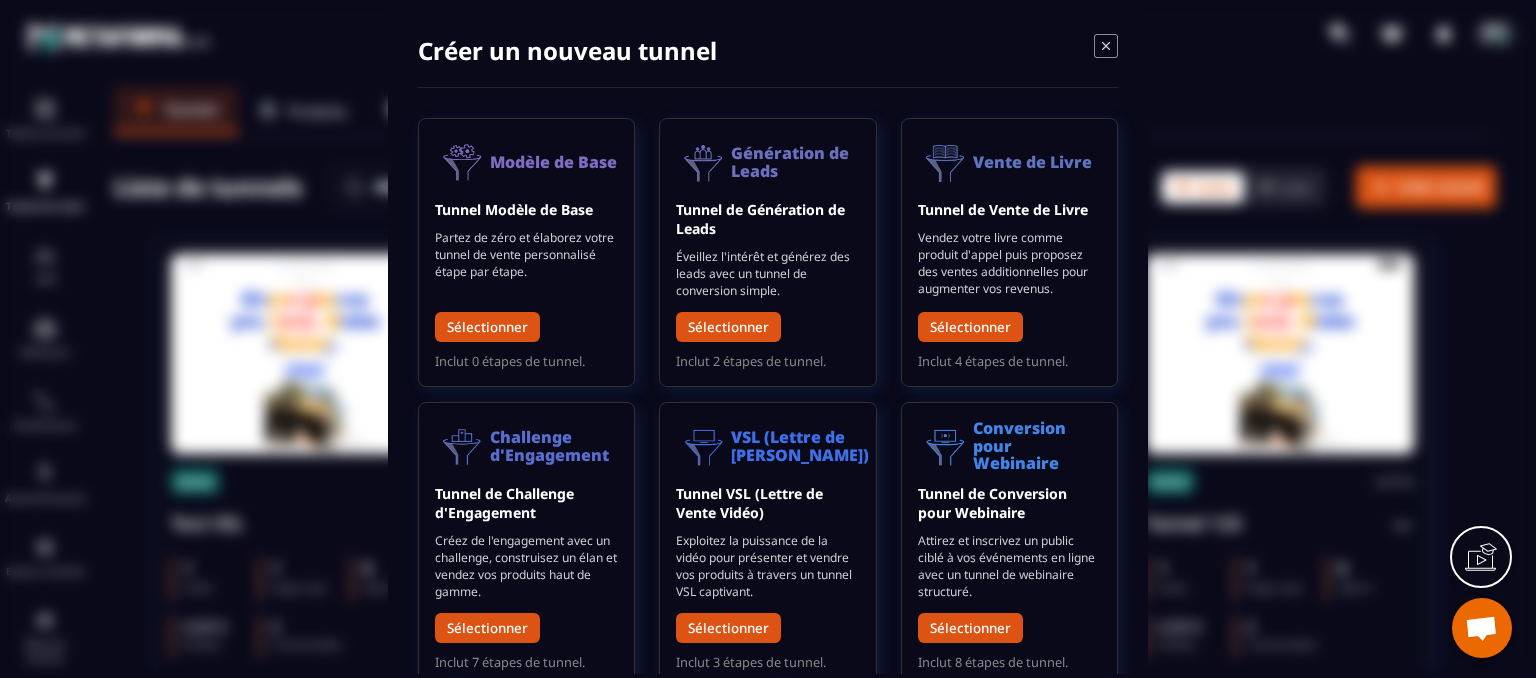 click 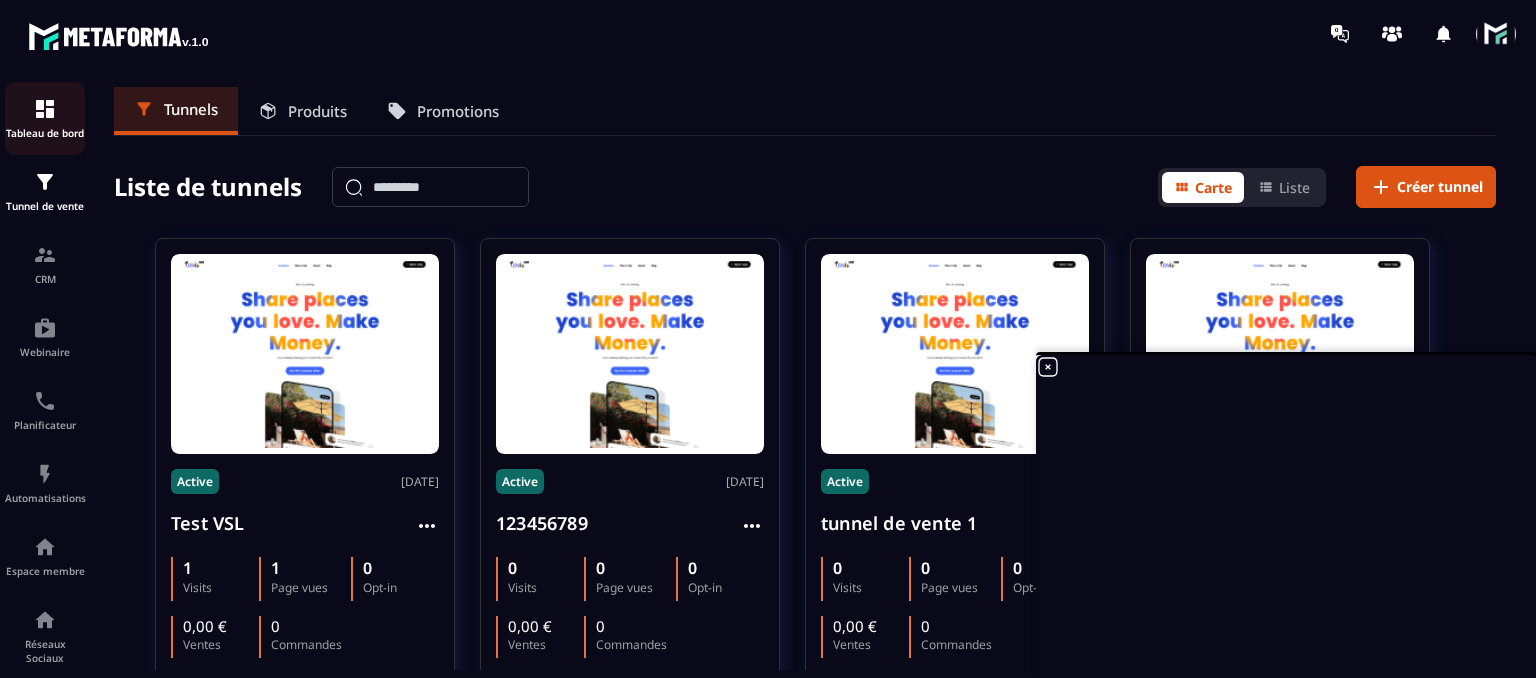 click on "Tableau de bord" at bounding box center (45, 133) 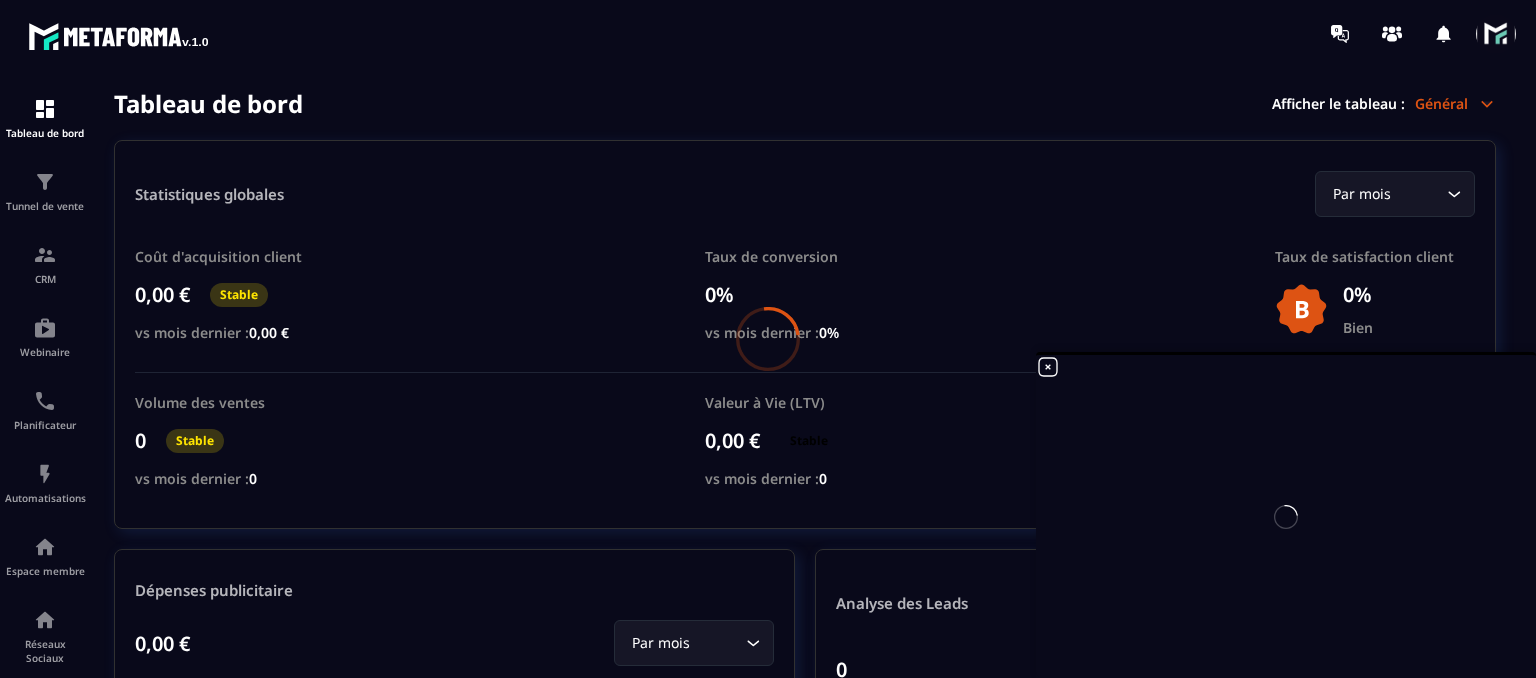 click at bounding box center (768, 339) 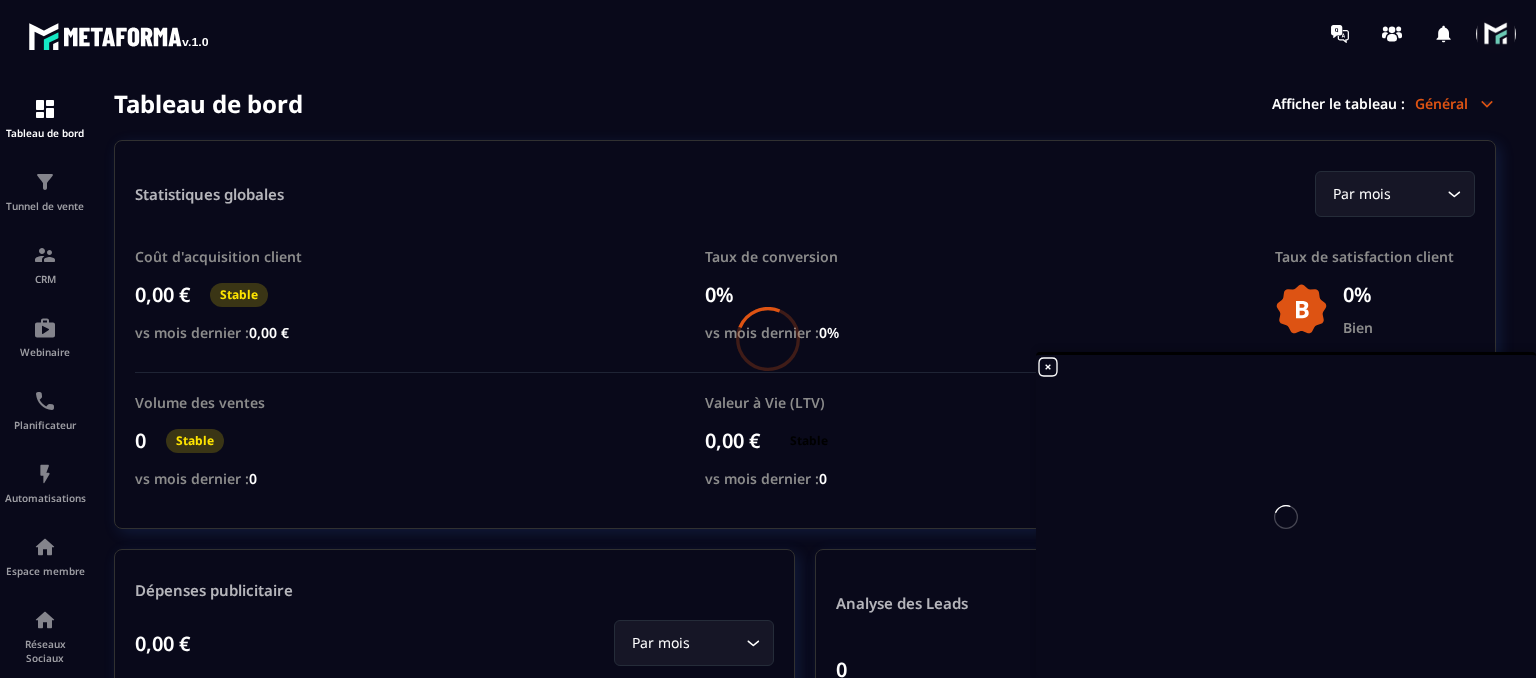 click at bounding box center [768, 339] 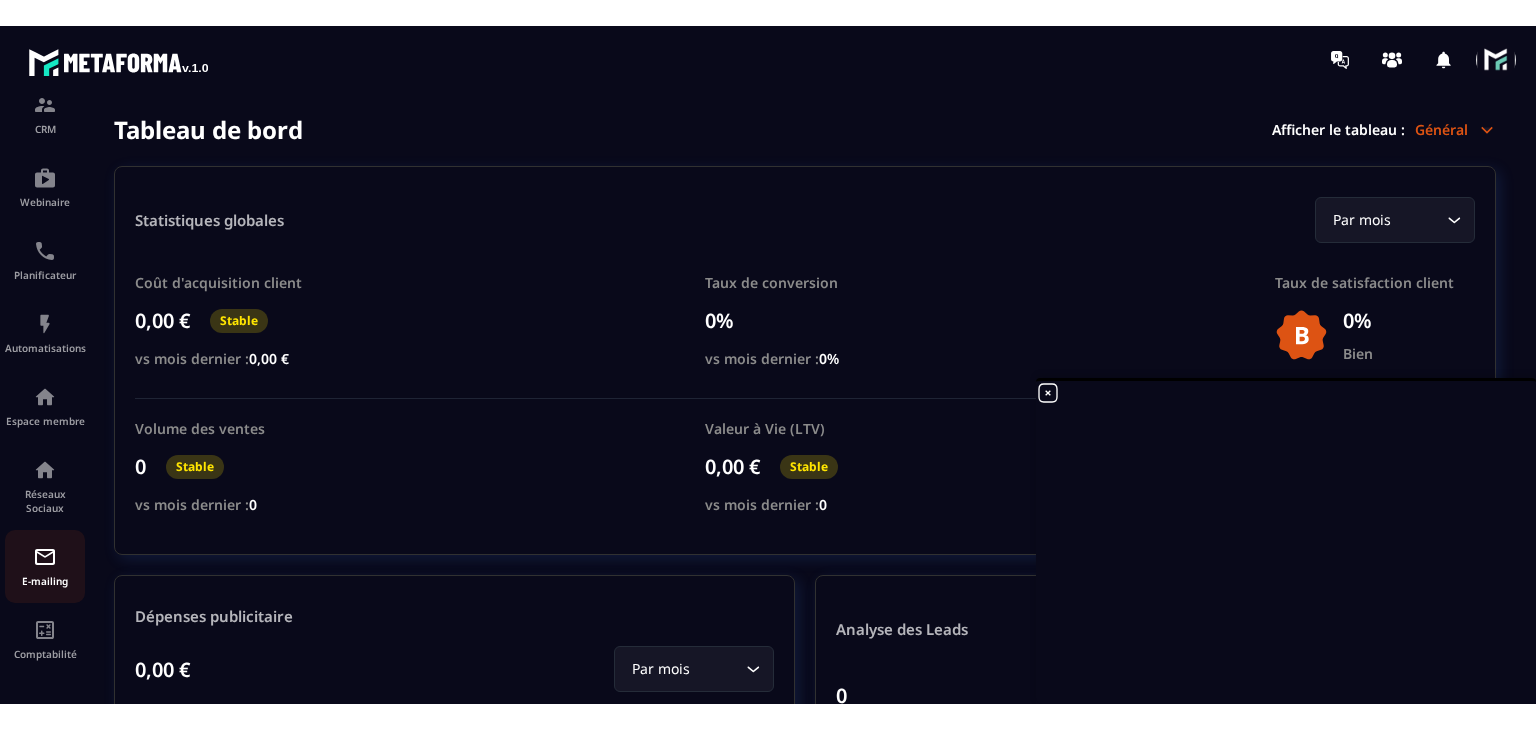 scroll, scrollTop: 0, scrollLeft: 0, axis: both 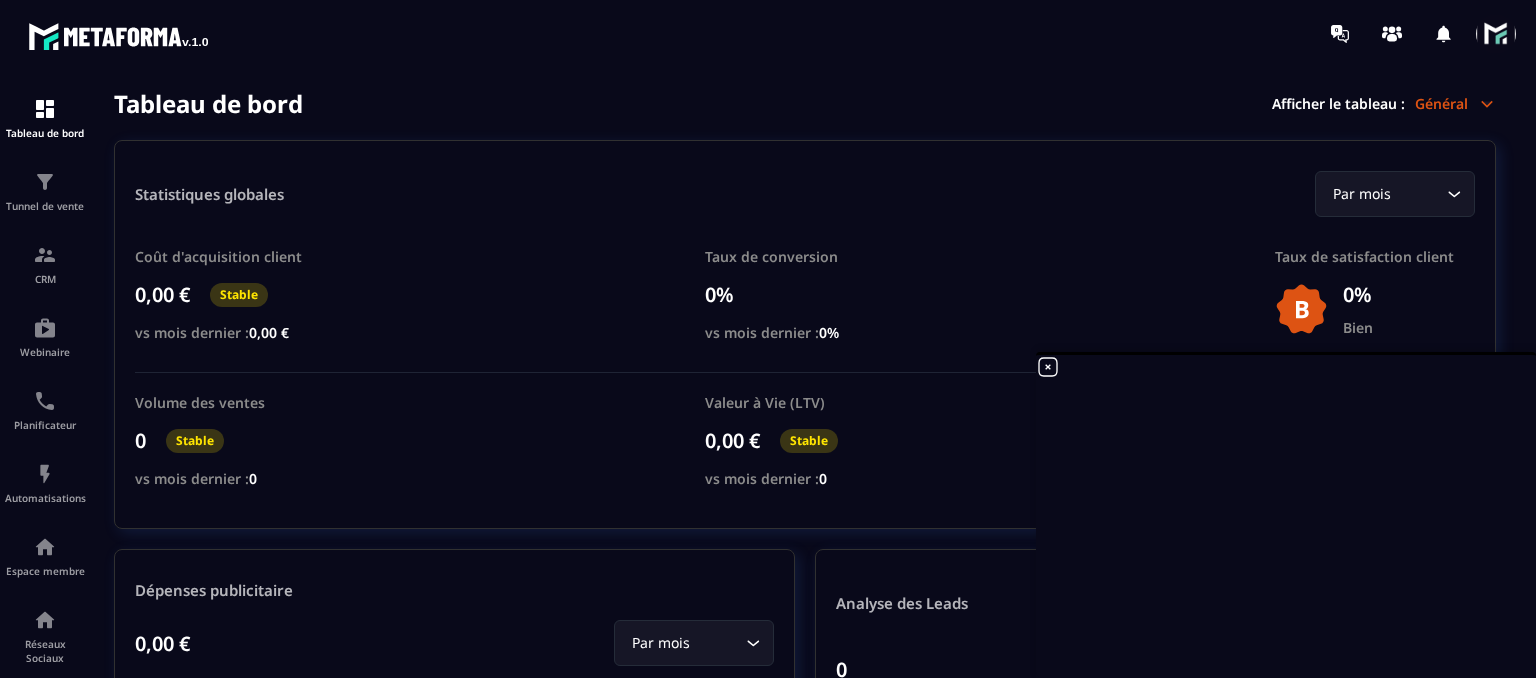 click 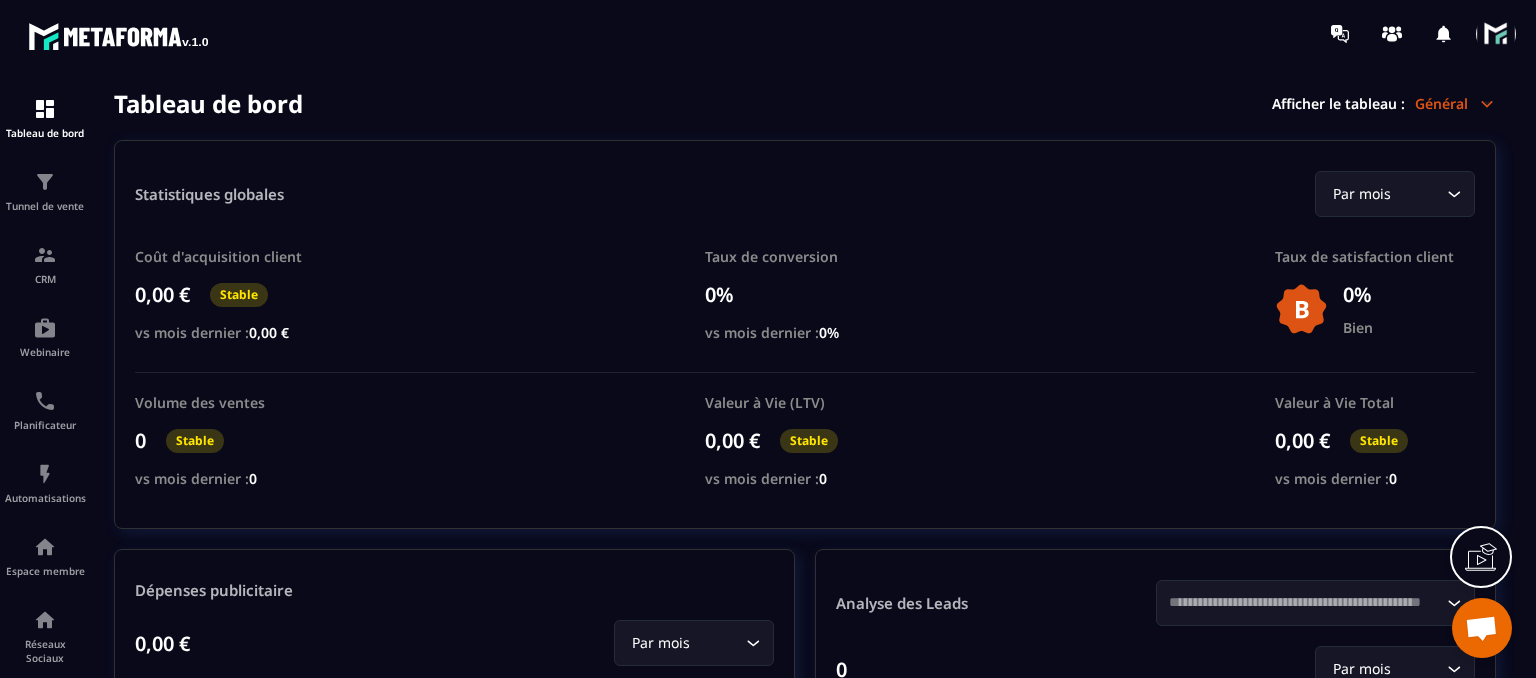 click at bounding box center (1482, 628) 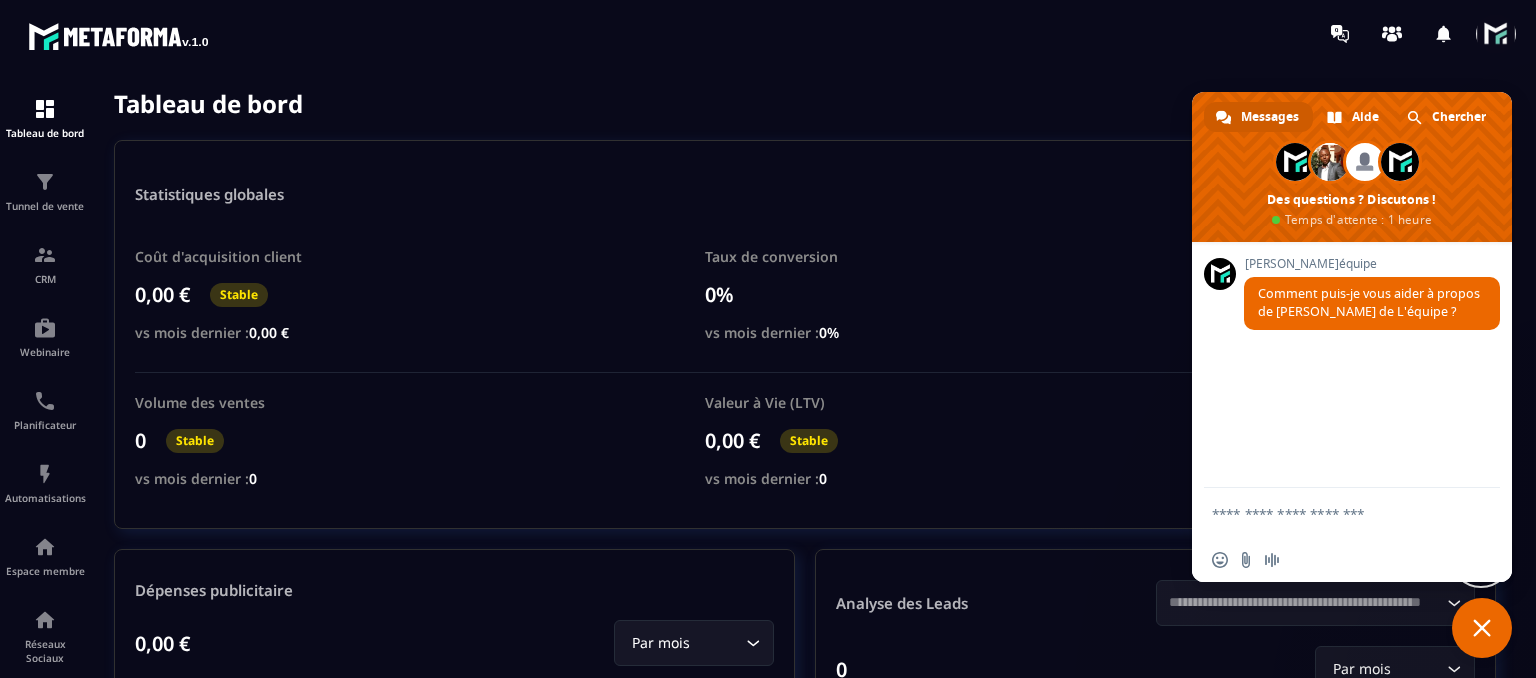 click at bounding box center (1482, 628) 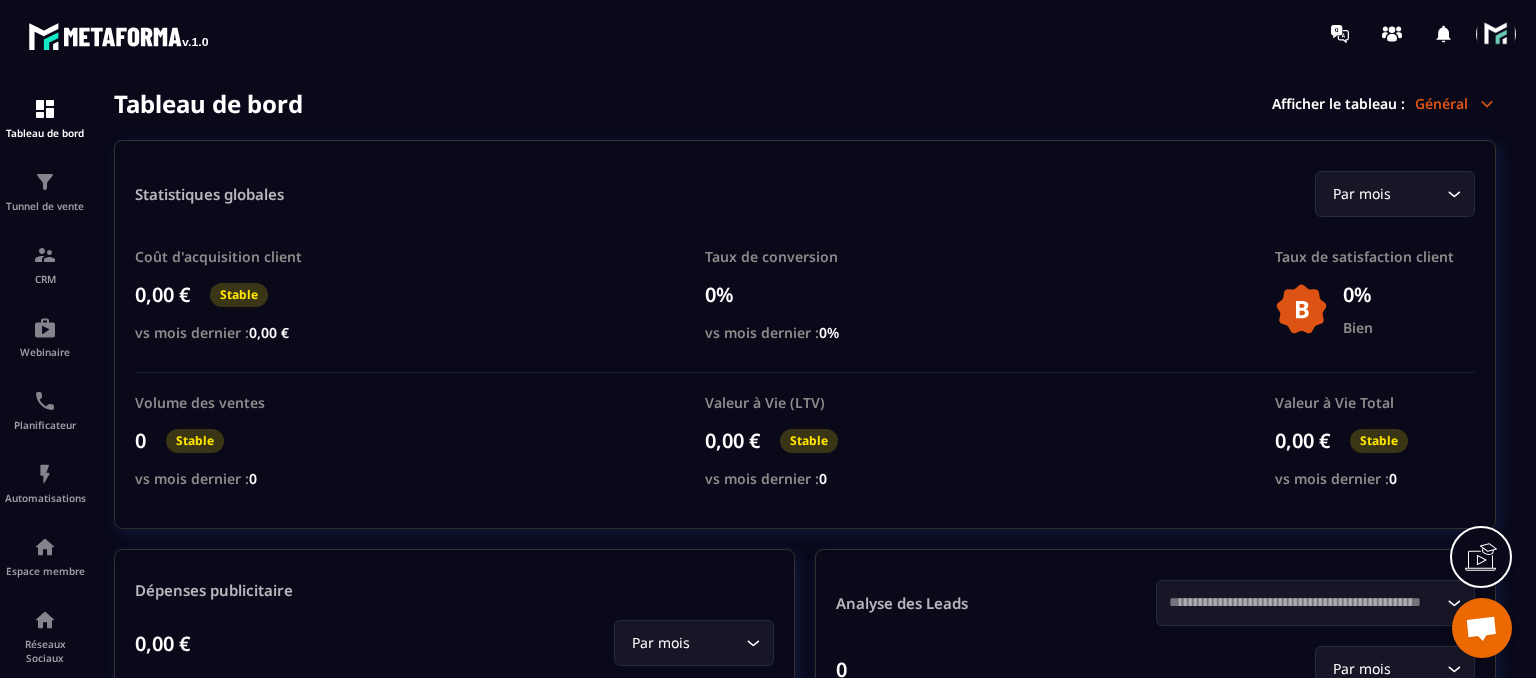 click on "Général" at bounding box center [1455, 103] 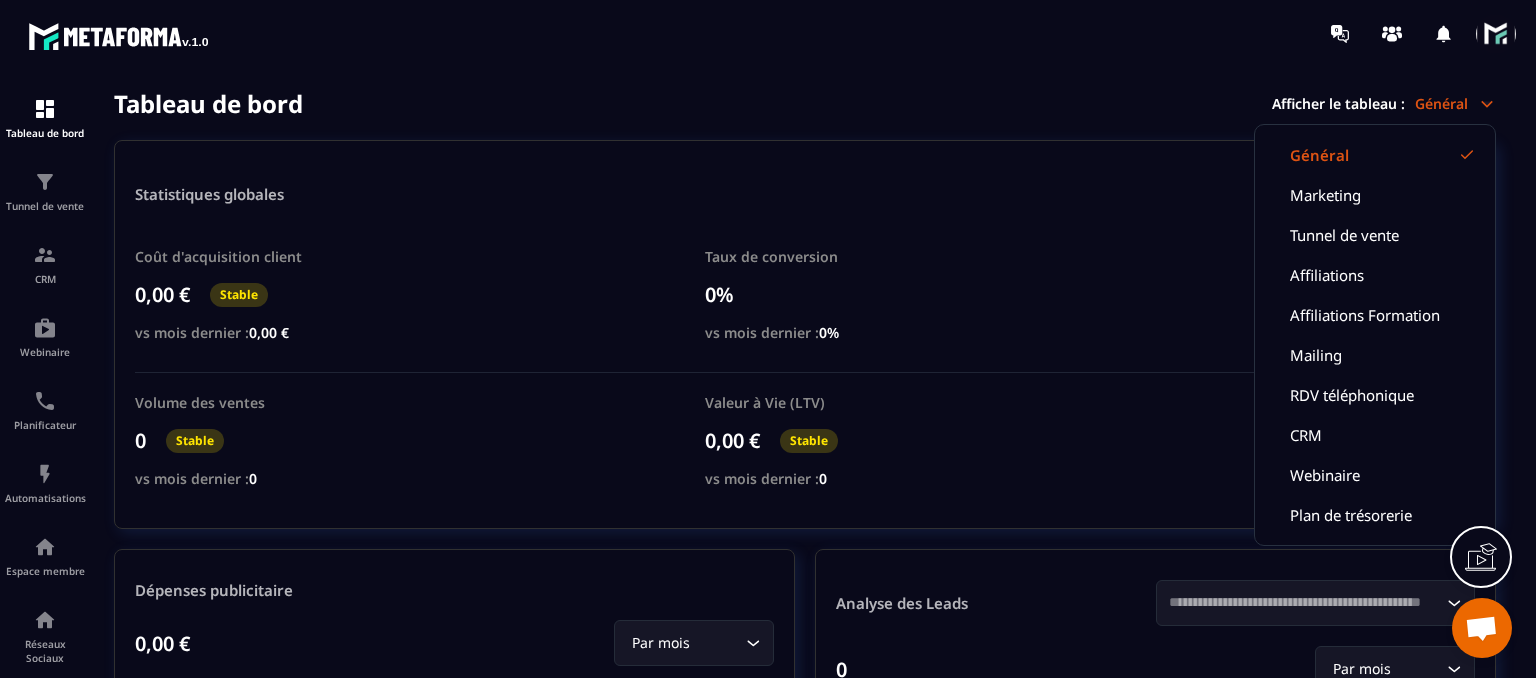 click at bounding box center (885, 33) 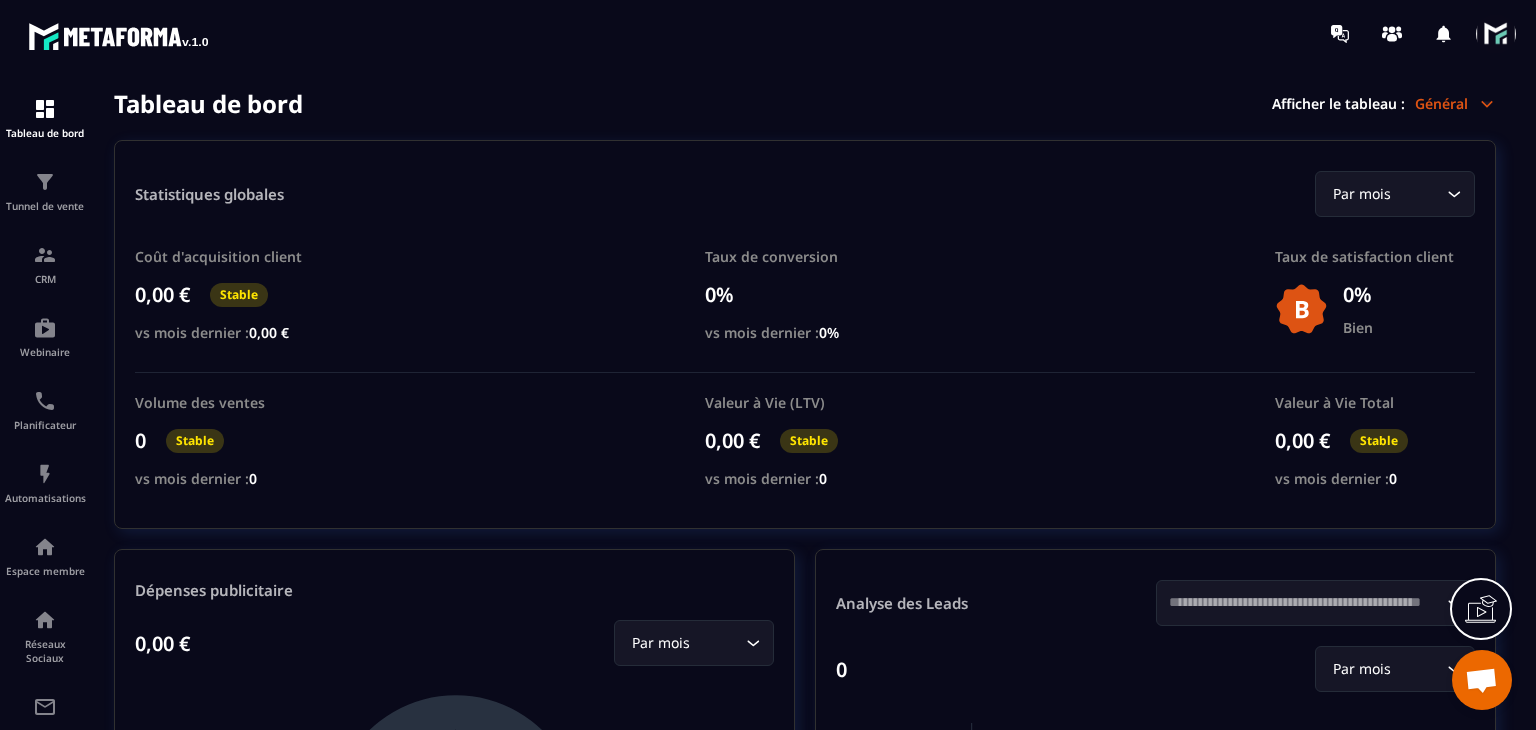 click at bounding box center [1496, 34] 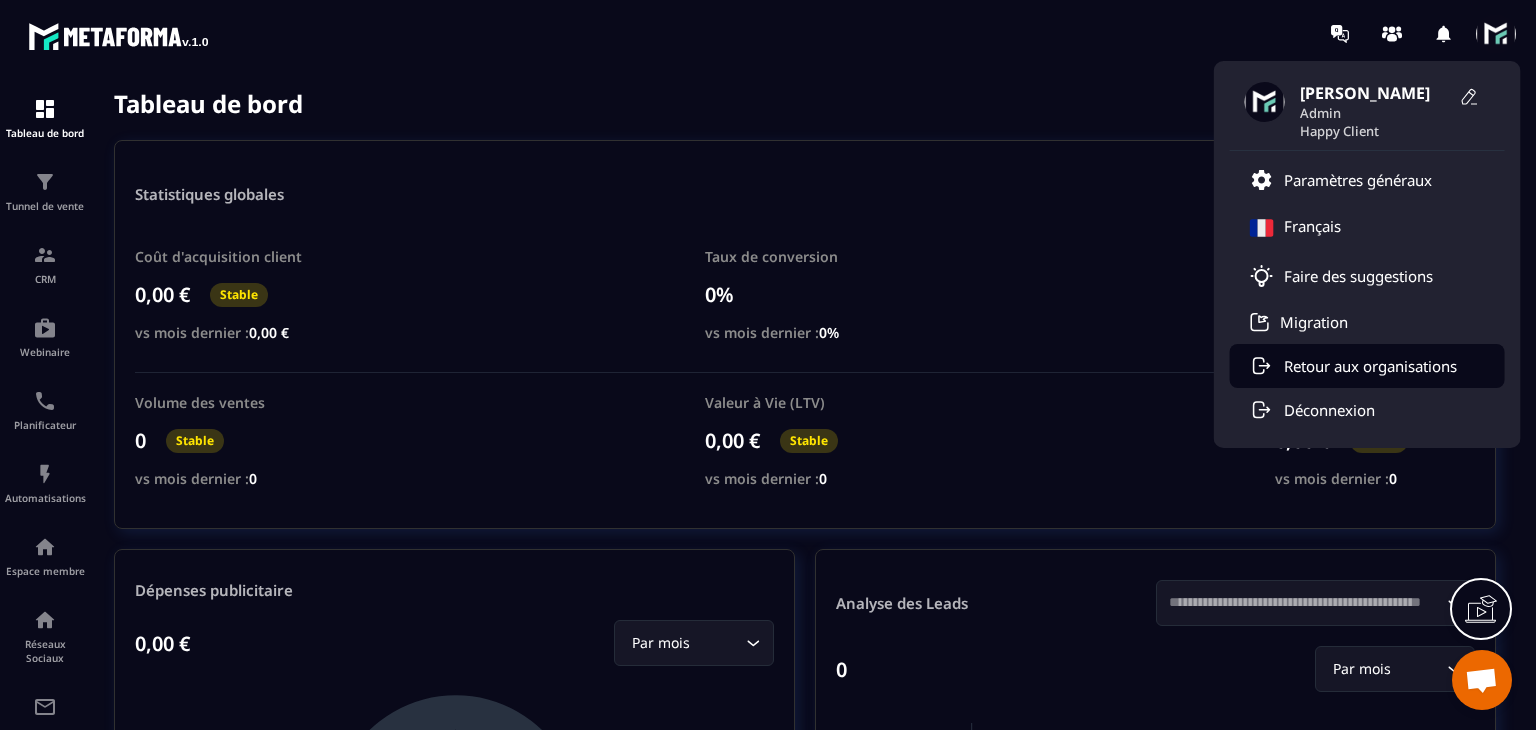 click on "Retour aux organisations" at bounding box center [1370, 366] 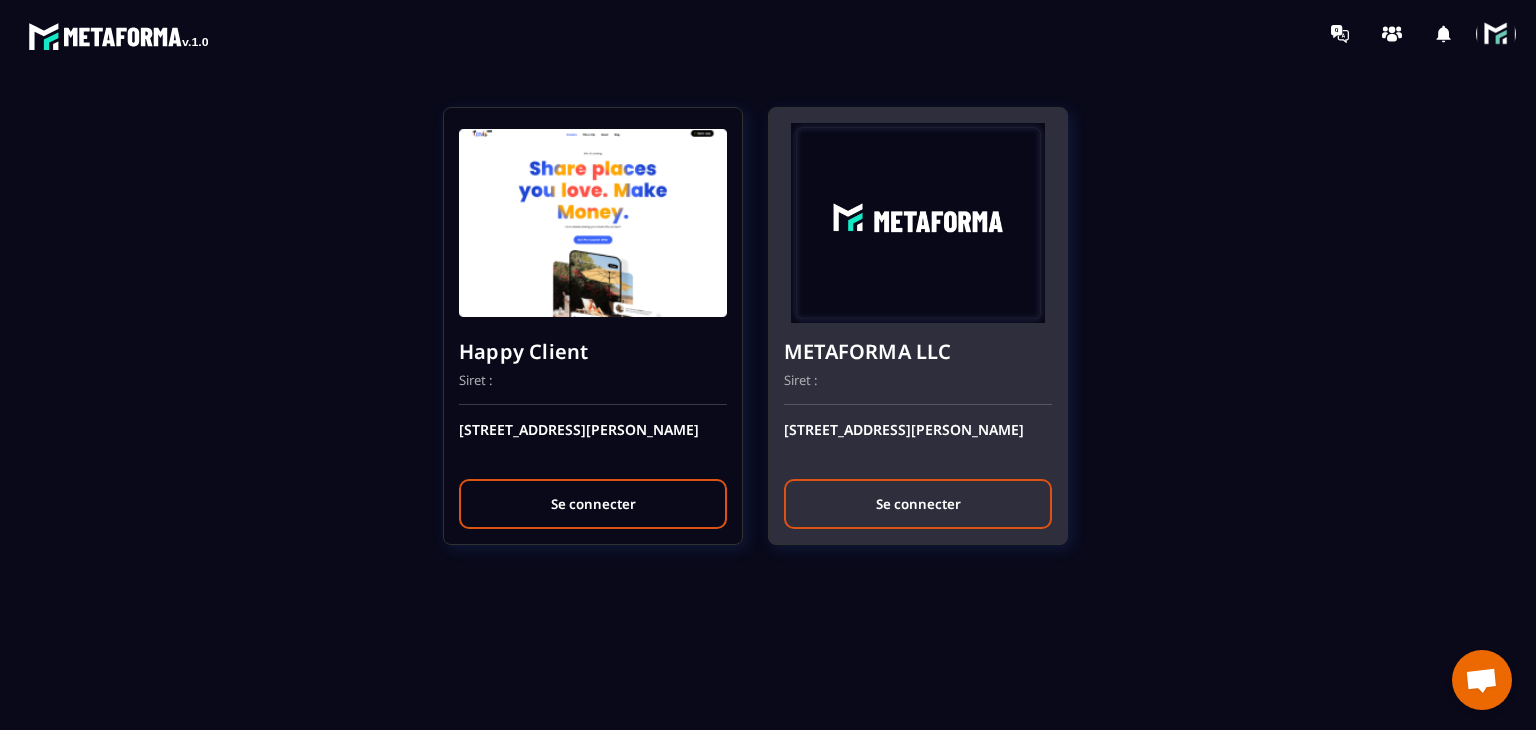 click on "Se connecter" at bounding box center [918, 504] 